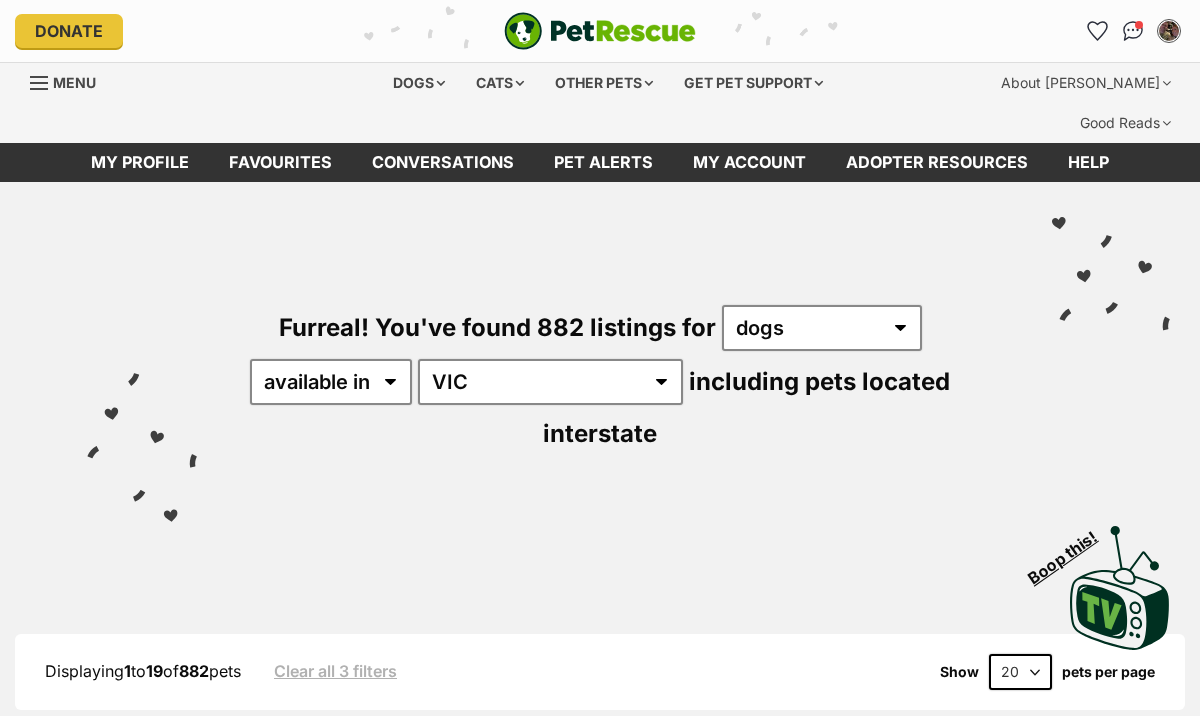 scroll, scrollTop: 0, scrollLeft: 0, axis: both 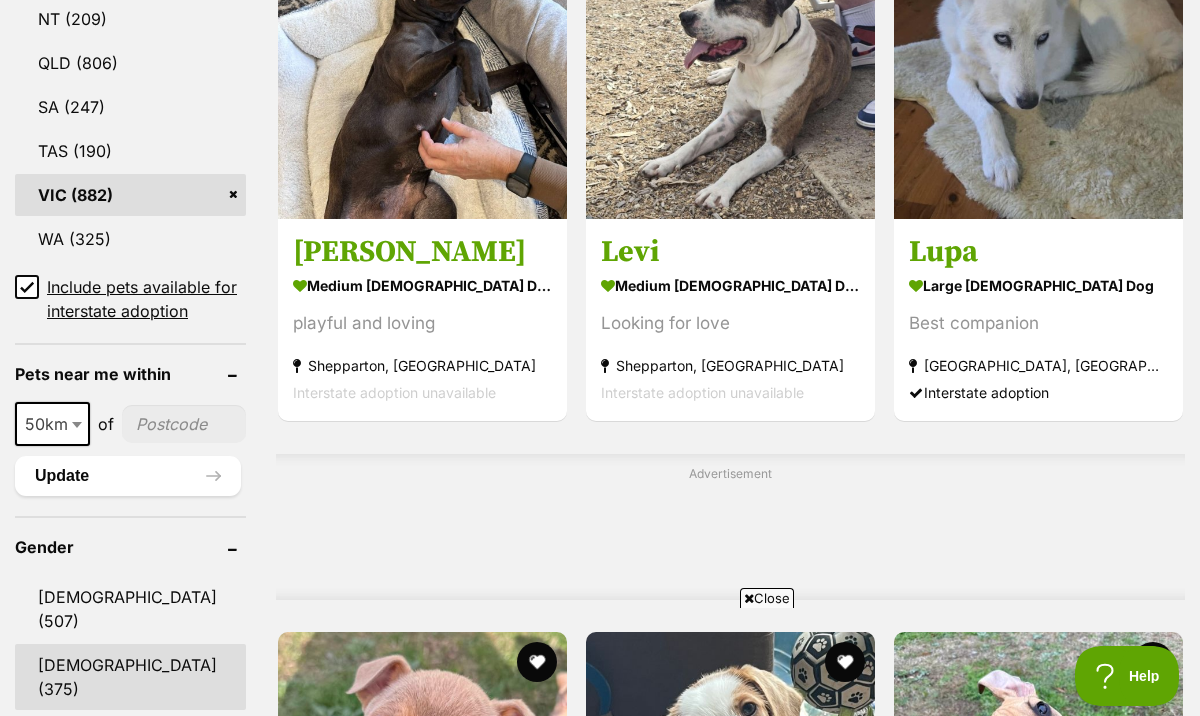 click on "[DEMOGRAPHIC_DATA] (375)" at bounding box center (130, 677) 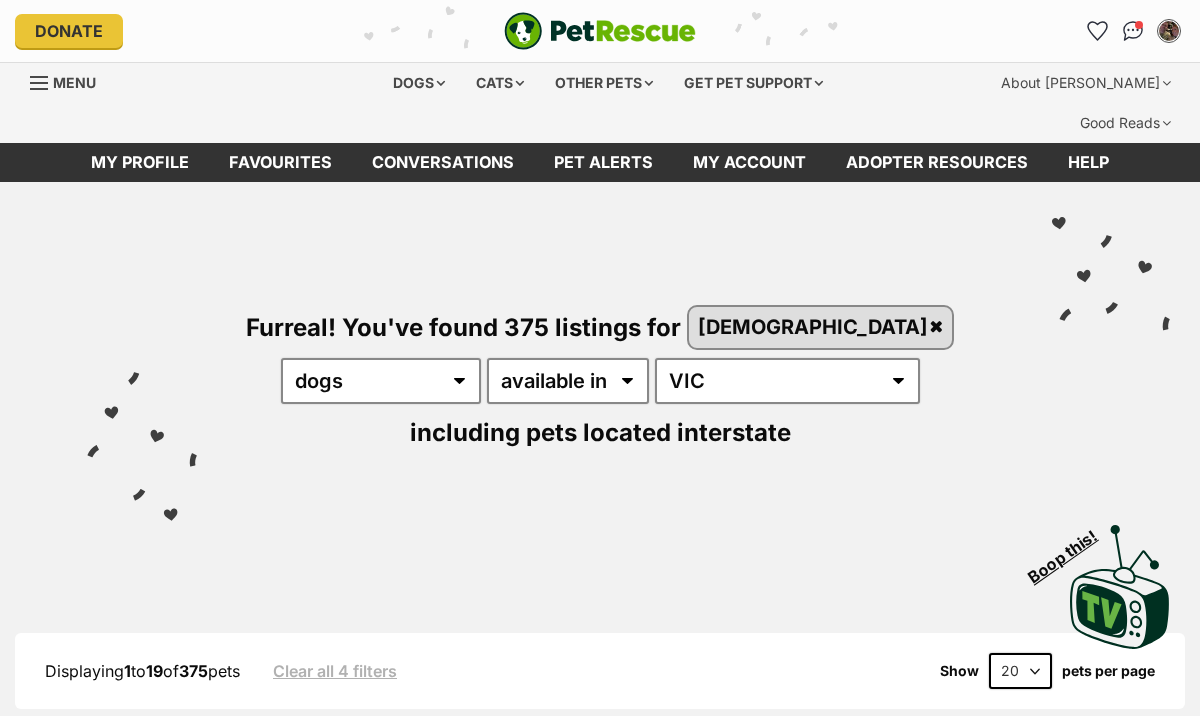 scroll, scrollTop: 0, scrollLeft: 0, axis: both 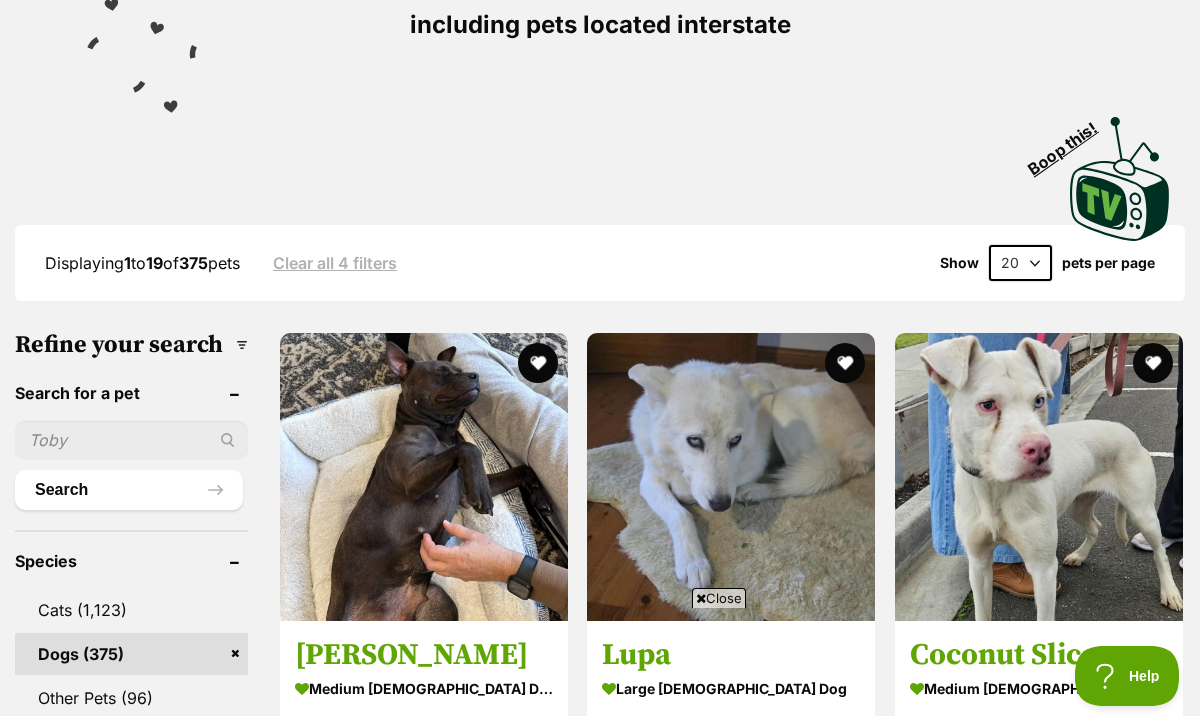 click at bounding box center [131, 440] 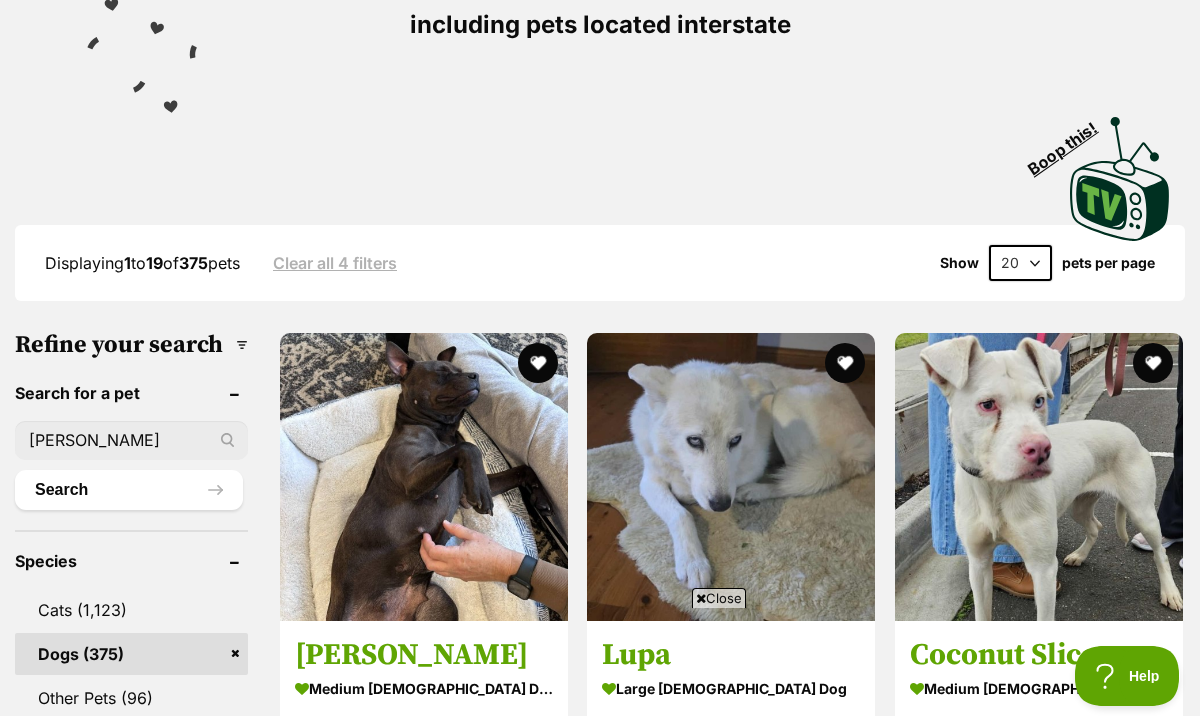 type on "[PERSON_NAME]" 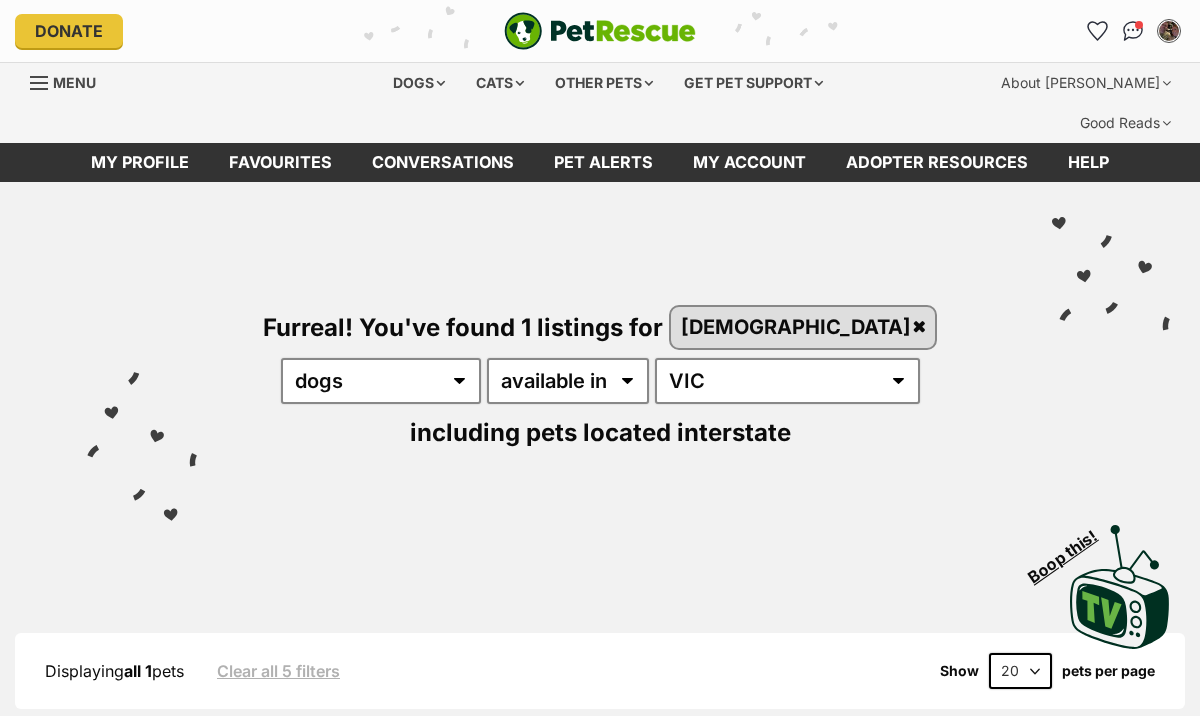 scroll, scrollTop: 0, scrollLeft: 0, axis: both 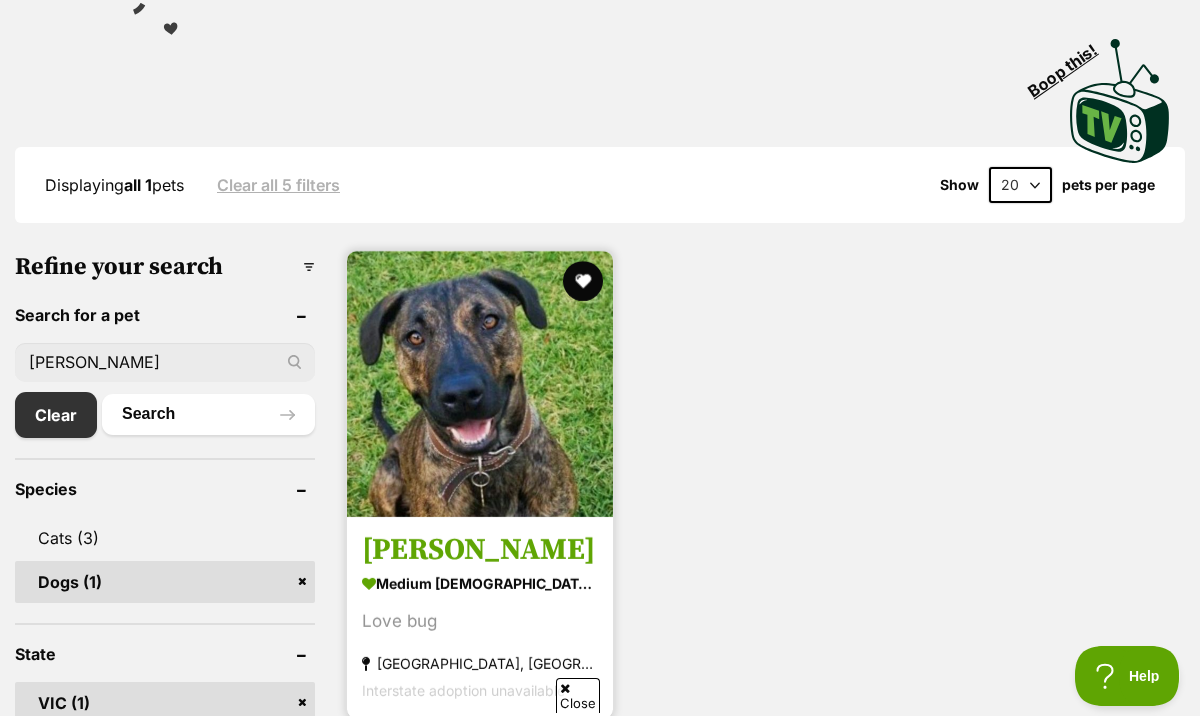 click at bounding box center [480, 384] 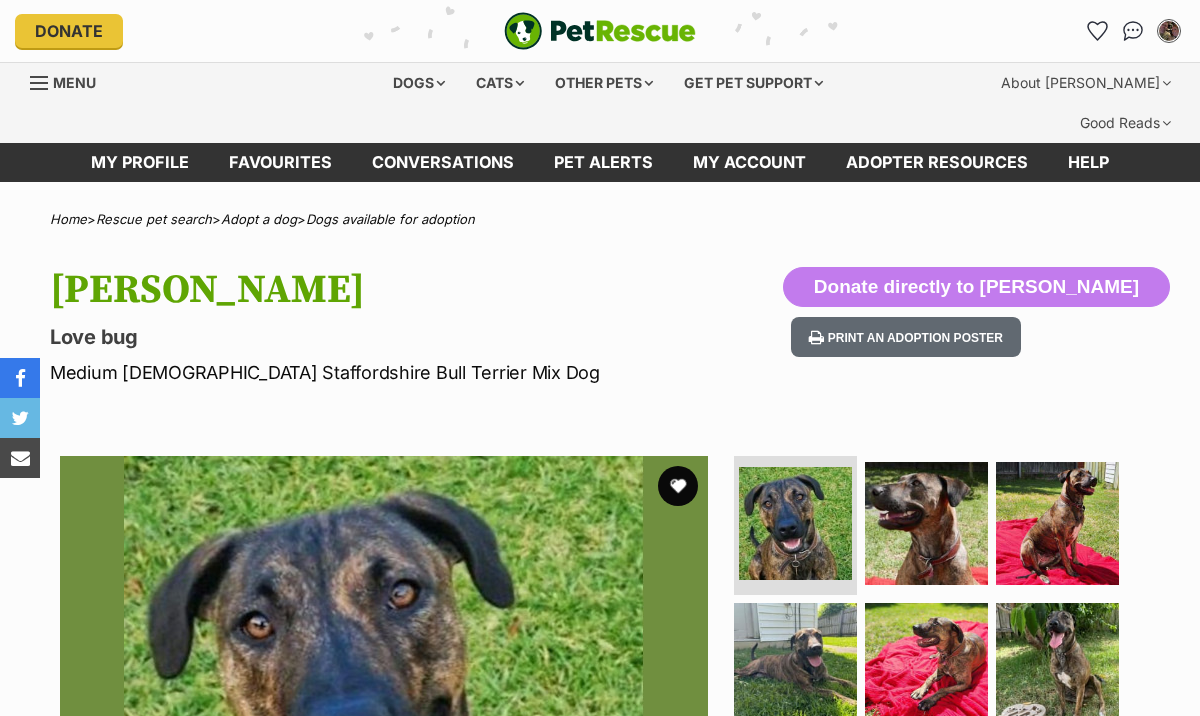 scroll, scrollTop: 0, scrollLeft: 0, axis: both 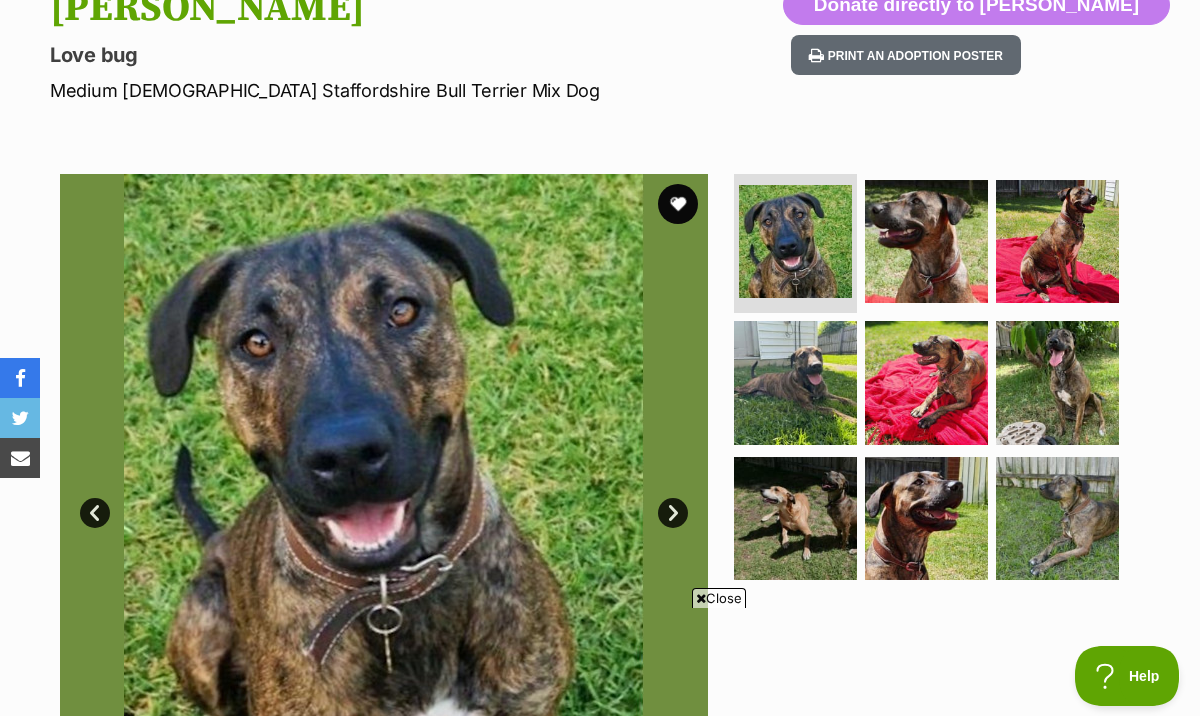 click on "Next" at bounding box center [673, 513] 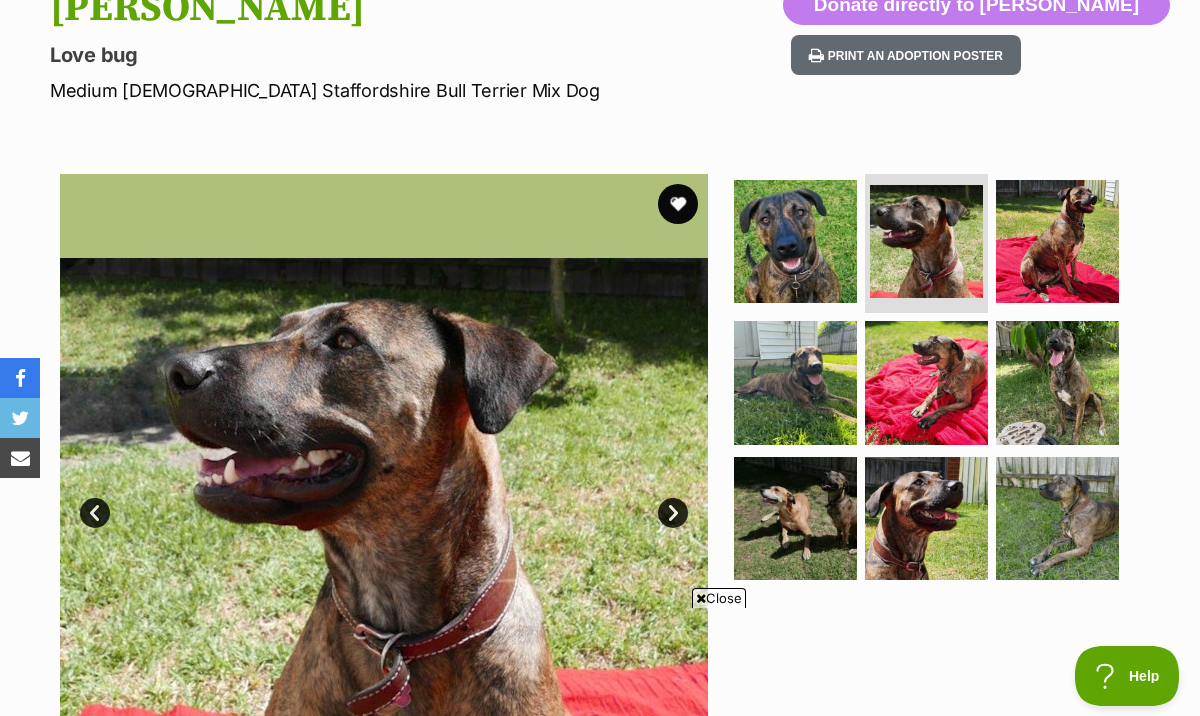 click on "Next" at bounding box center (673, 513) 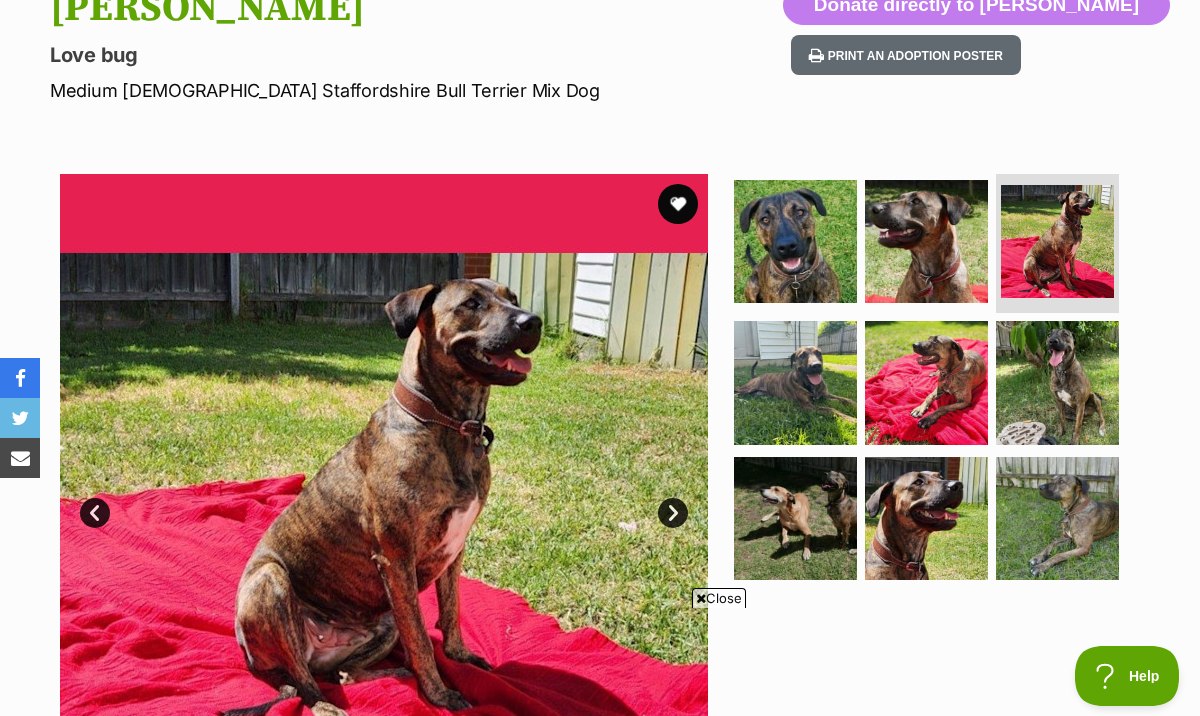 click on "Next" at bounding box center [673, 513] 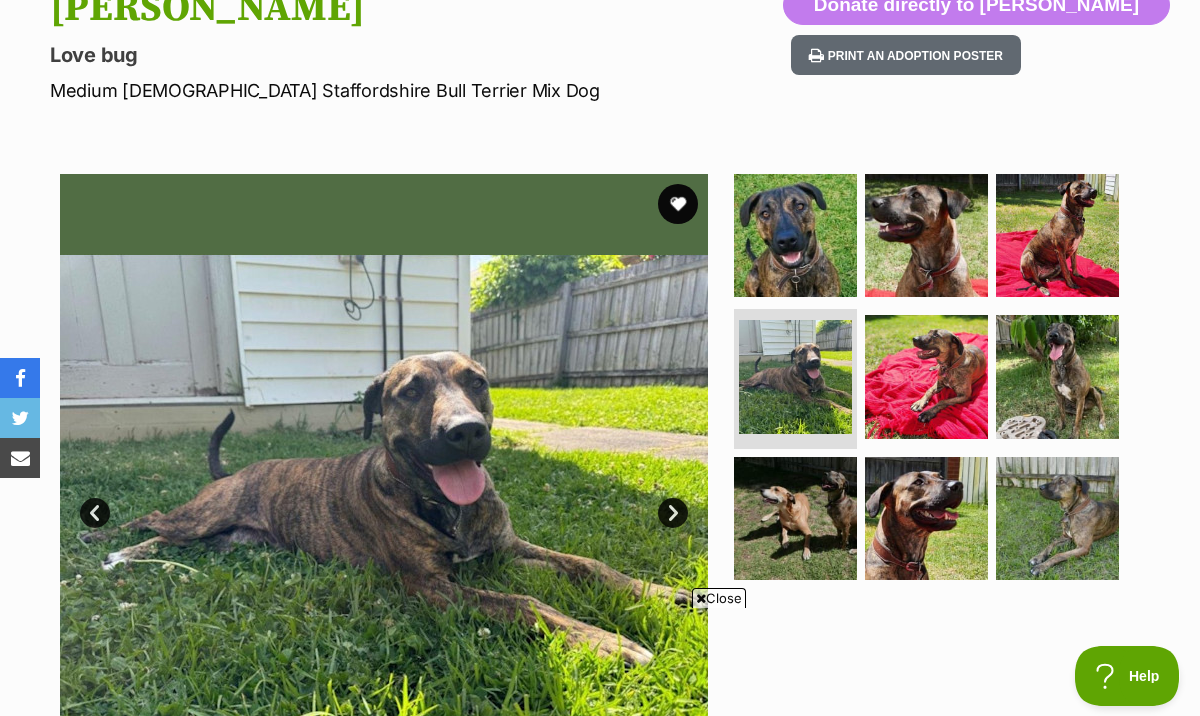 click on "Next" at bounding box center [673, 513] 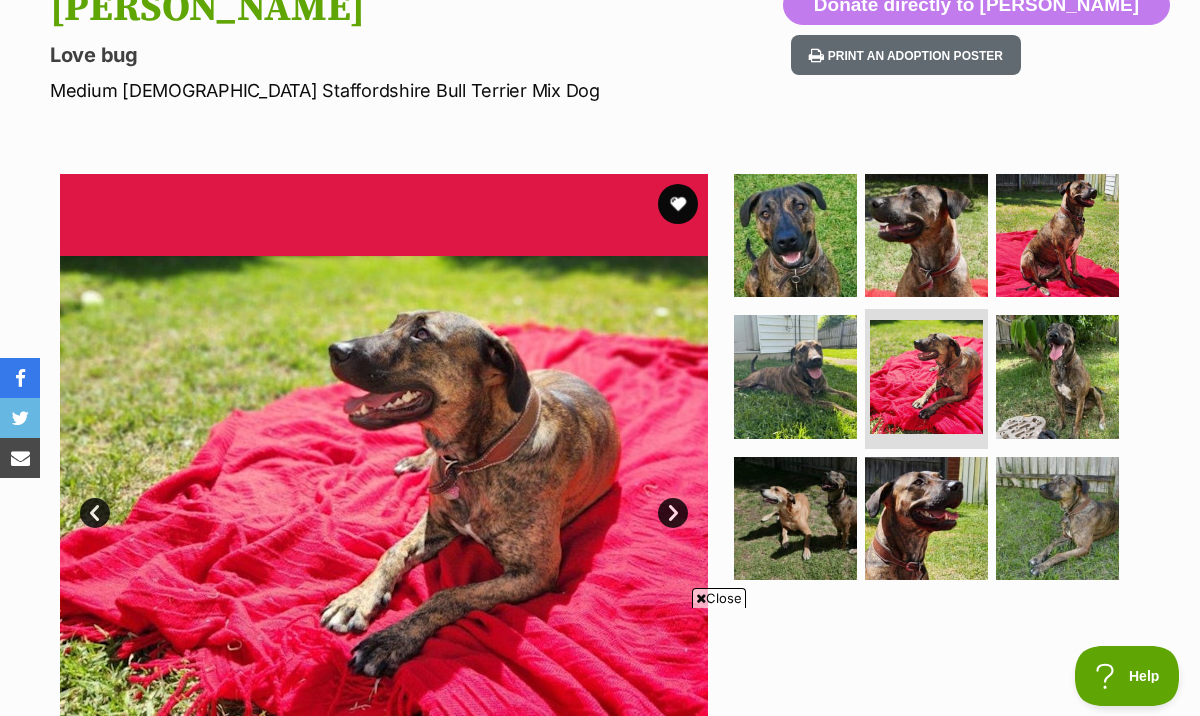 click on "Next" at bounding box center [673, 513] 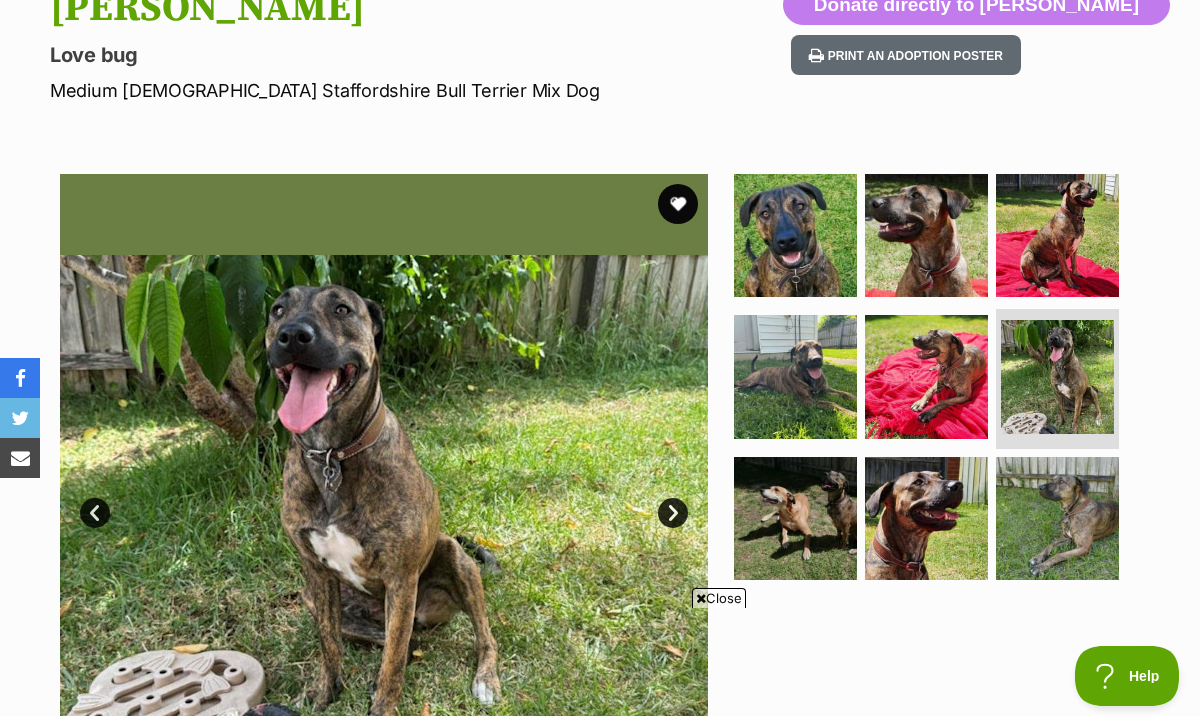 click on "Next" at bounding box center (673, 513) 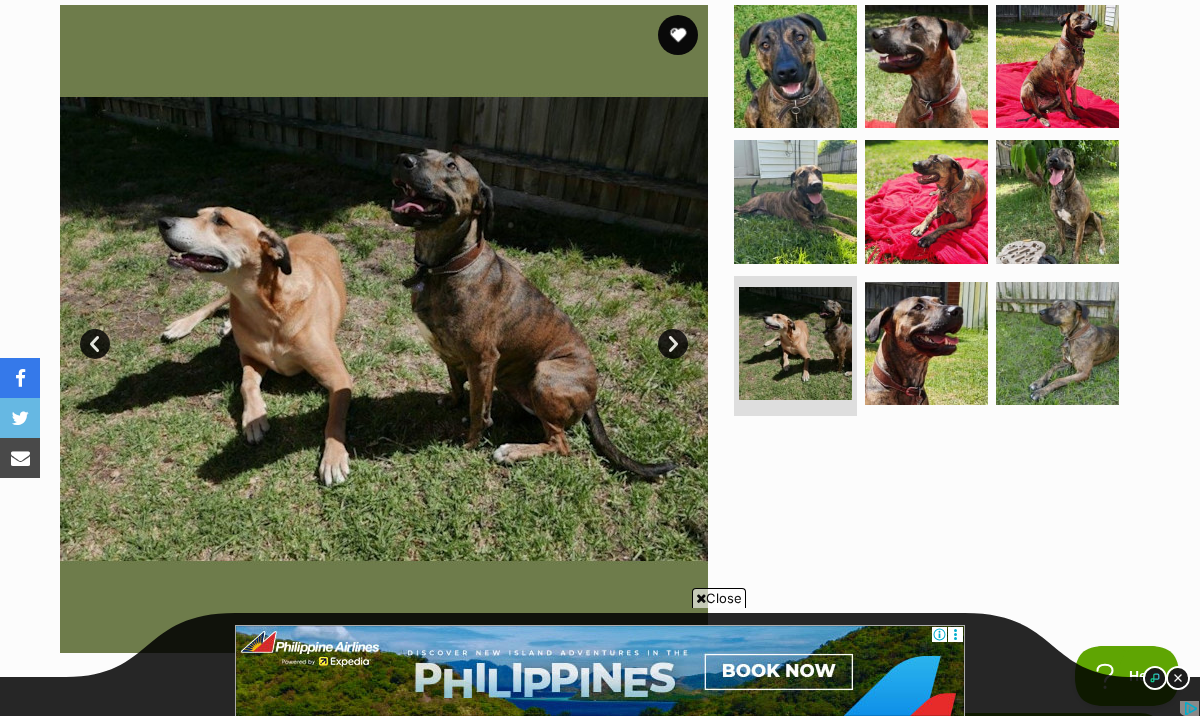 scroll, scrollTop: 472, scrollLeft: 0, axis: vertical 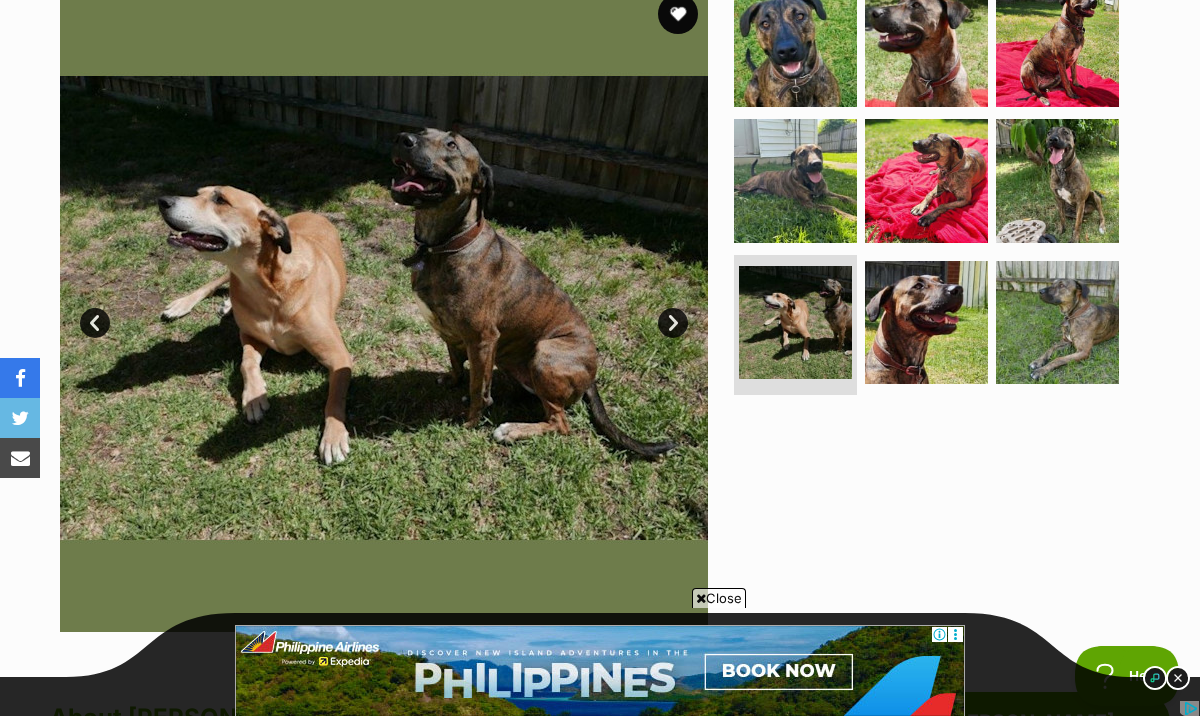 click on "Next" at bounding box center [673, 323] 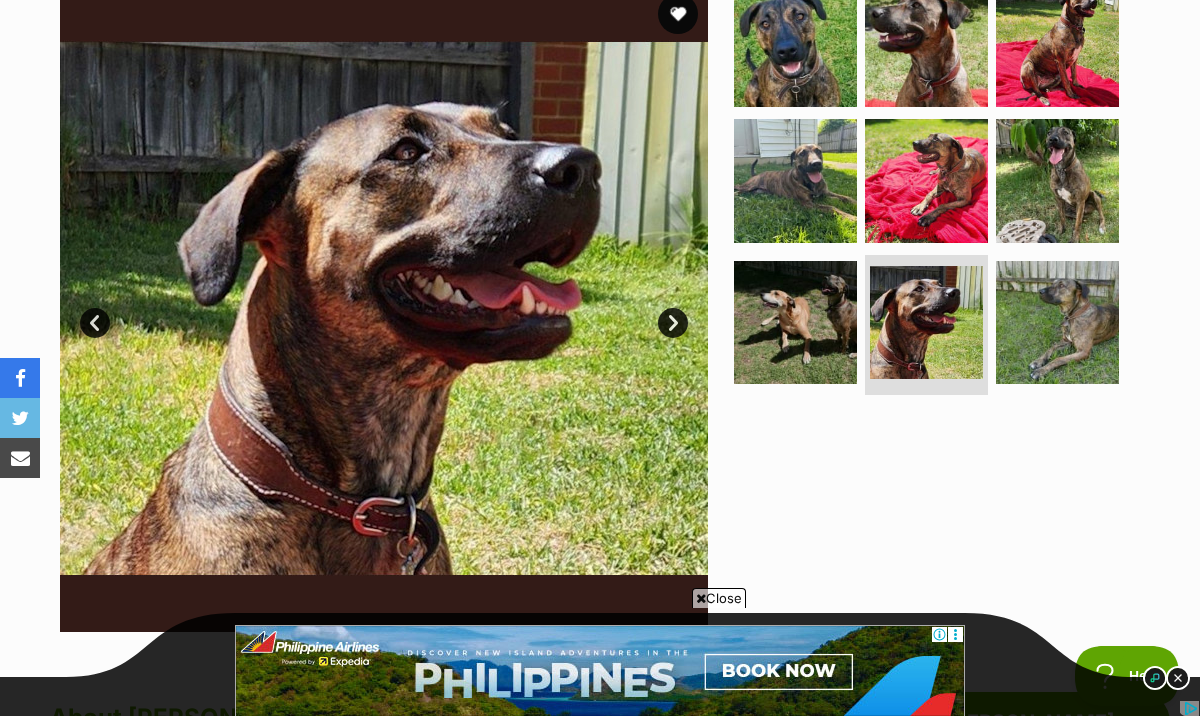 click on "Next" at bounding box center [673, 323] 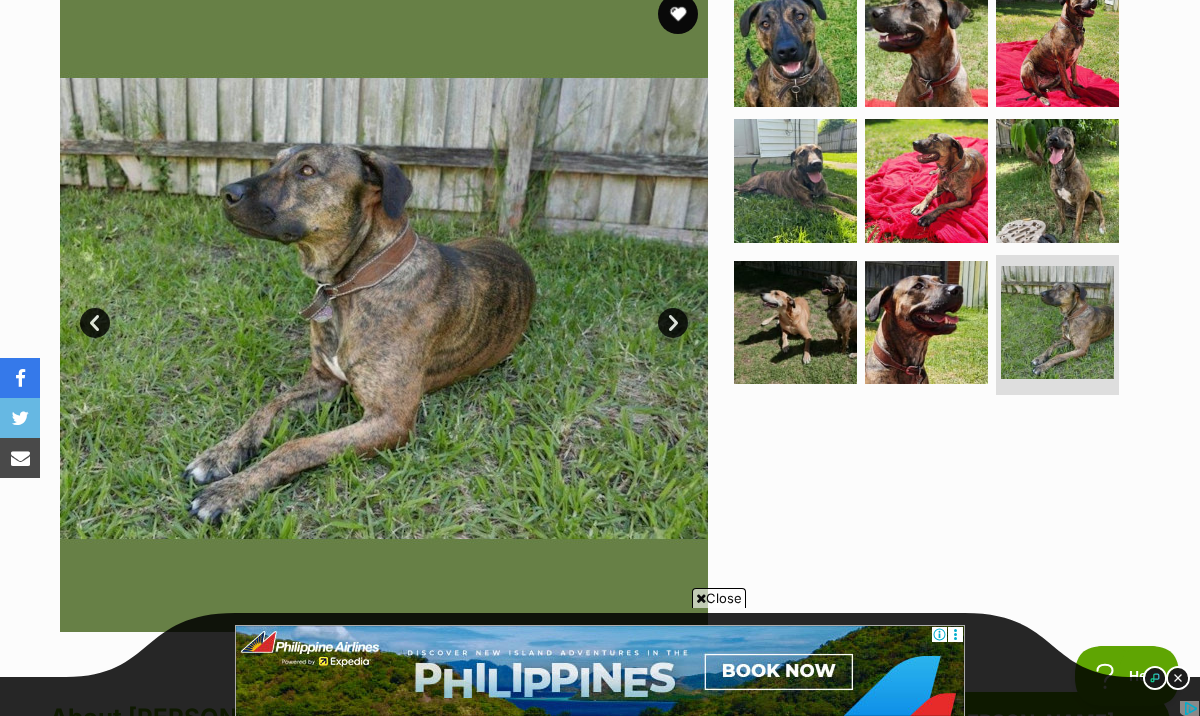 click on "Next" at bounding box center [673, 323] 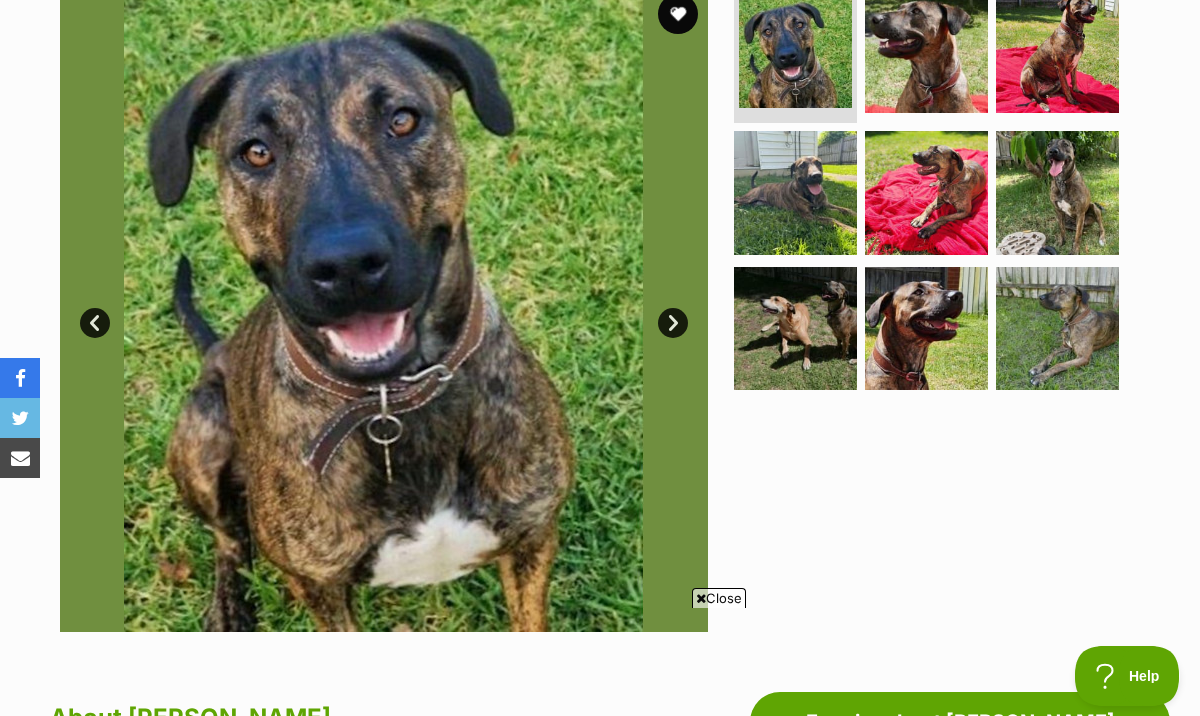scroll, scrollTop: 0, scrollLeft: 0, axis: both 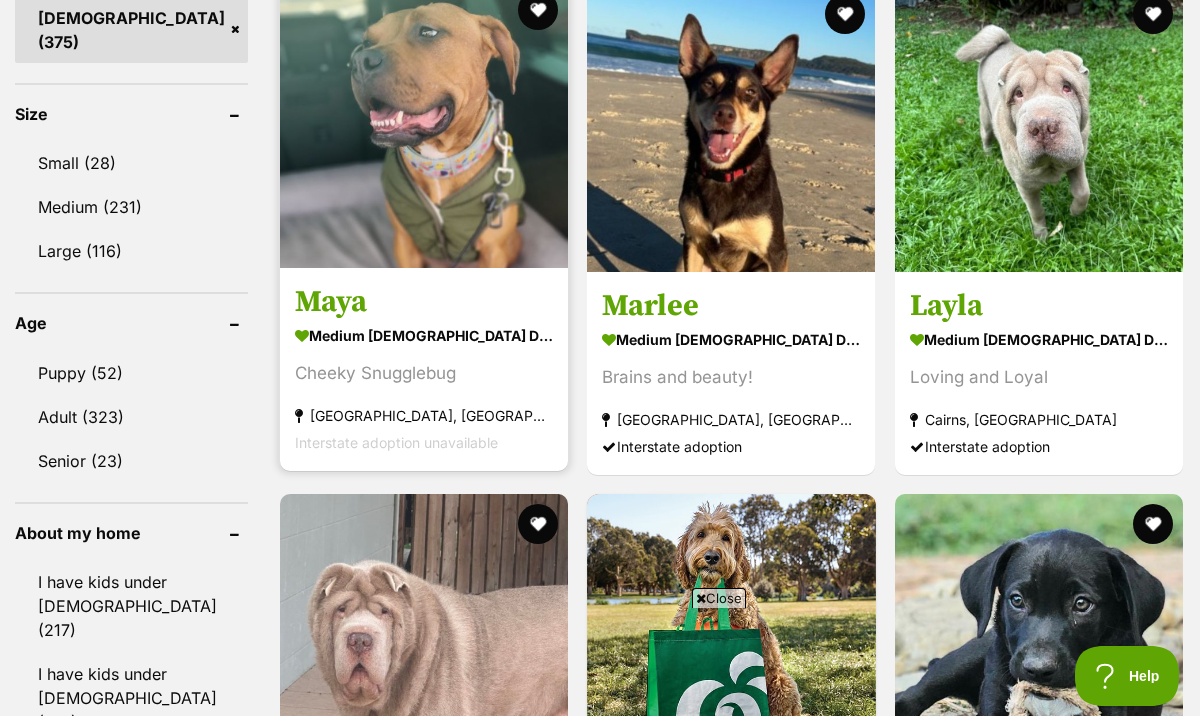 click at bounding box center [424, 124] 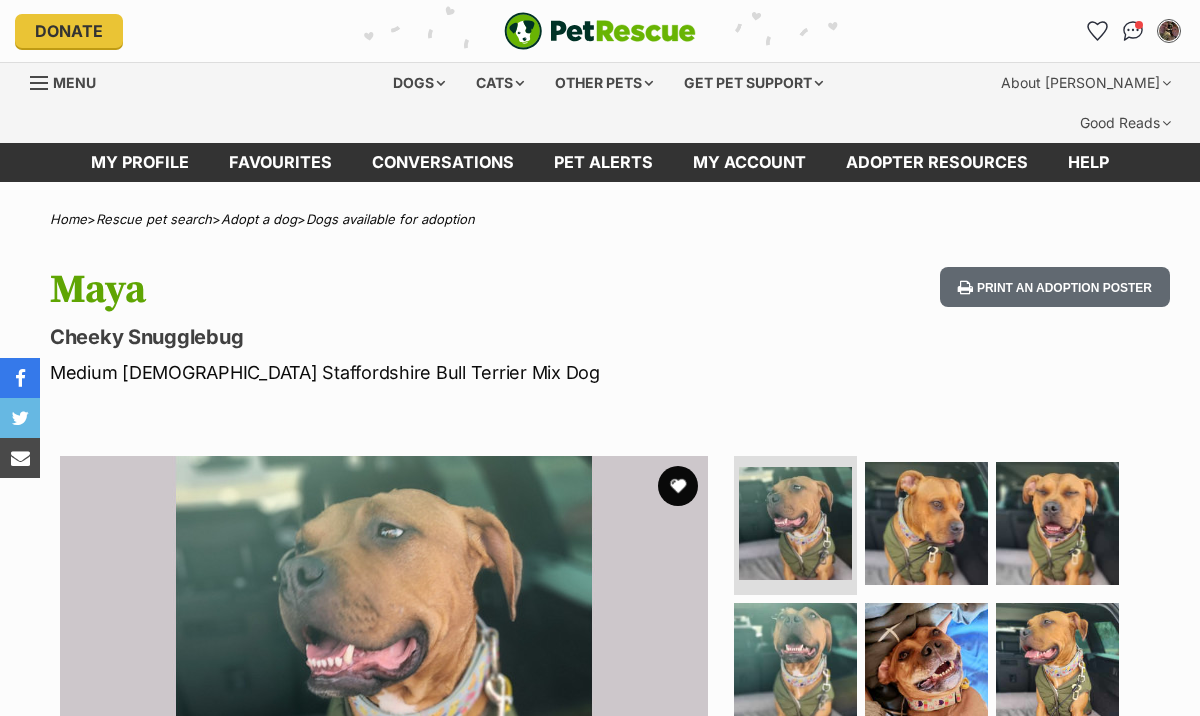scroll, scrollTop: 0, scrollLeft: 0, axis: both 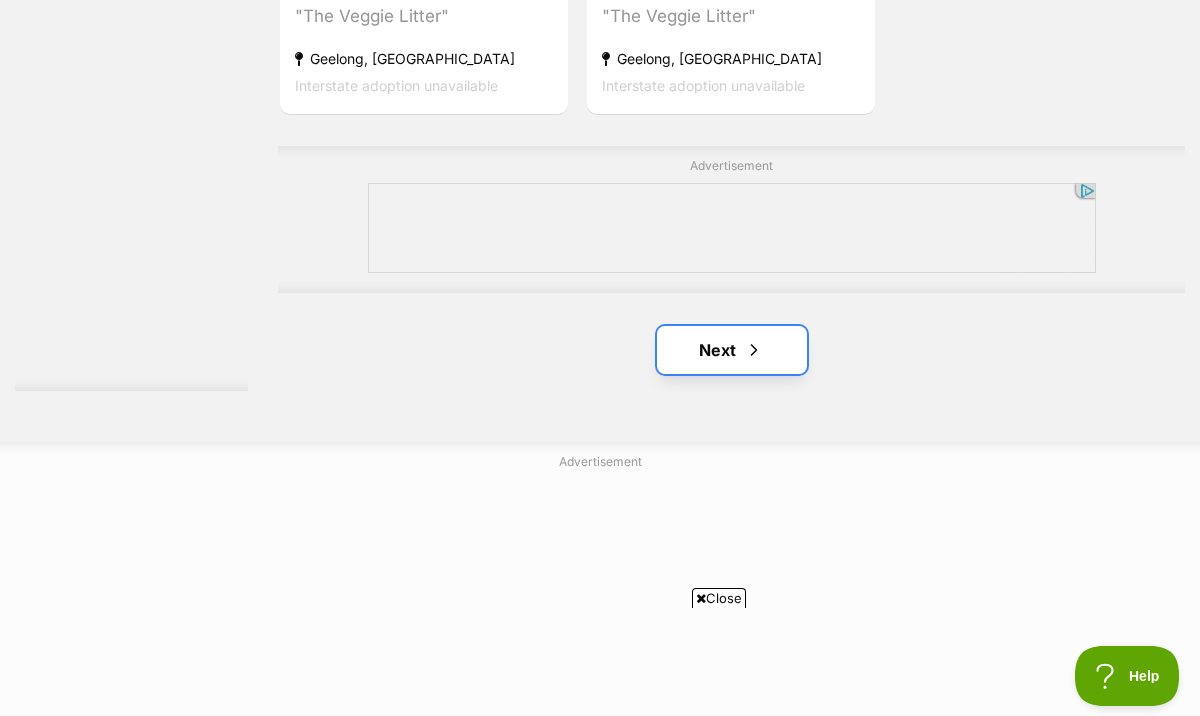 click on "Next" at bounding box center (732, 350) 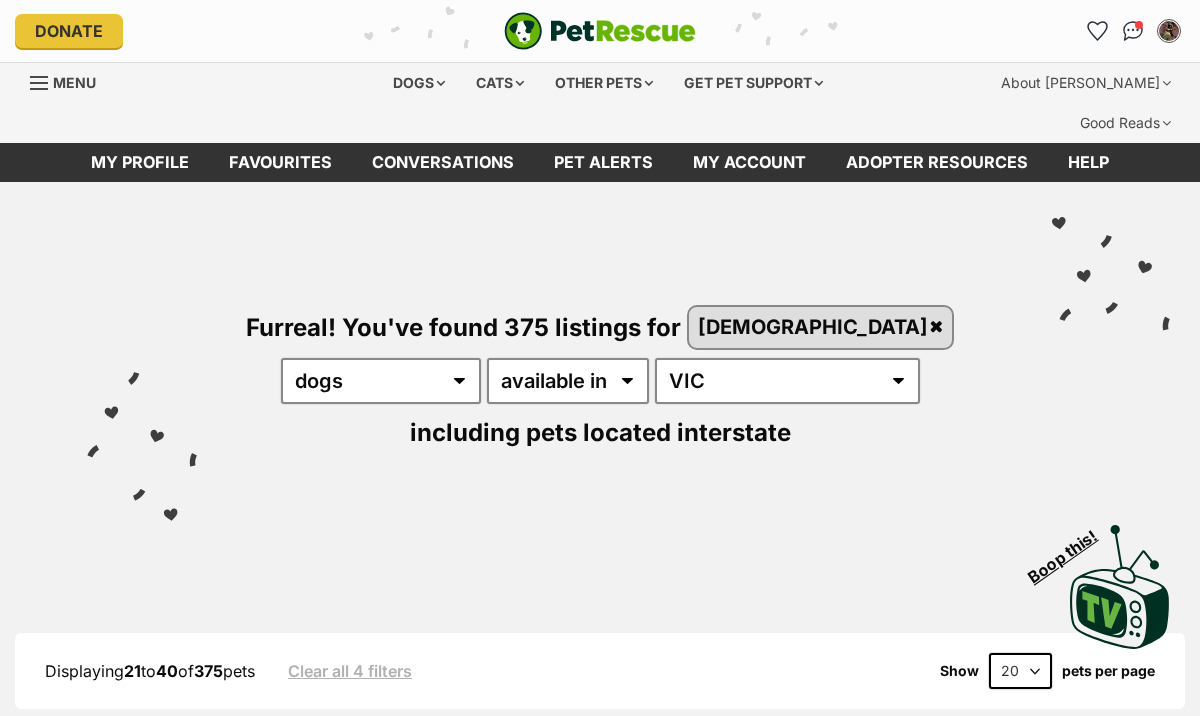 scroll, scrollTop: 0, scrollLeft: 0, axis: both 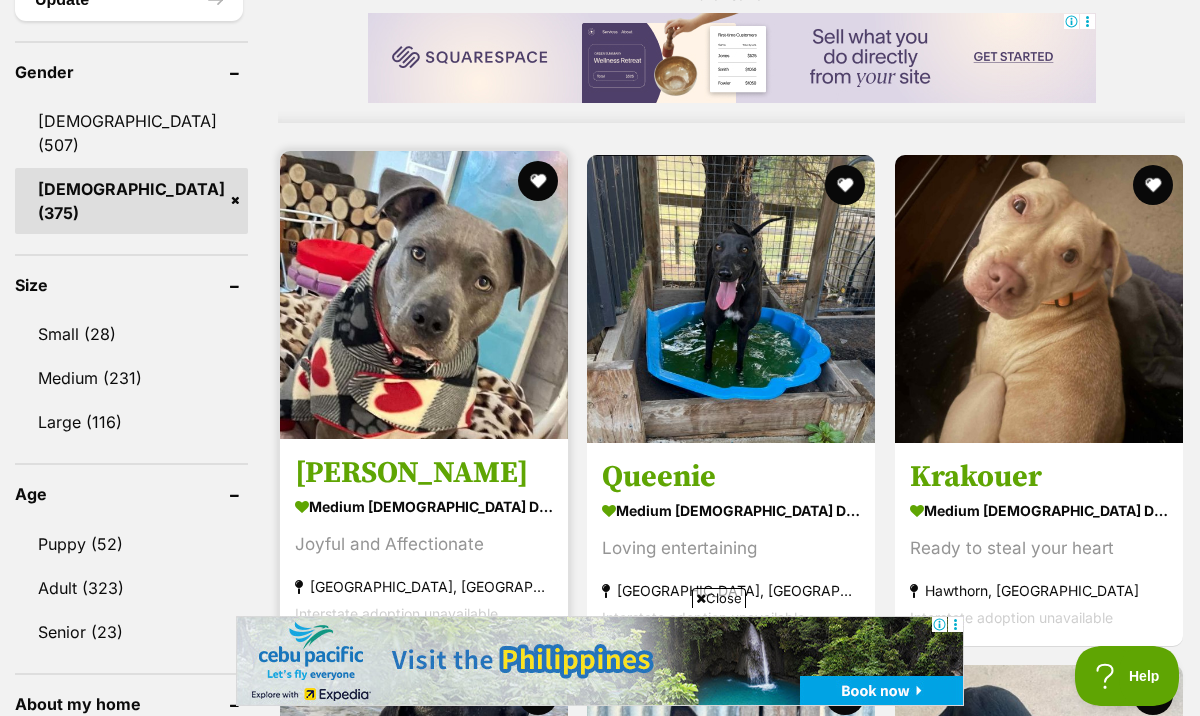 click at bounding box center [424, 295] 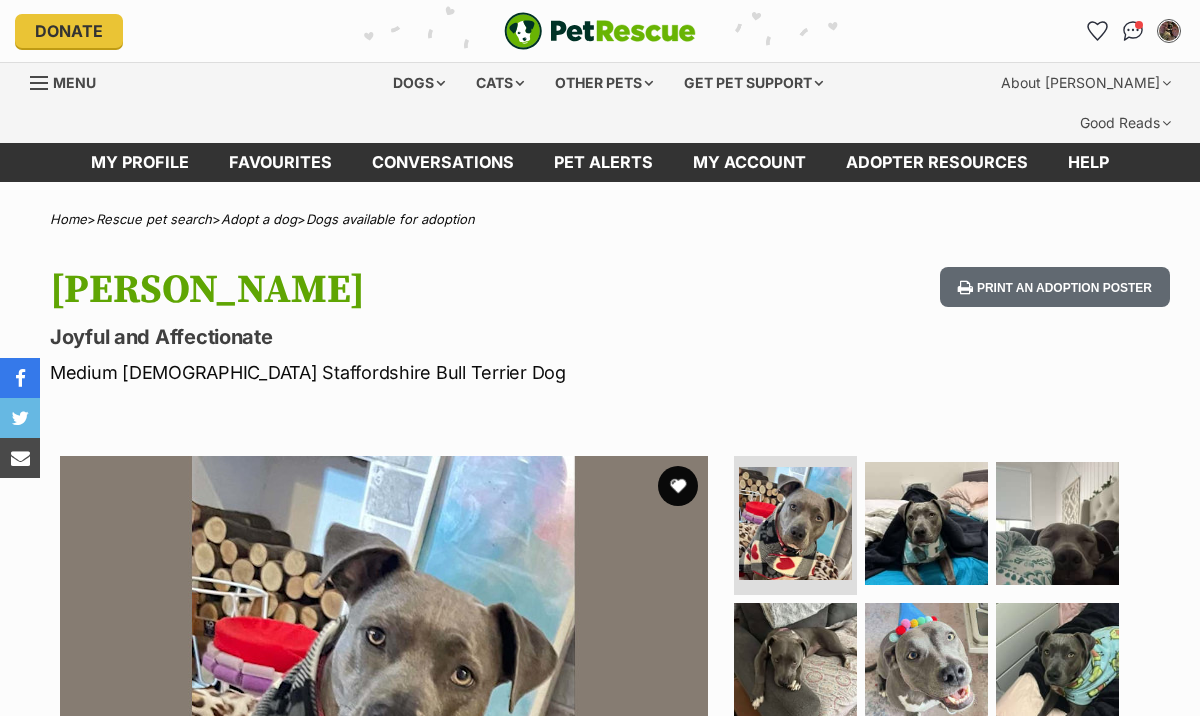 scroll, scrollTop: 0, scrollLeft: 0, axis: both 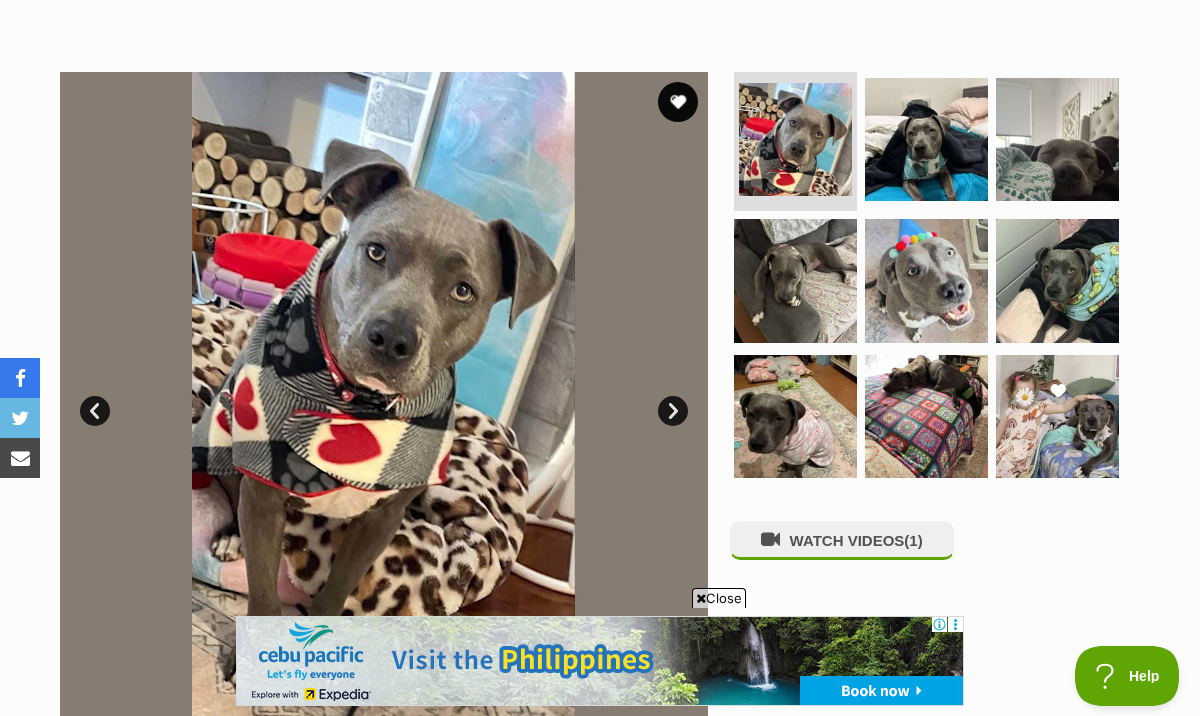 click on "Next" at bounding box center [673, 411] 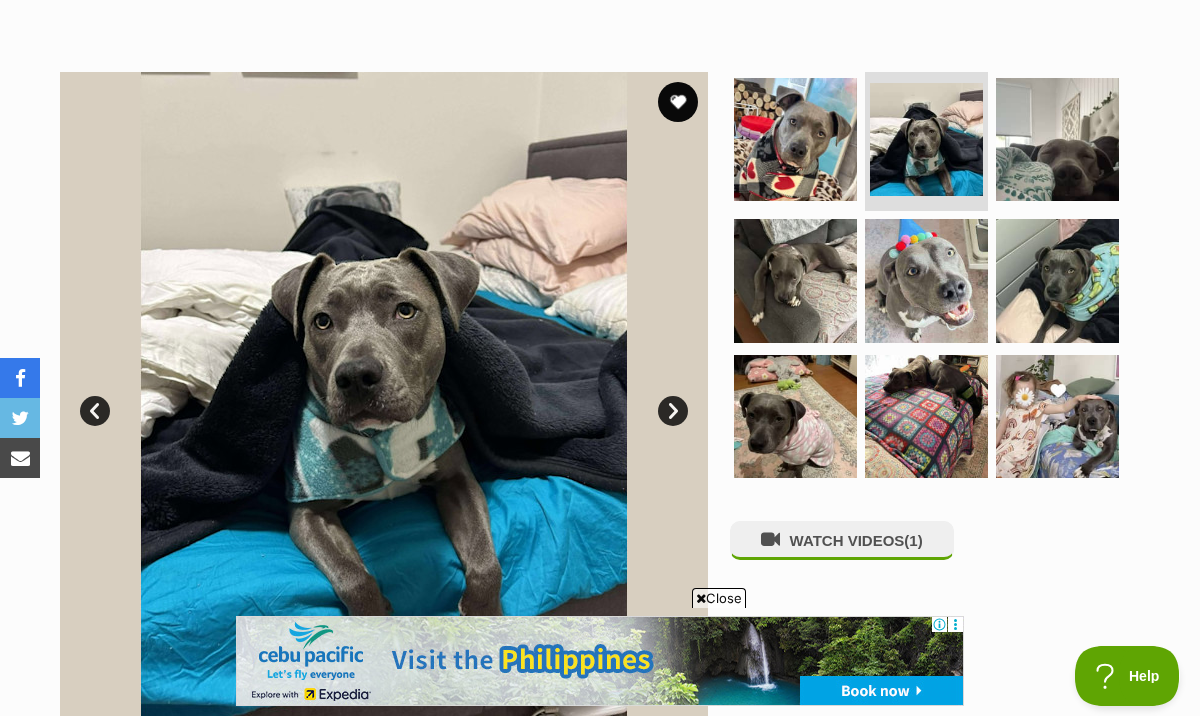 click on "Next" at bounding box center (673, 411) 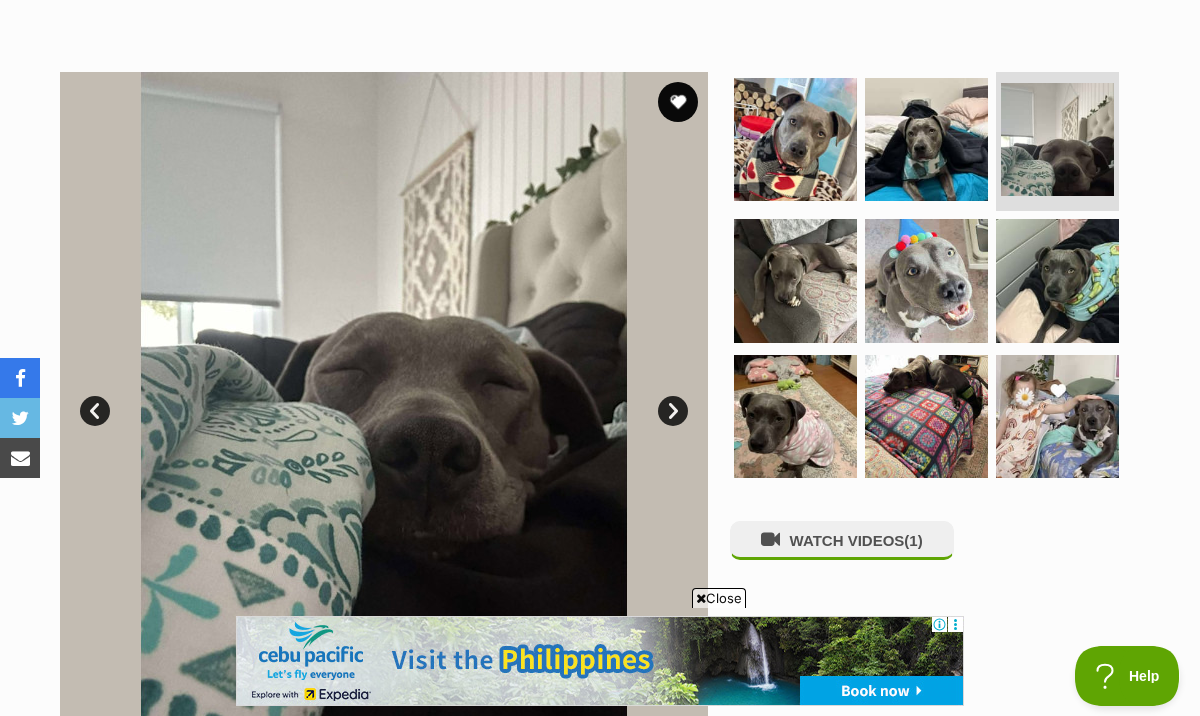 click on "Next" at bounding box center [673, 411] 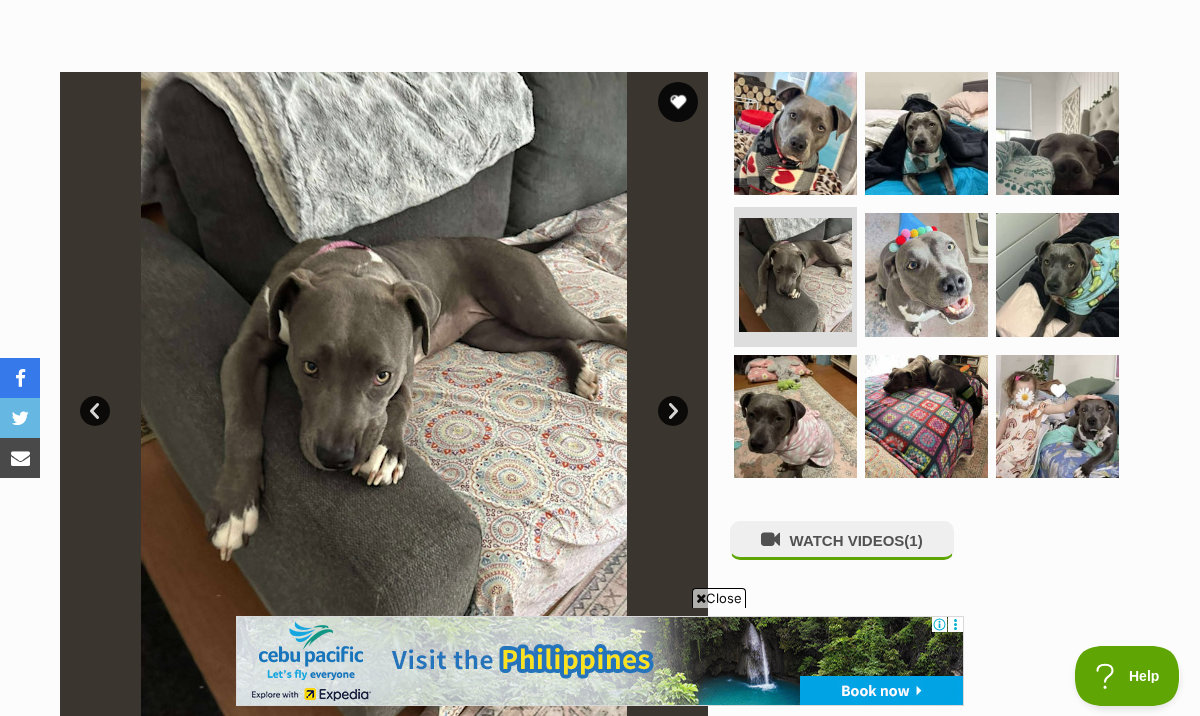 click on "Next" at bounding box center (673, 411) 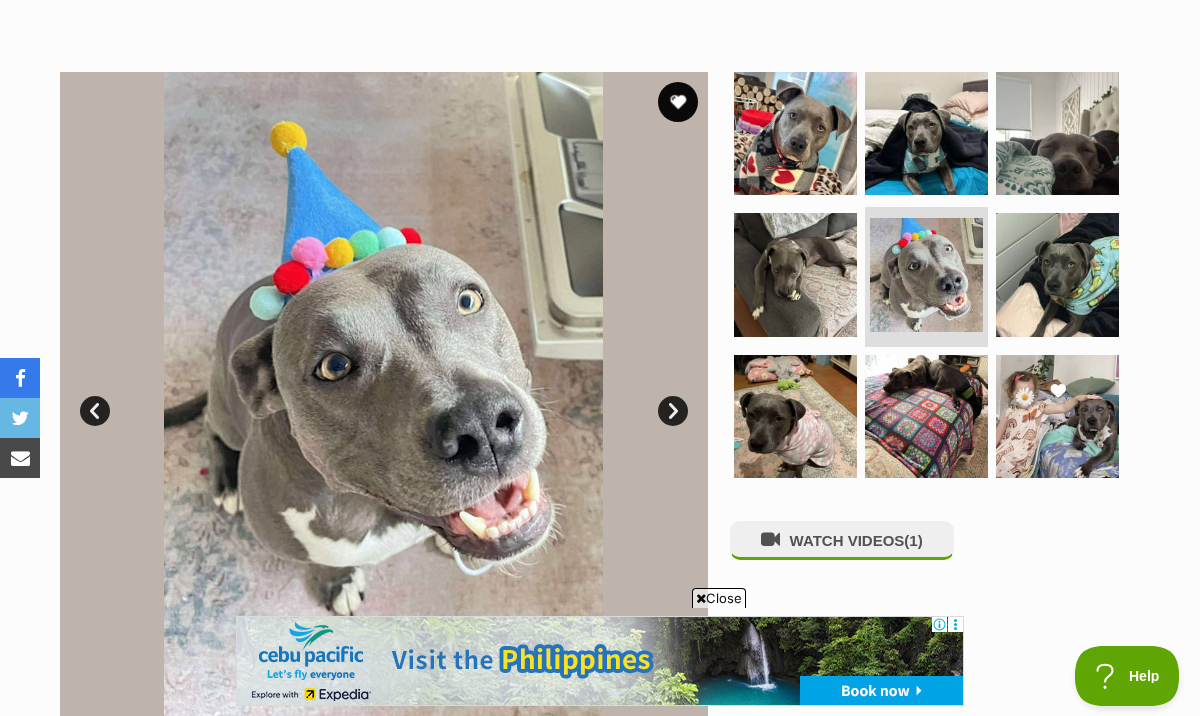 click on "Next" at bounding box center (673, 411) 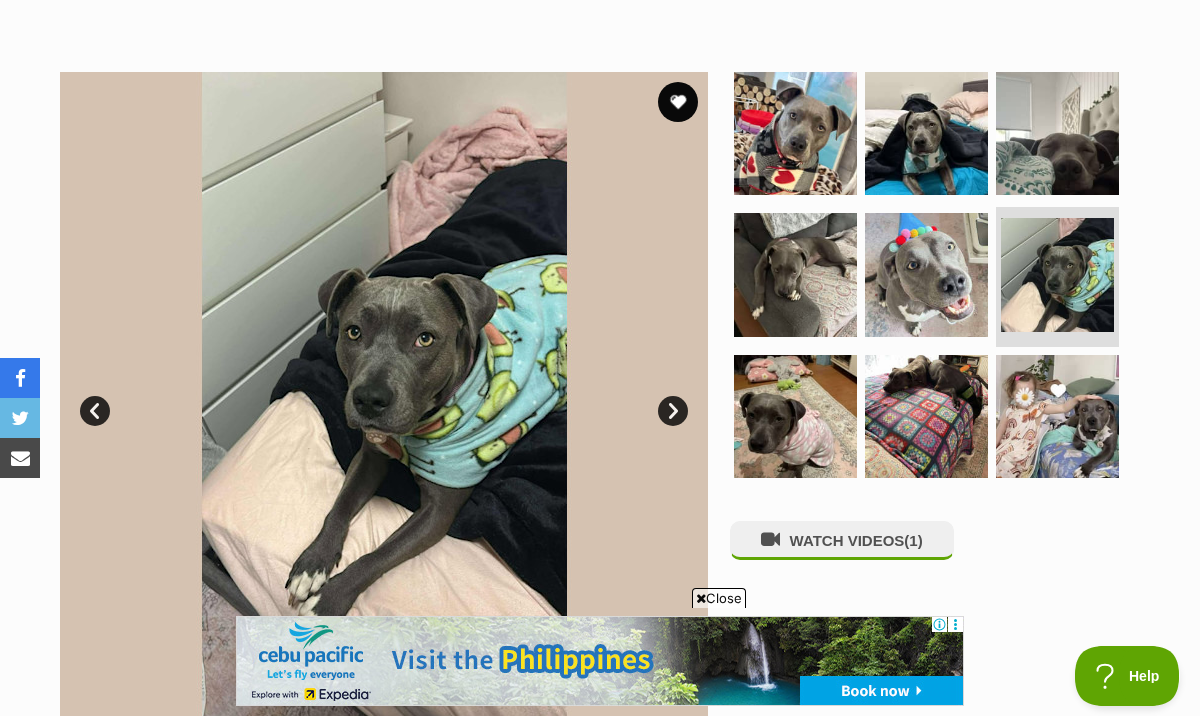 scroll, scrollTop: 0, scrollLeft: 0, axis: both 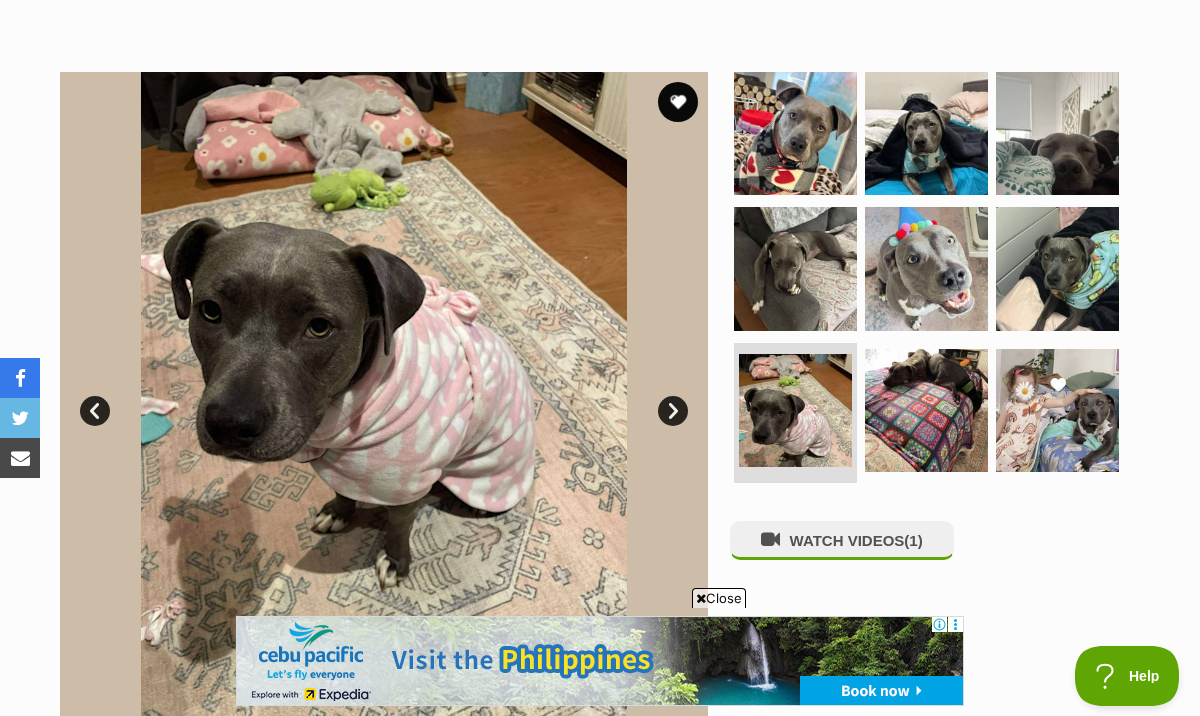click on "Next" at bounding box center [673, 411] 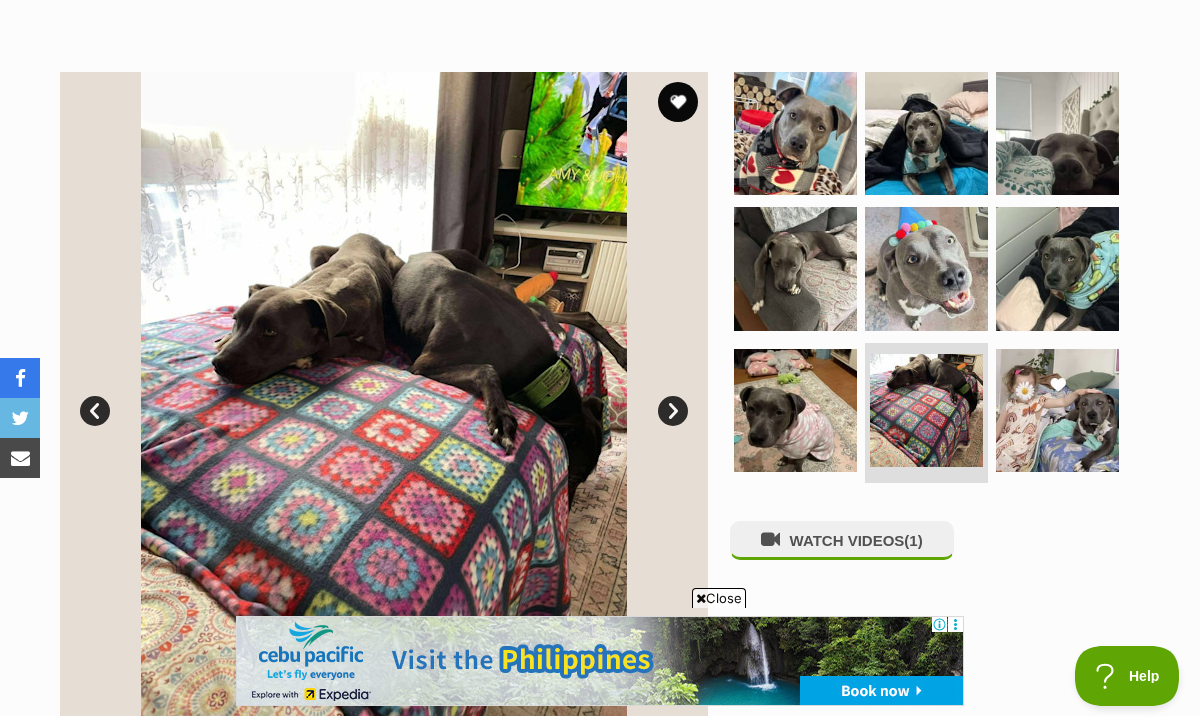 click on "Prev" at bounding box center (95, 411) 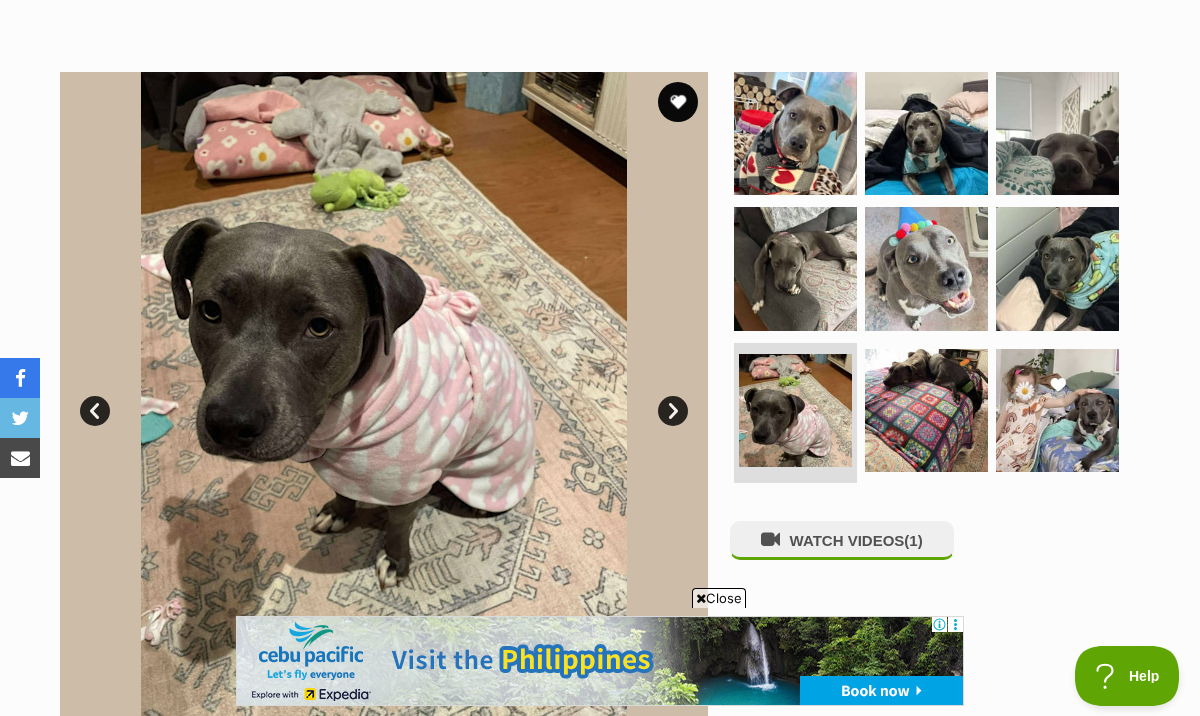 click on "Prev" at bounding box center [95, 411] 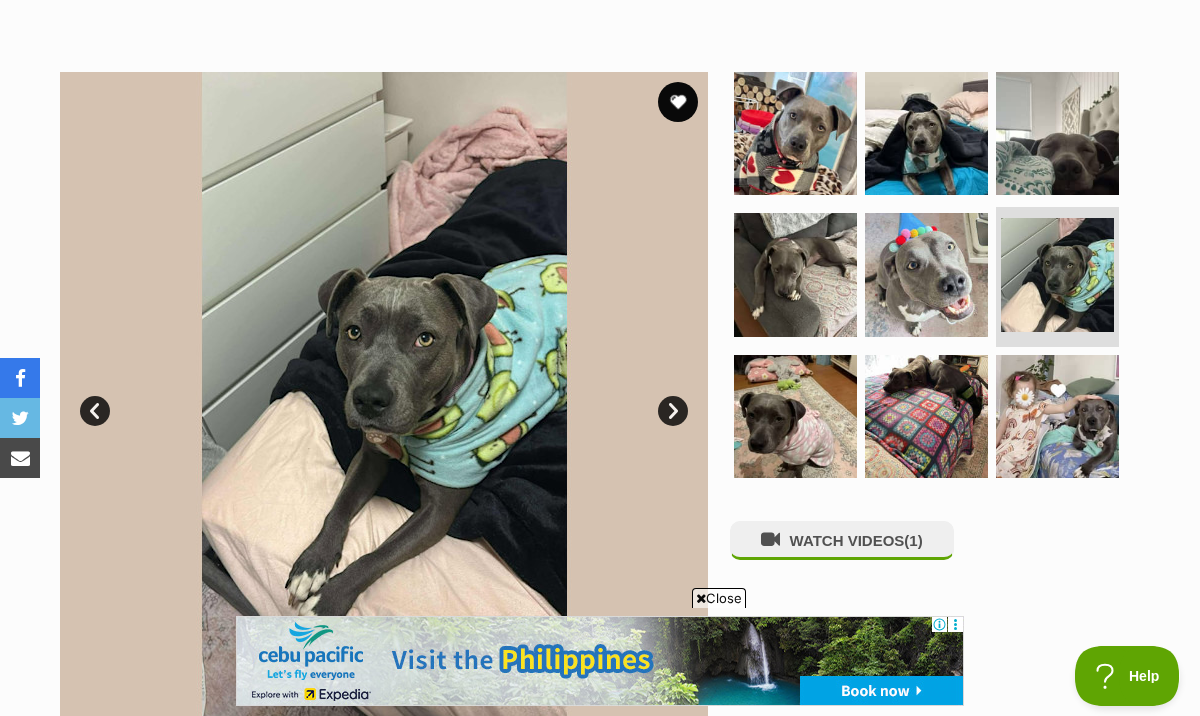 click on "Prev" at bounding box center [95, 411] 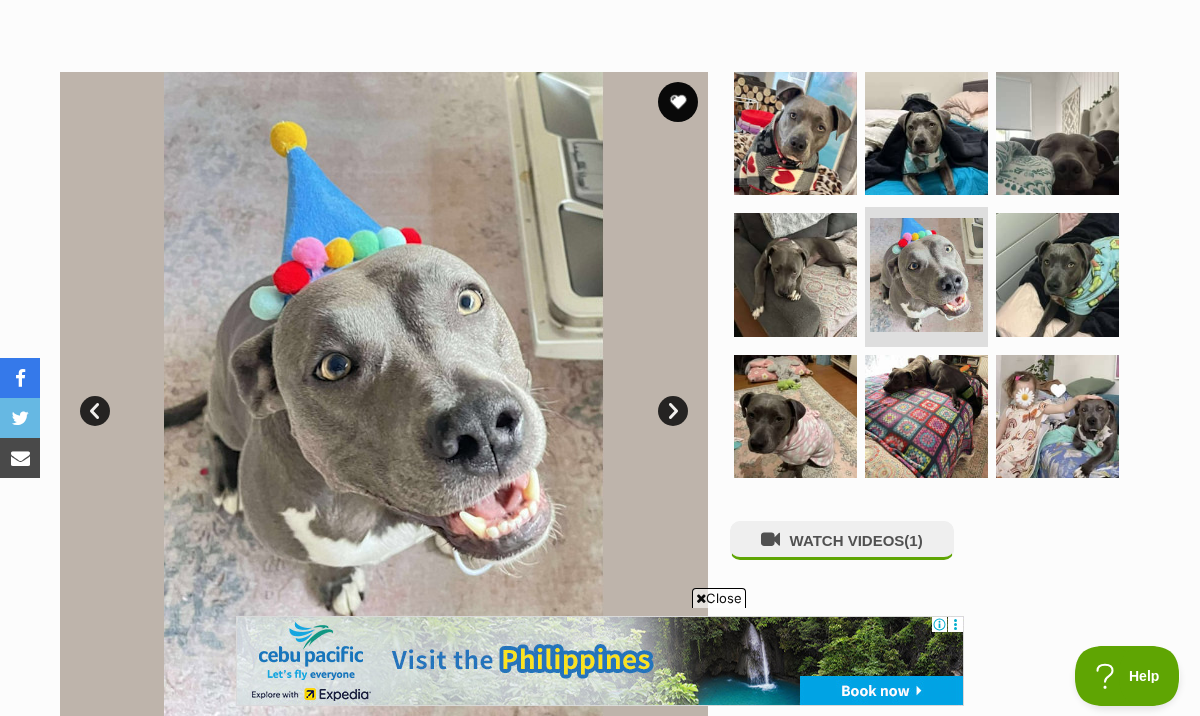 click on "Next" at bounding box center (673, 411) 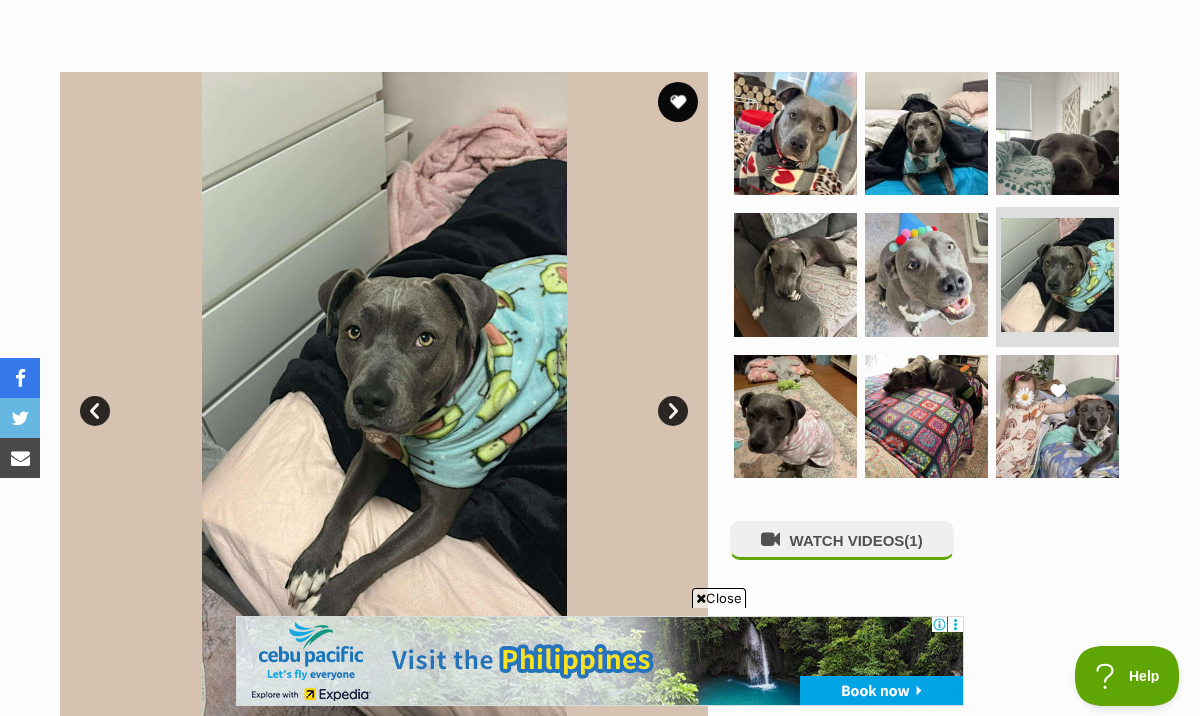 click on "Next" at bounding box center [673, 411] 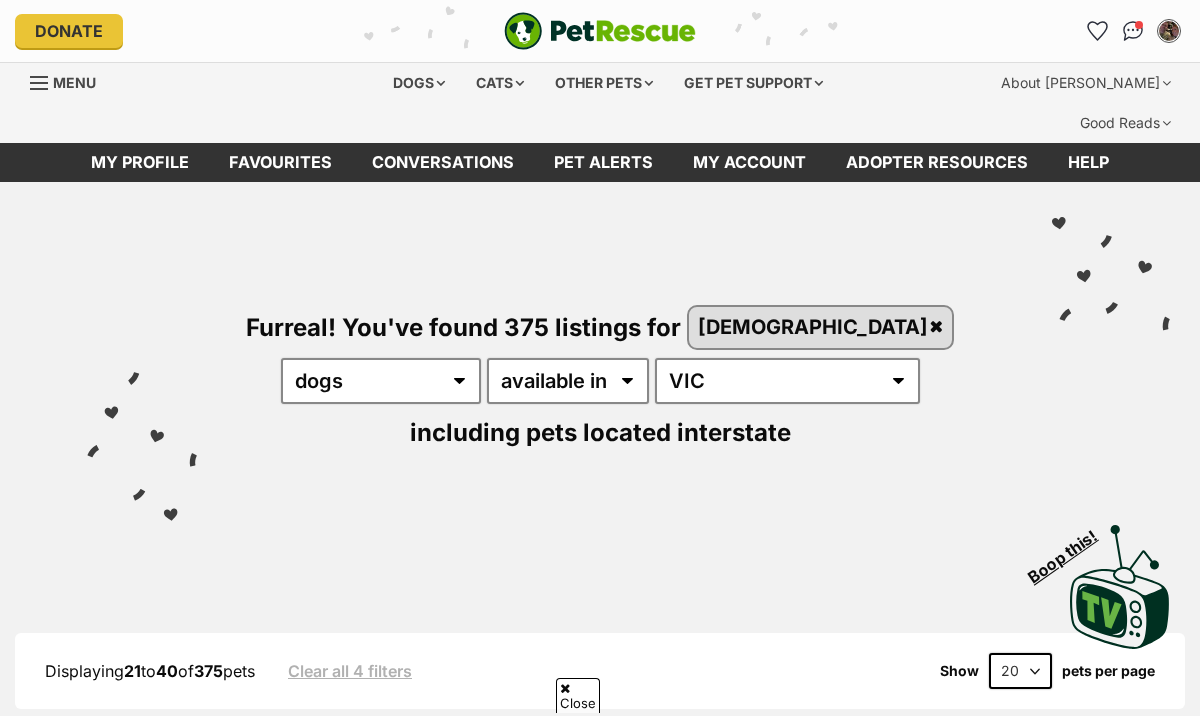 scroll, scrollTop: 1796, scrollLeft: 0, axis: vertical 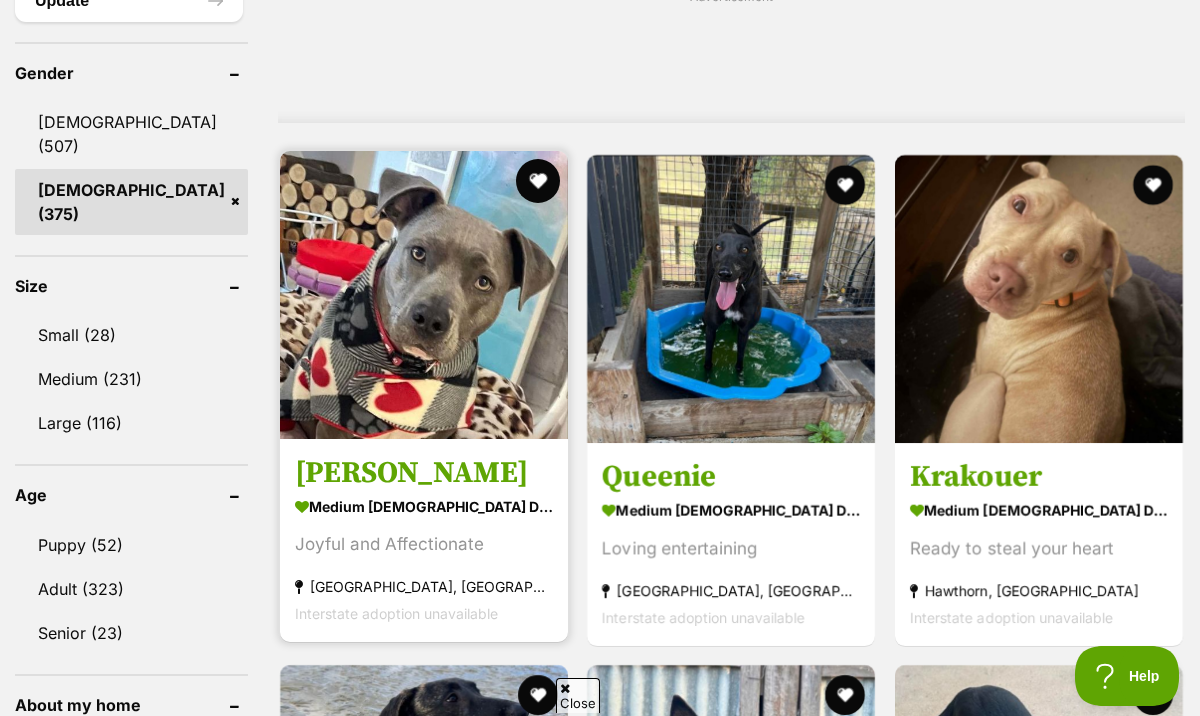 click at bounding box center (538, 181) 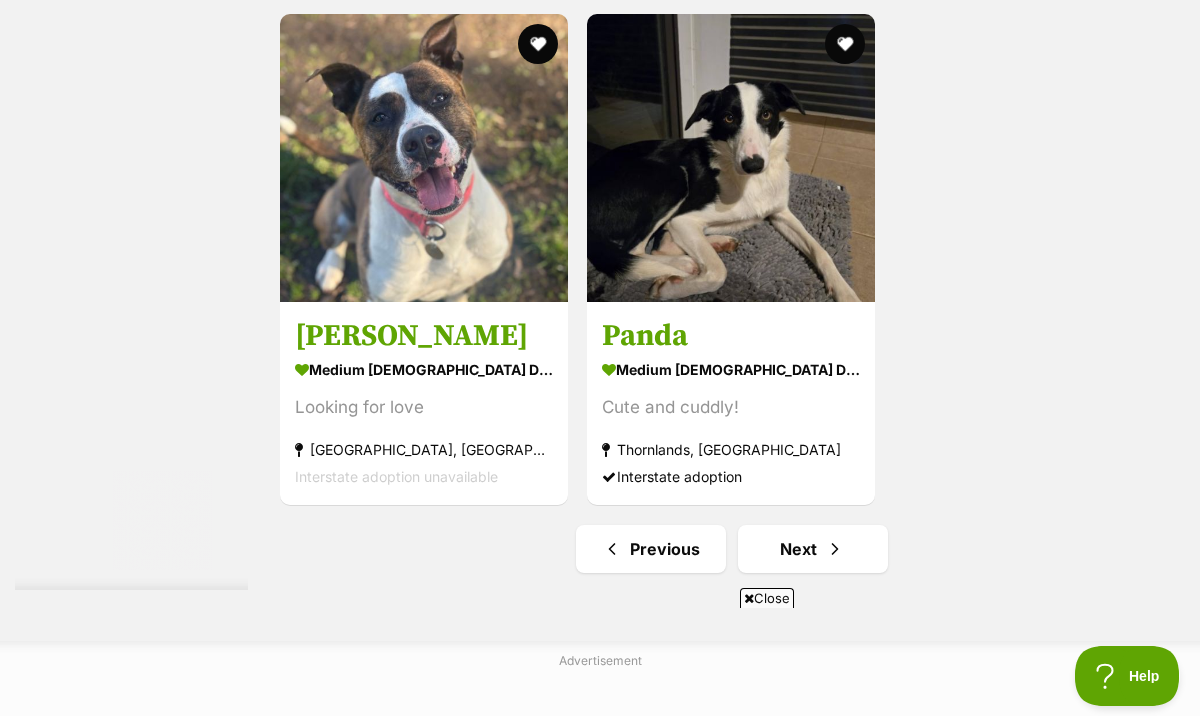 scroll, scrollTop: 4356, scrollLeft: 0, axis: vertical 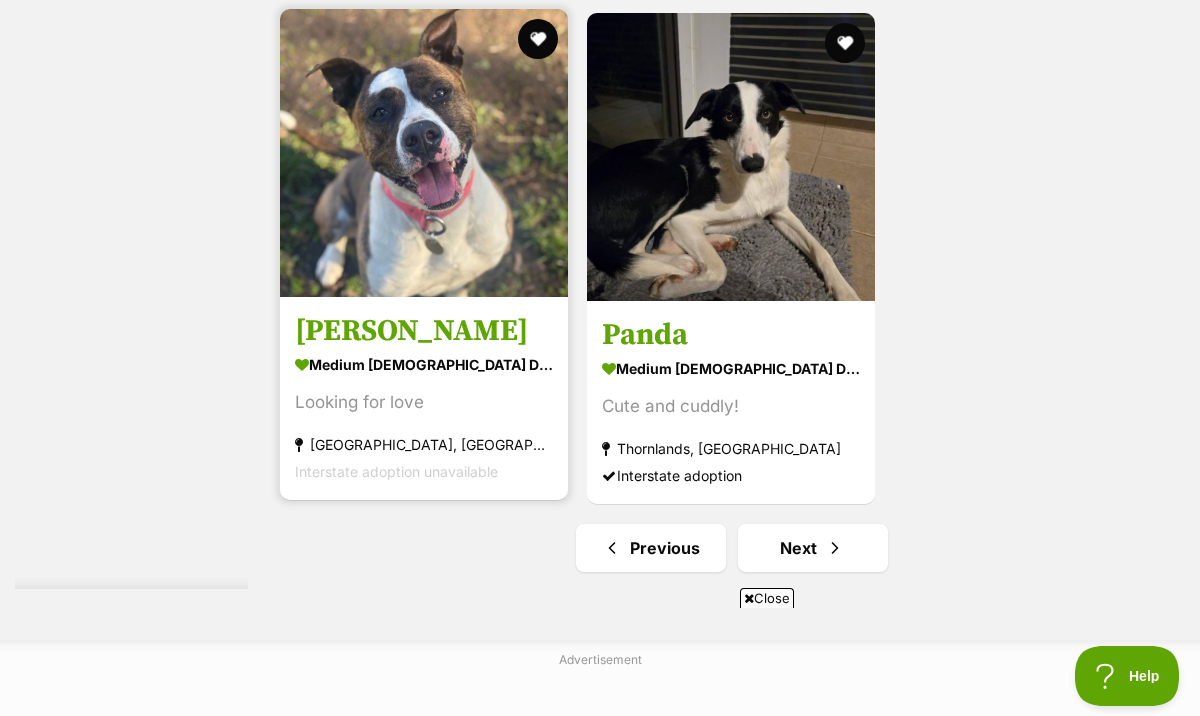 click at bounding box center (424, 153) 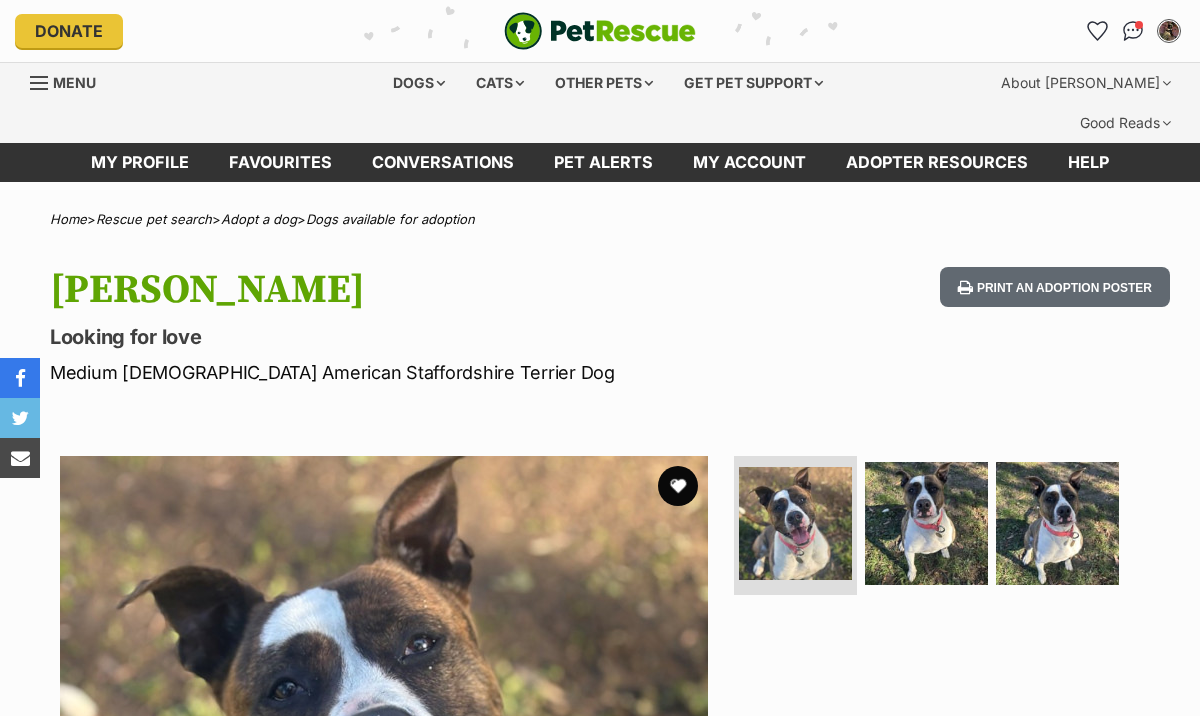 scroll, scrollTop: 0, scrollLeft: 0, axis: both 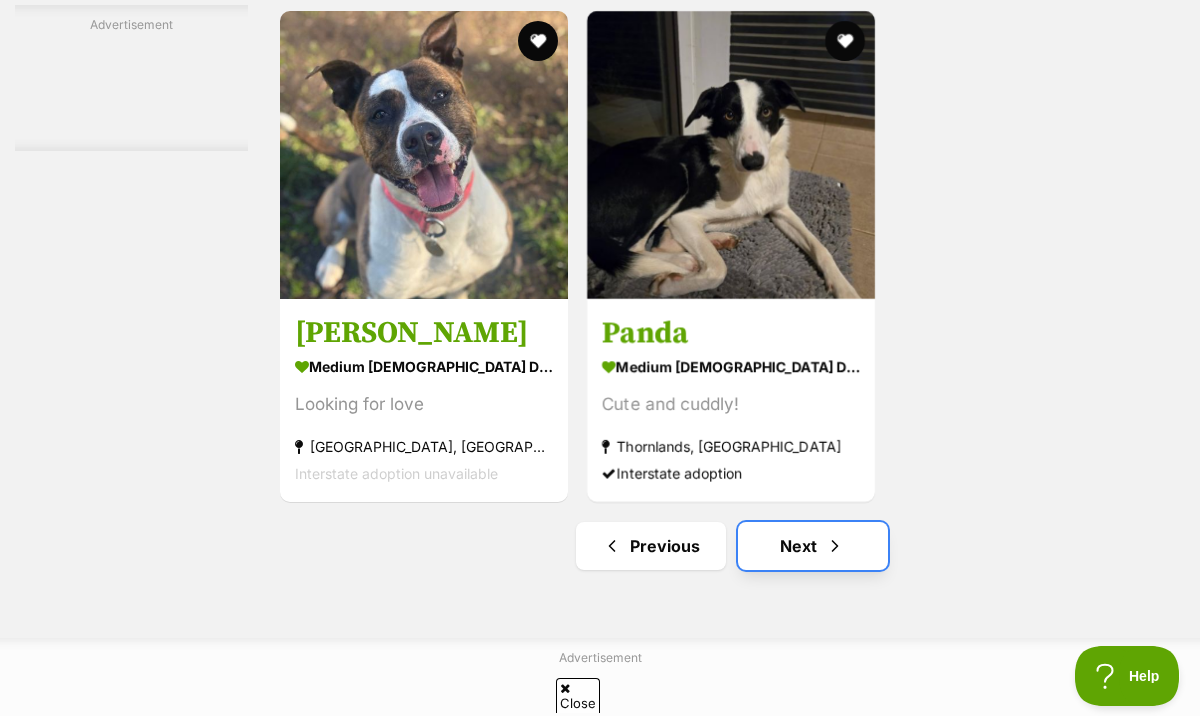 click on "Next" at bounding box center [813, 546] 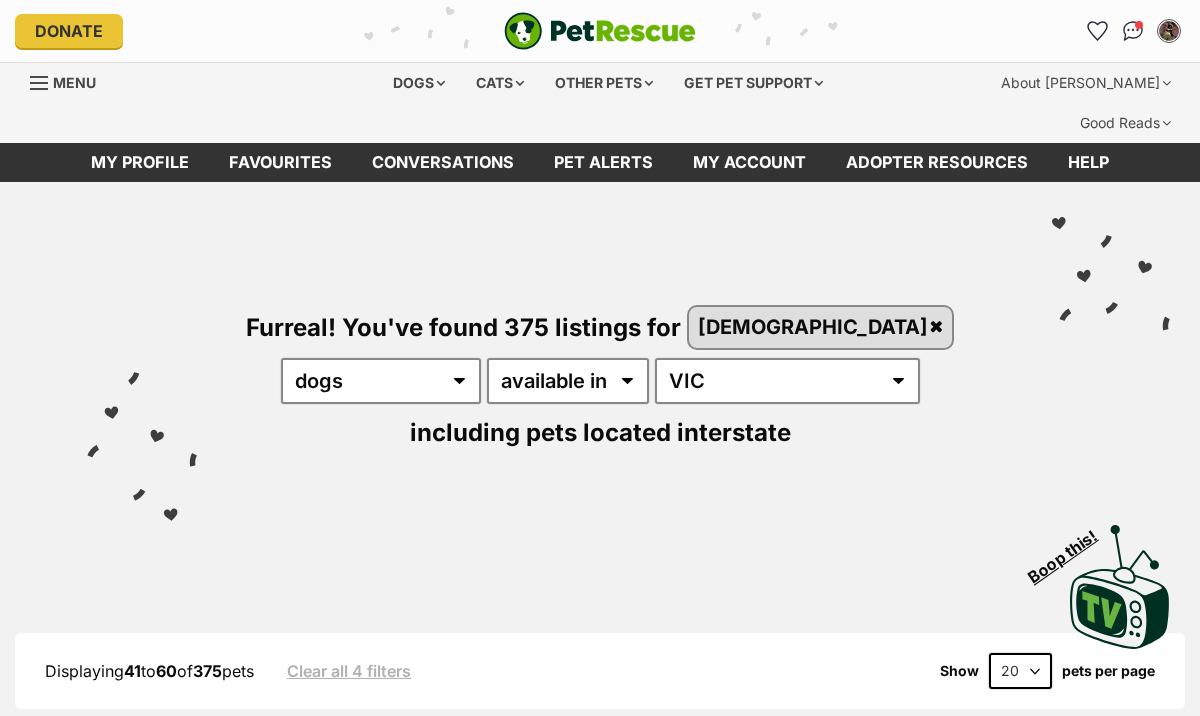 scroll, scrollTop: 0, scrollLeft: 0, axis: both 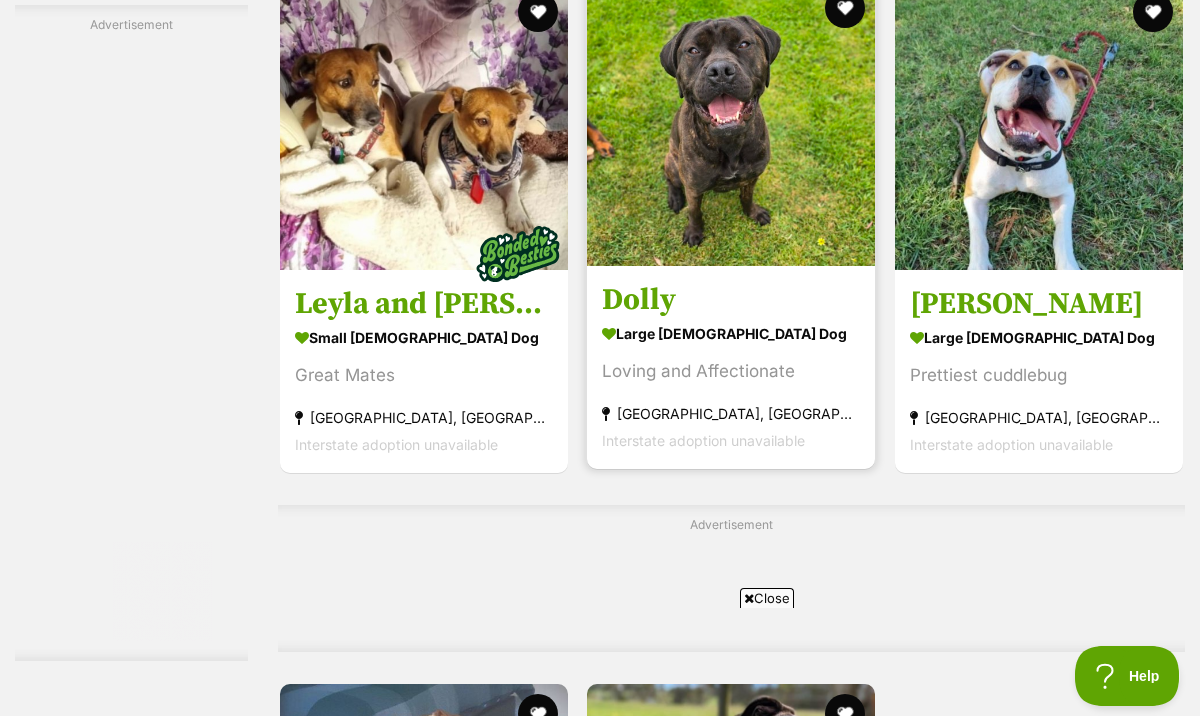 click at bounding box center (731, 122) 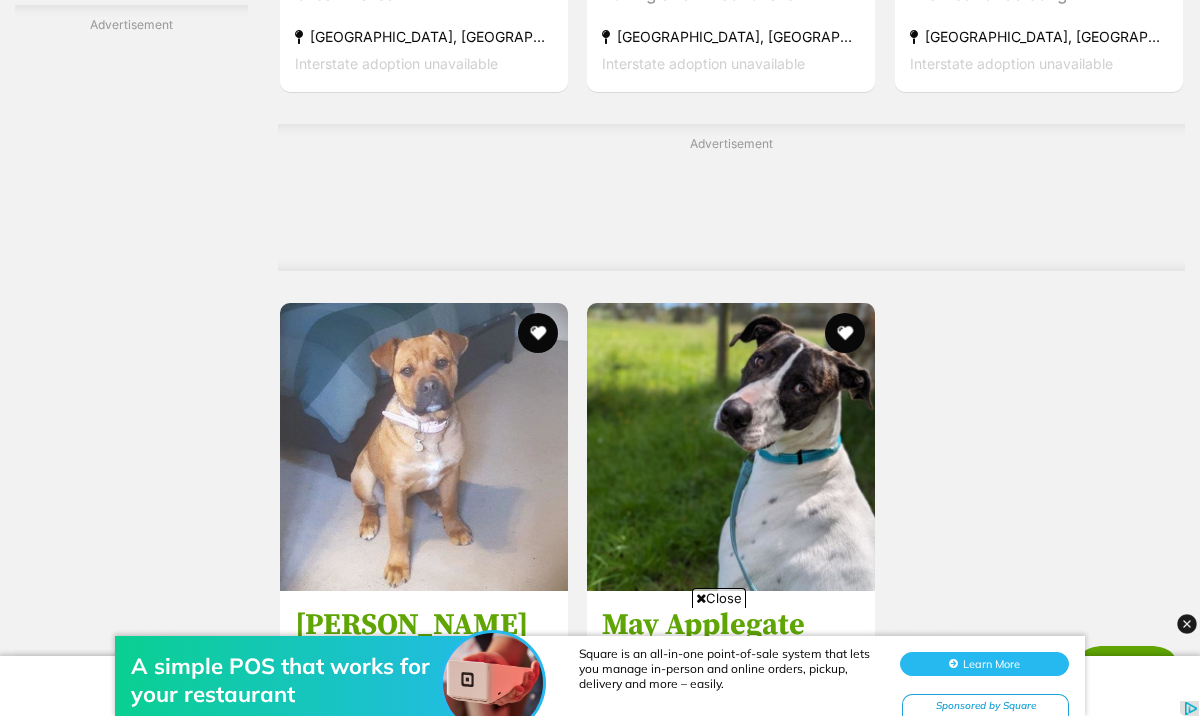 scroll, scrollTop: 4325, scrollLeft: 0, axis: vertical 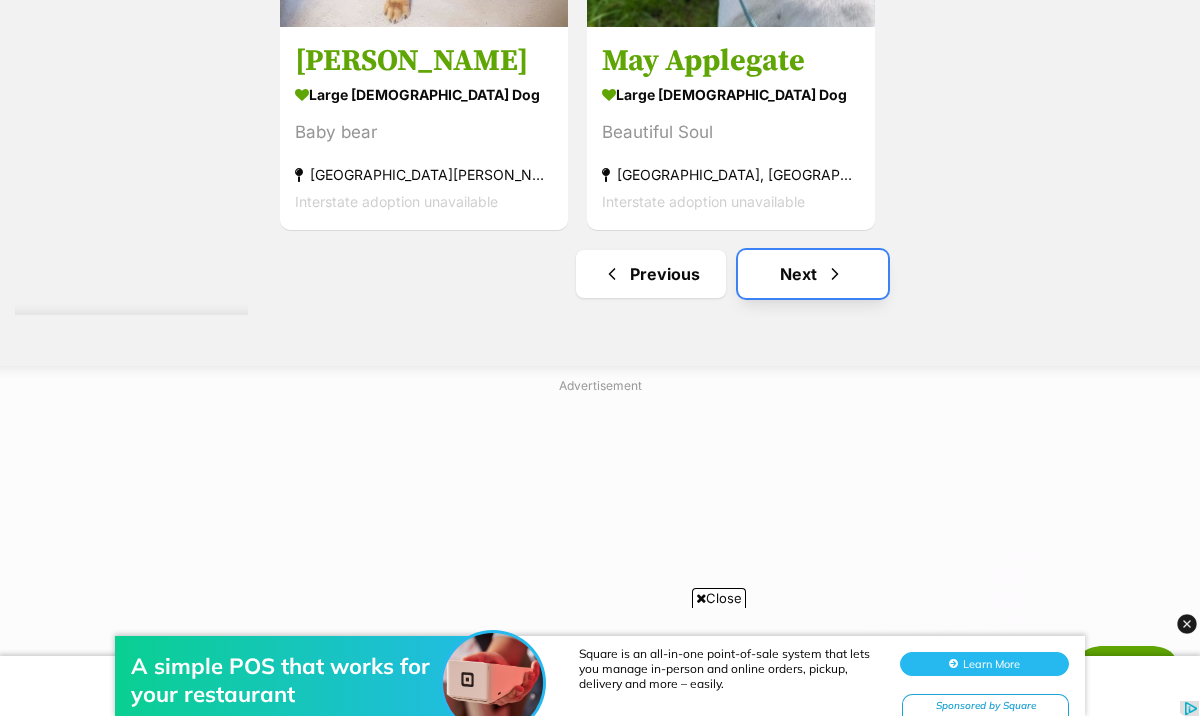 click on "Next" at bounding box center [813, 274] 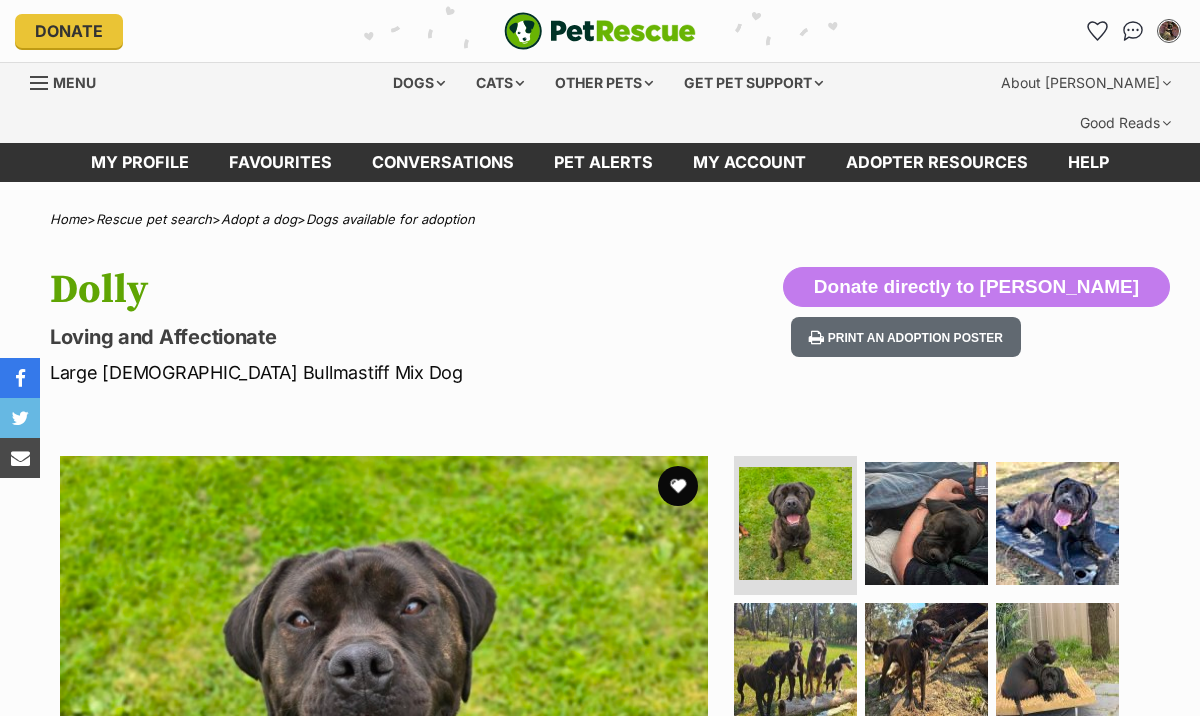 scroll, scrollTop: 0, scrollLeft: 0, axis: both 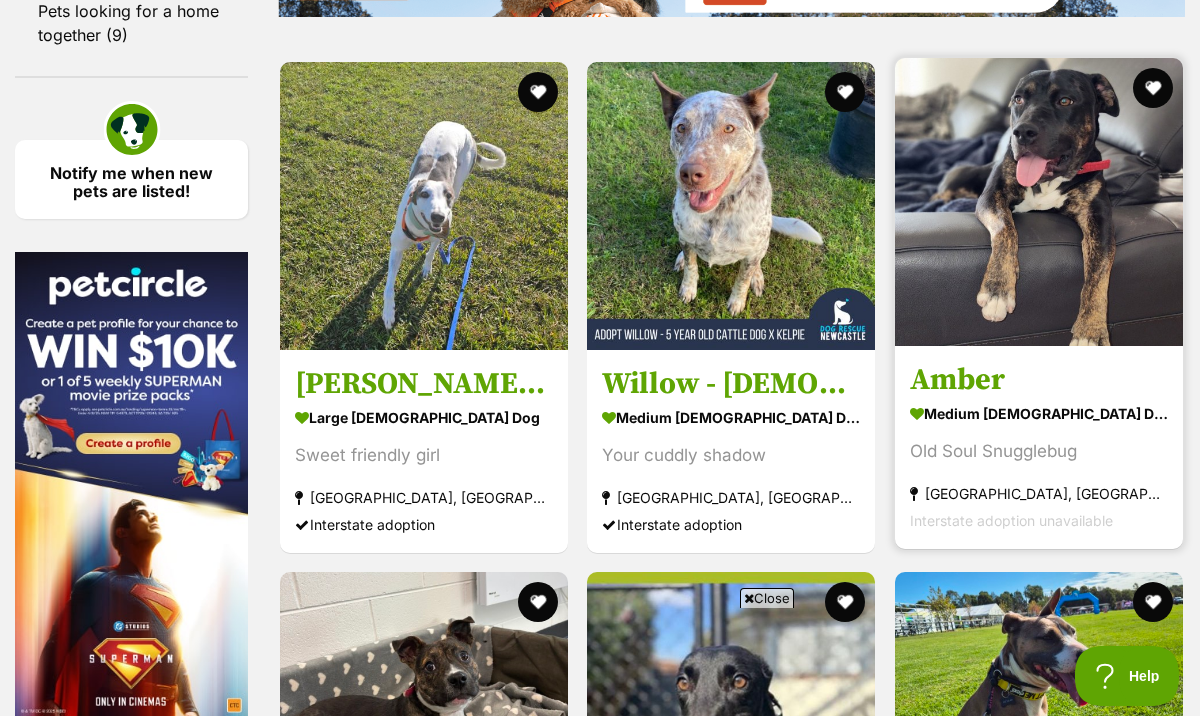 click at bounding box center (1039, 202) 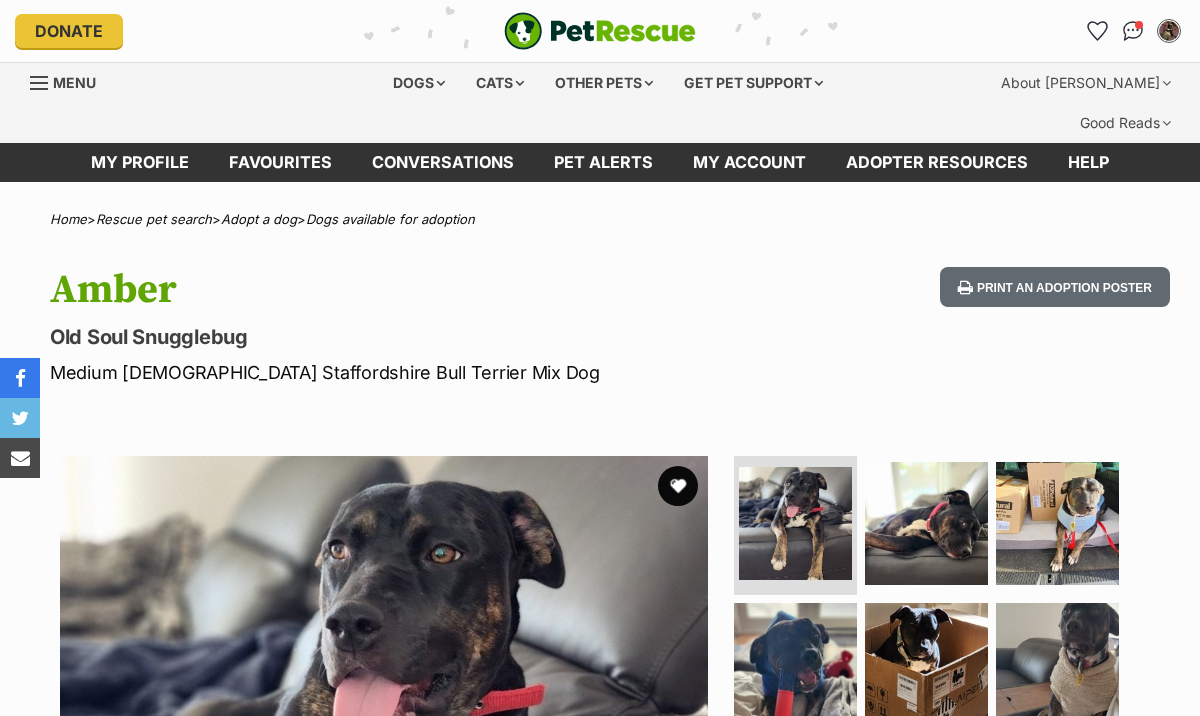 scroll, scrollTop: 0, scrollLeft: 0, axis: both 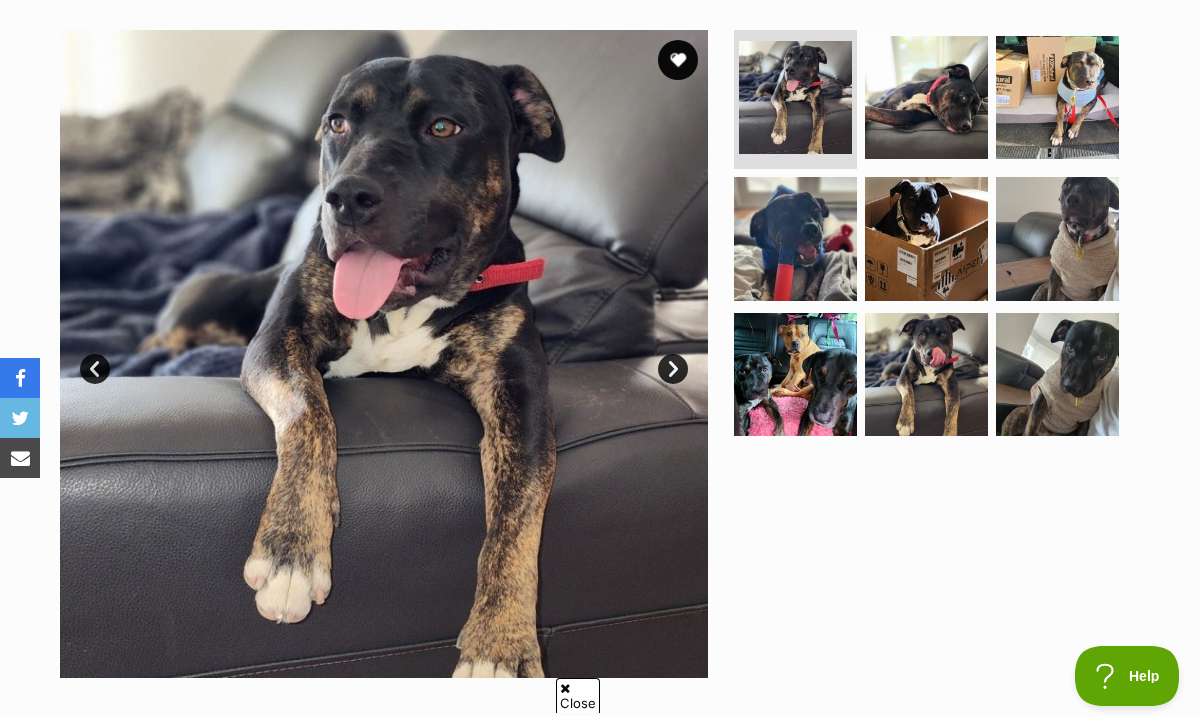 click on "Next" at bounding box center [673, 369] 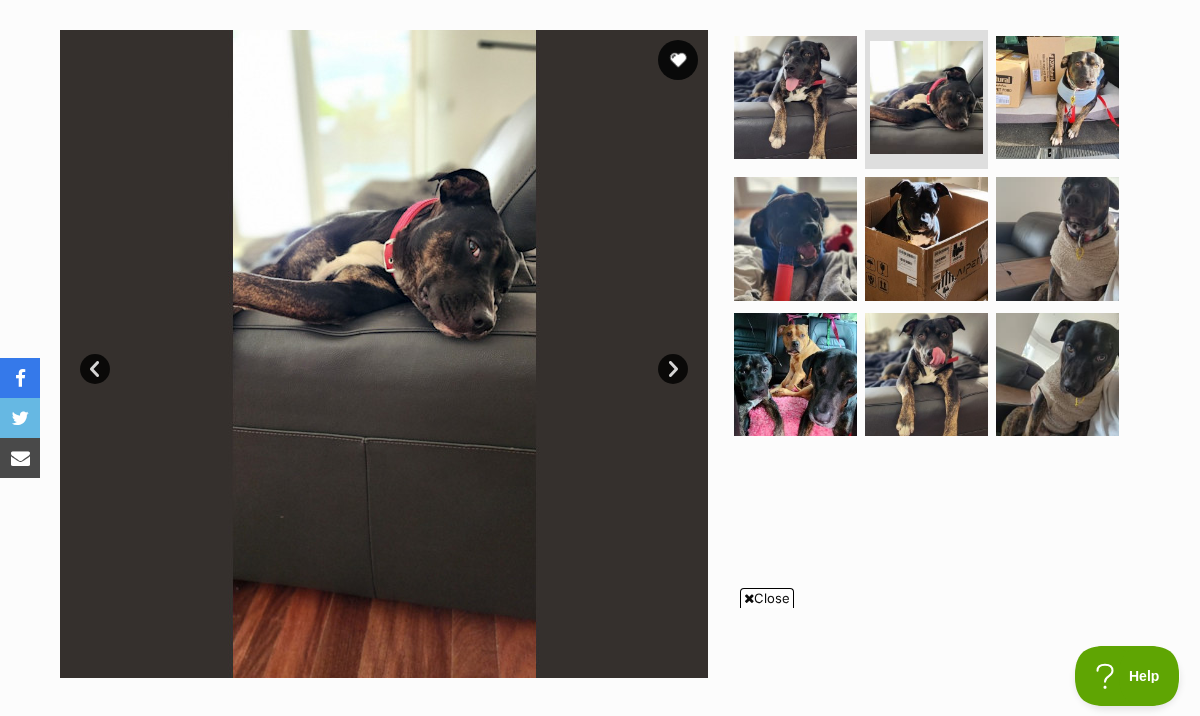 click on "Next" at bounding box center [673, 369] 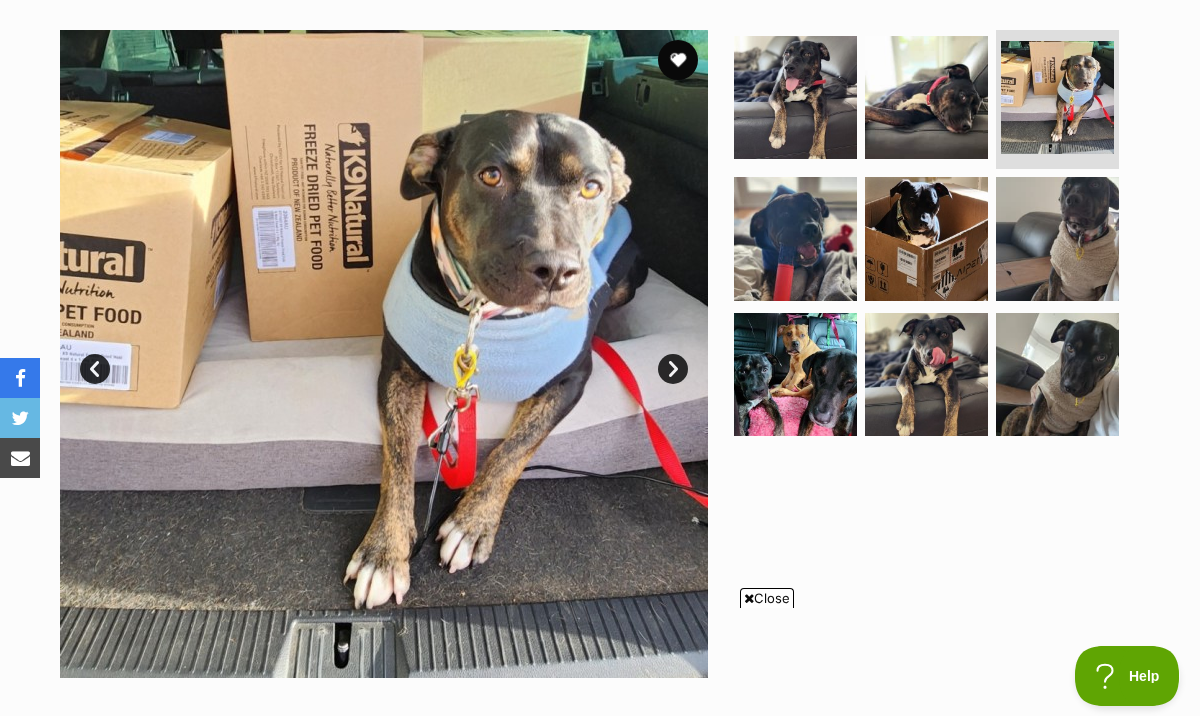 scroll, scrollTop: 0, scrollLeft: 0, axis: both 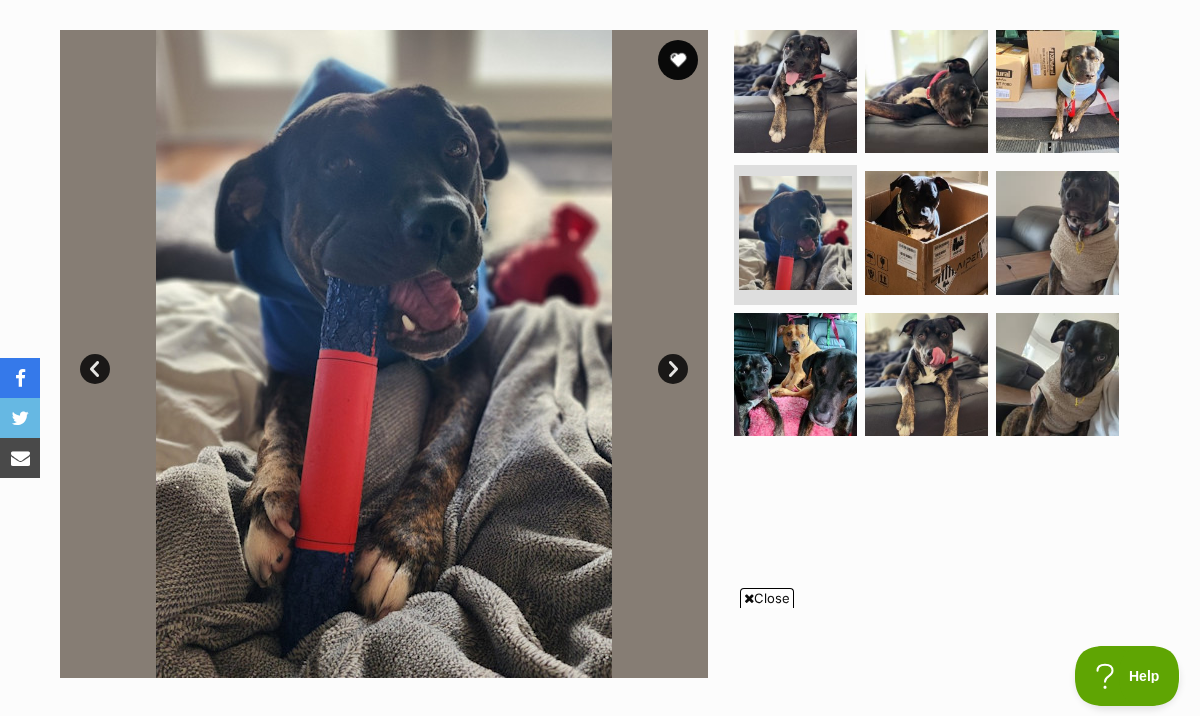 click on "Next" at bounding box center (673, 369) 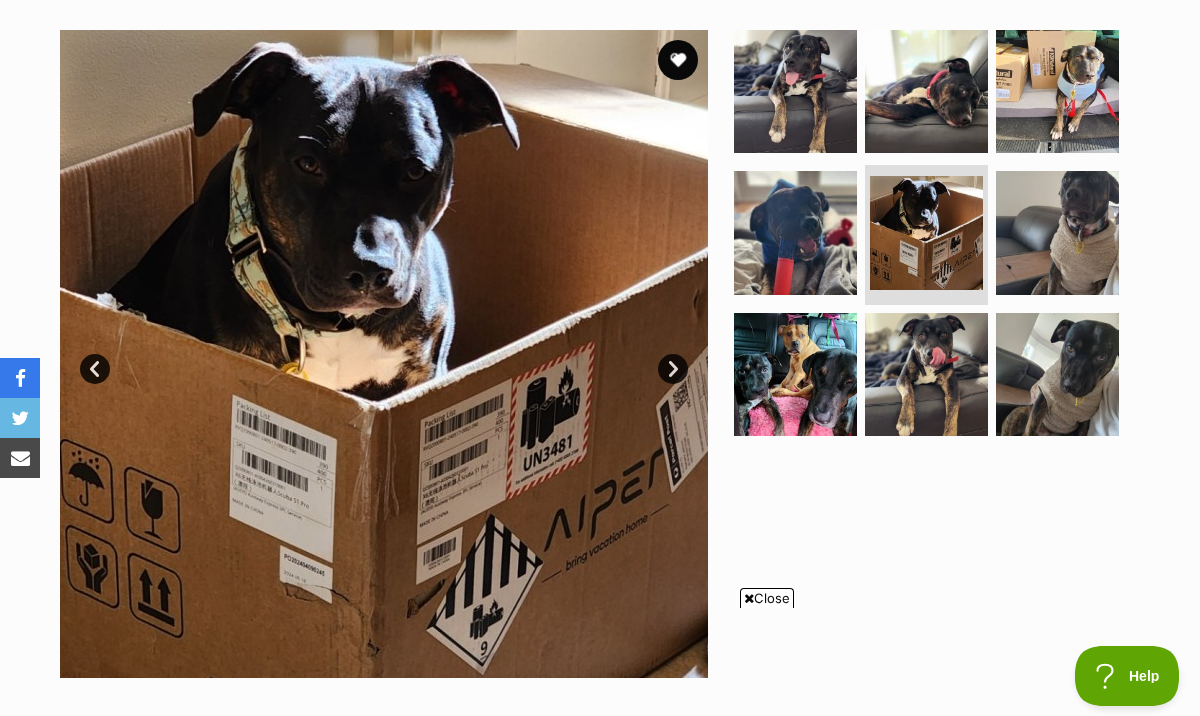 click on "Next" at bounding box center [673, 369] 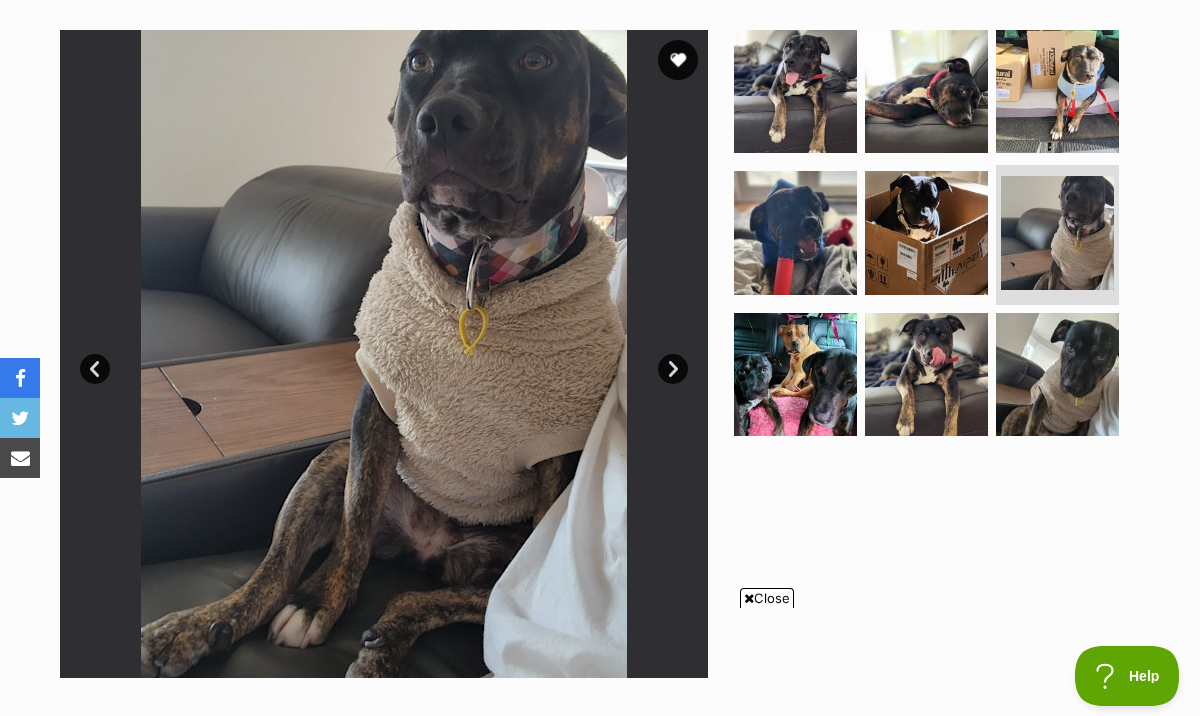 click on "Next" at bounding box center [673, 369] 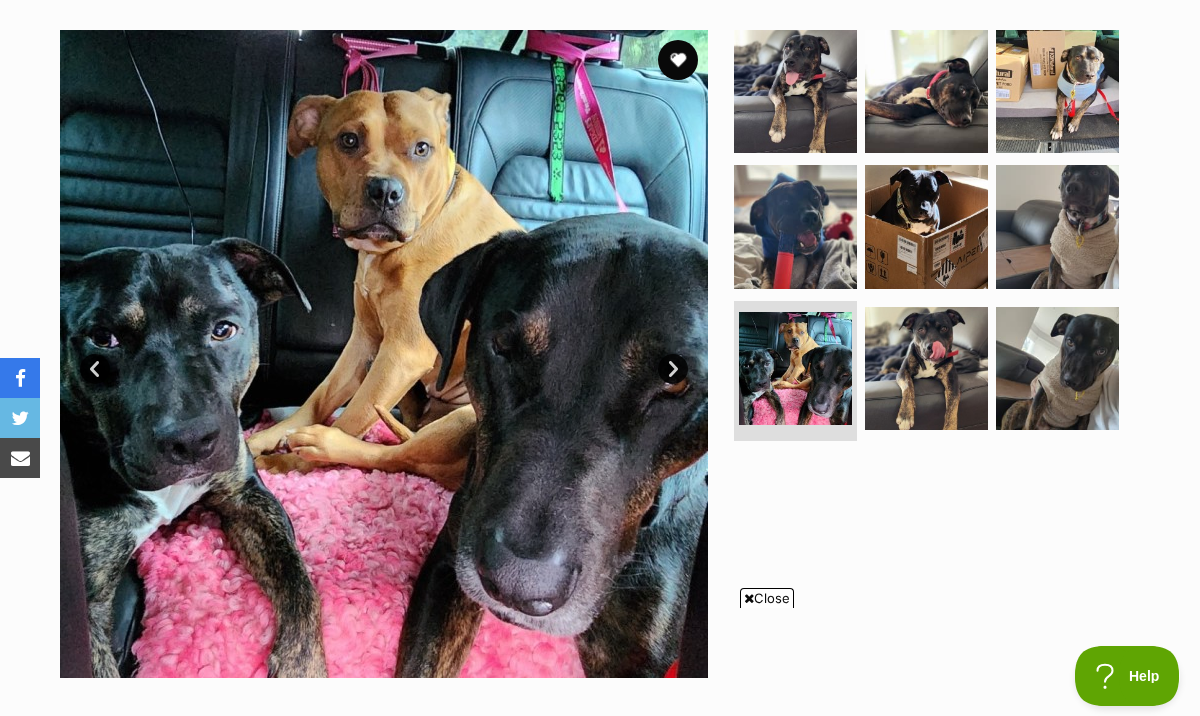 click on "Next" at bounding box center [673, 369] 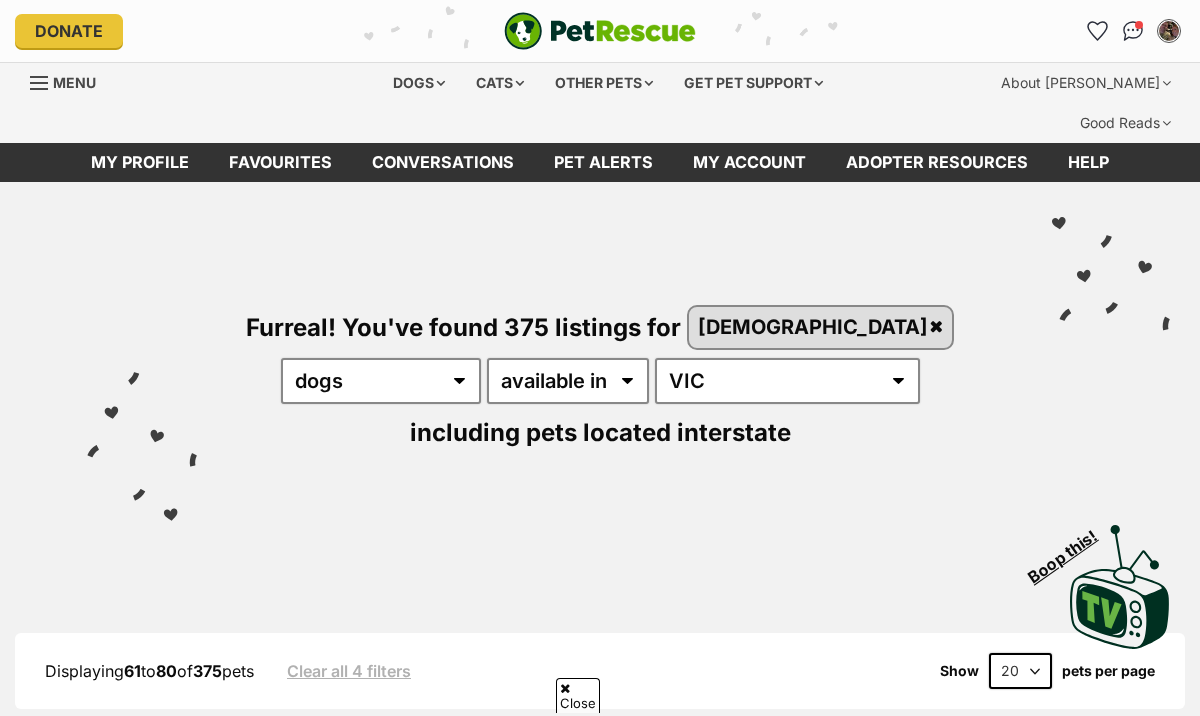 scroll, scrollTop: 3095, scrollLeft: 0, axis: vertical 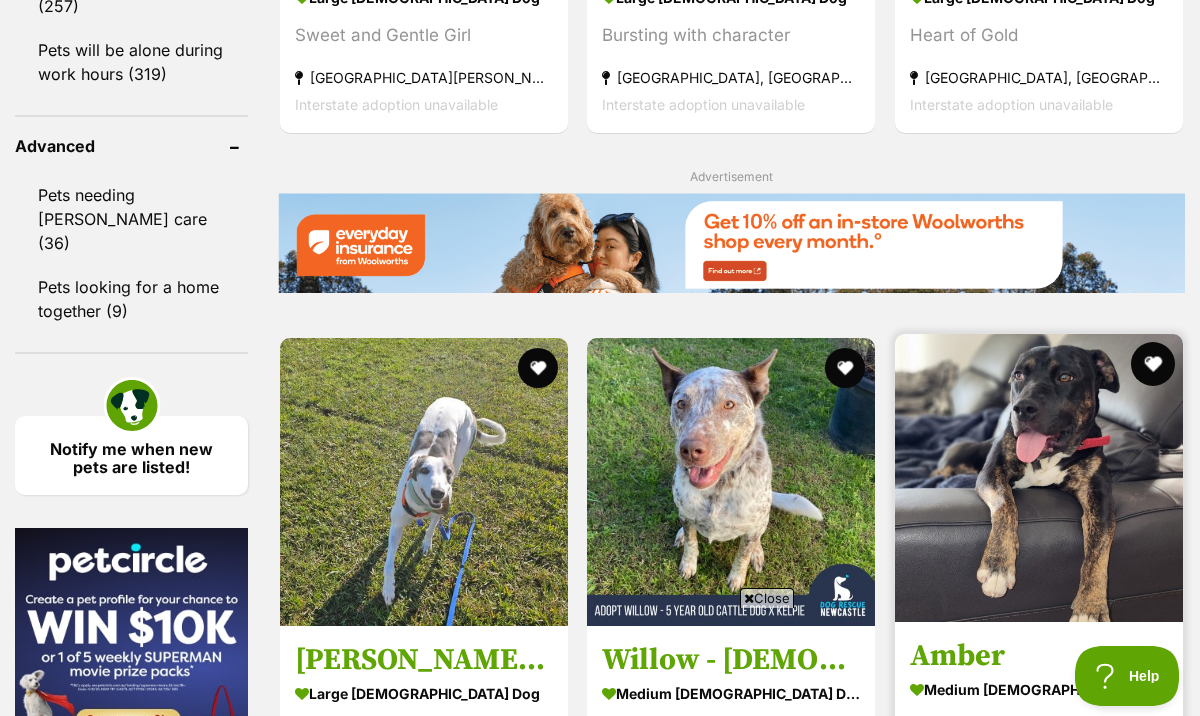 click at bounding box center (1153, 364) 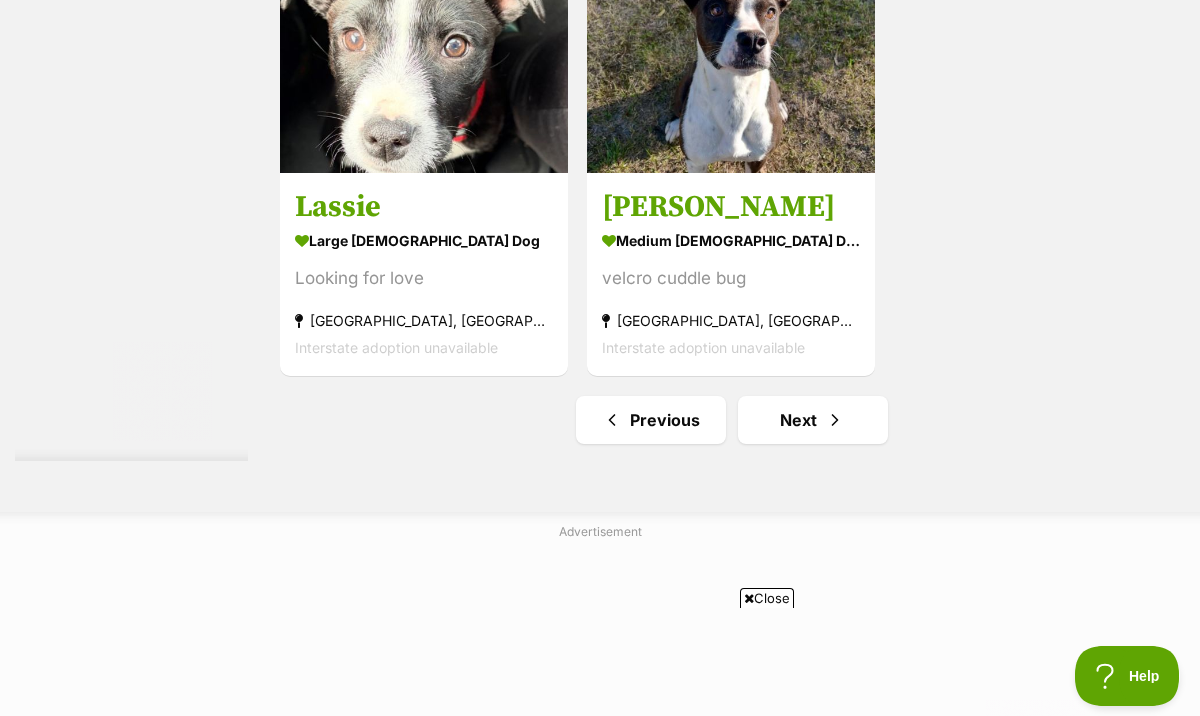 scroll, scrollTop: 4544, scrollLeft: 0, axis: vertical 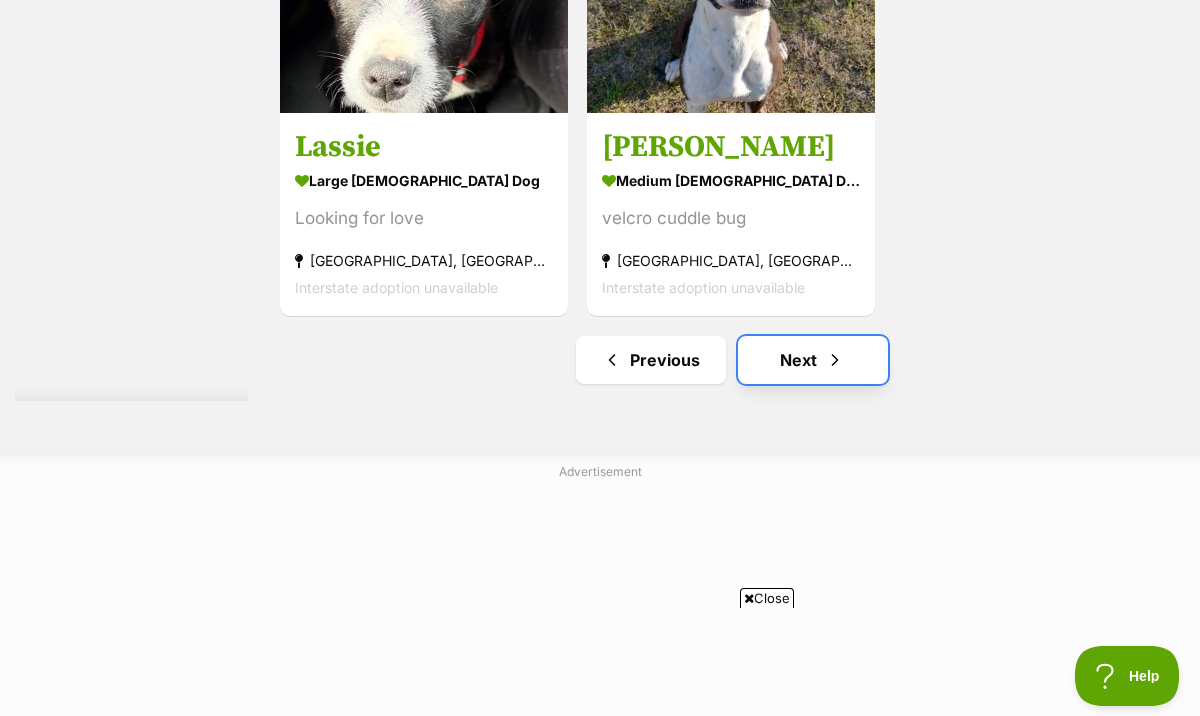 click on "Next" at bounding box center [813, 360] 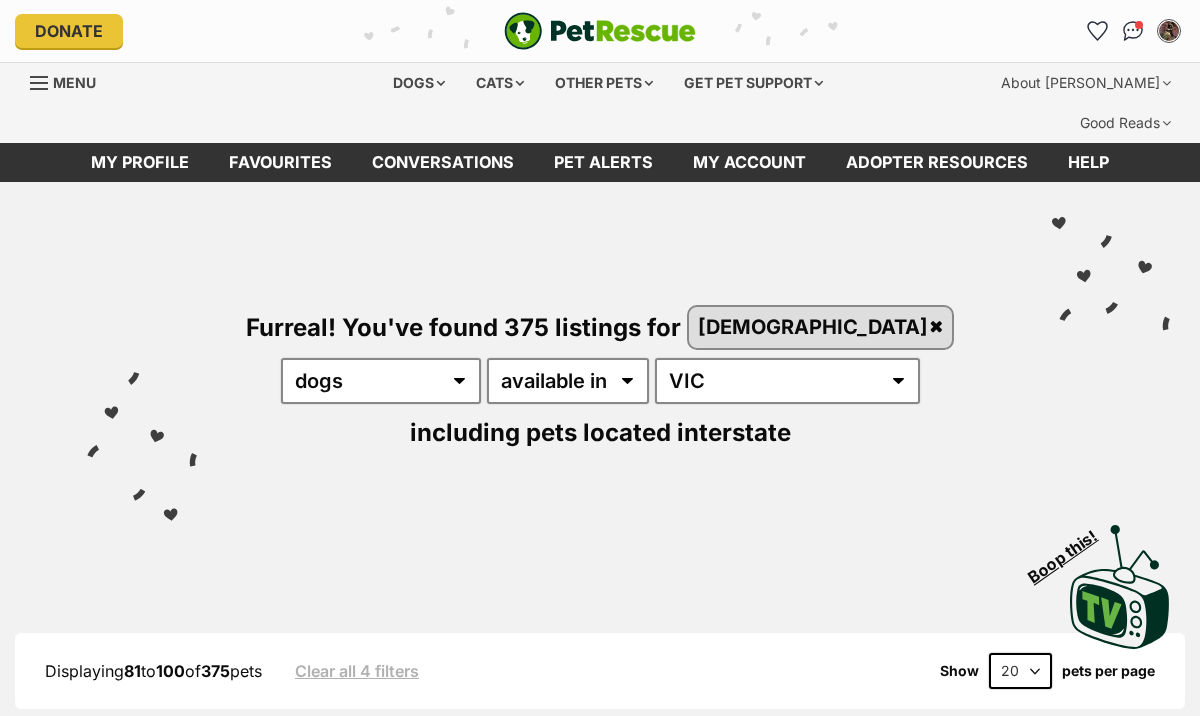 scroll, scrollTop: 0, scrollLeft: 0, axis: both 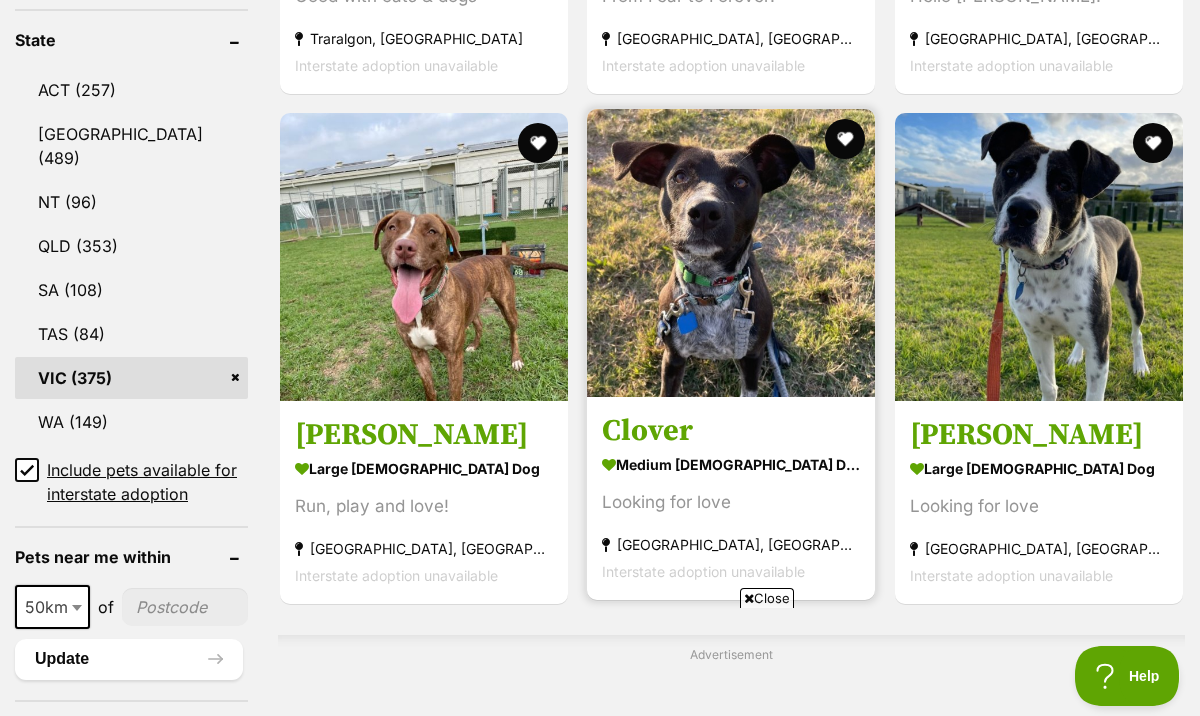 click at bounding box center (731, 253) 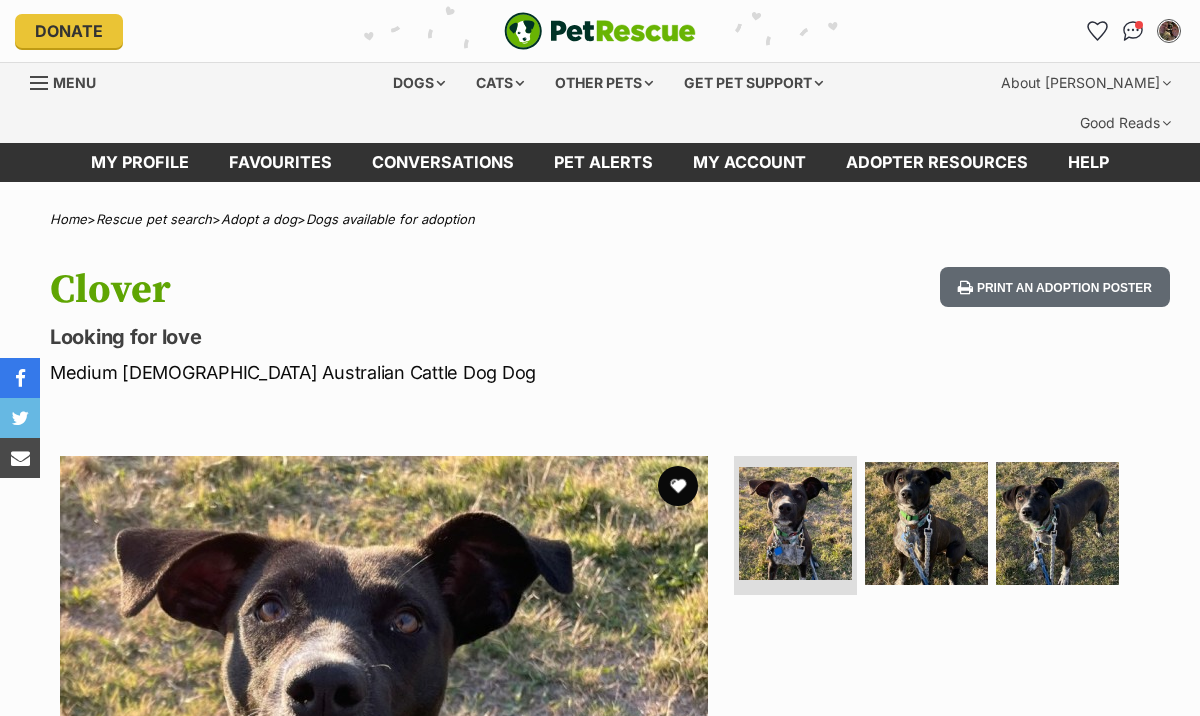 scroll, scrollTop: 0, scrollLeft: 0, axis: both 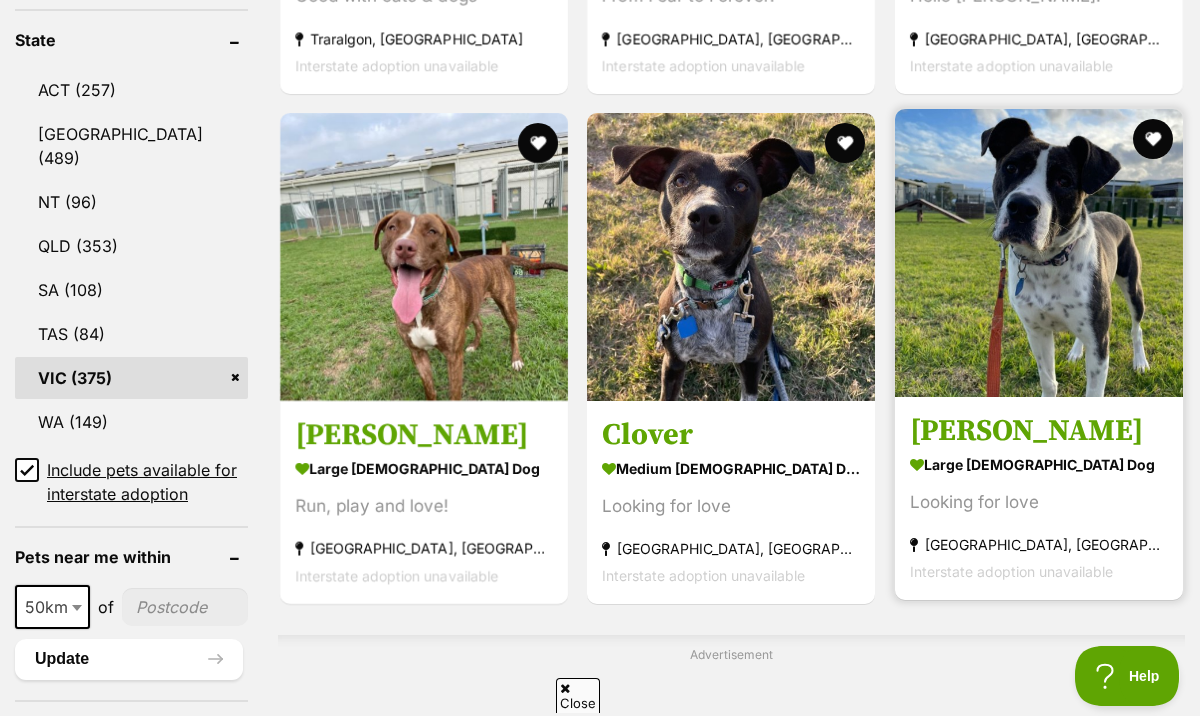 click at bounding box center [1039, 253] 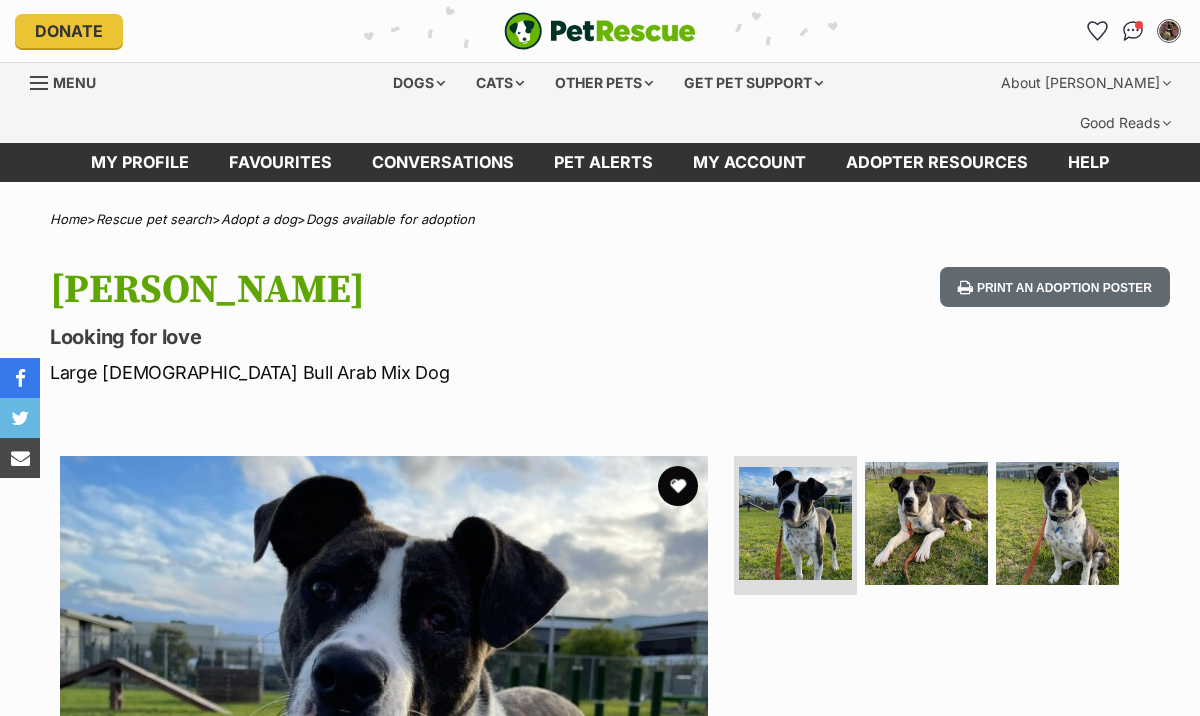 scroll, scrollTop: 0, scrollLeft: 0, axis: both 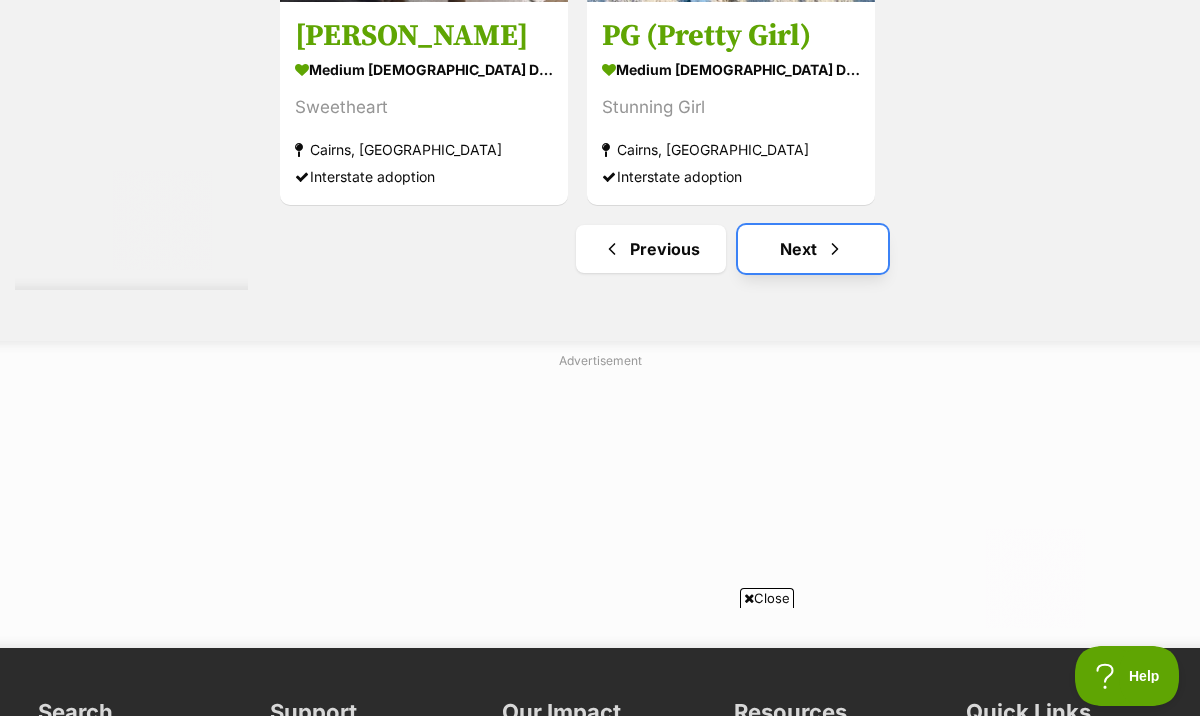 click on "Next" at bounding box center (813, 249) 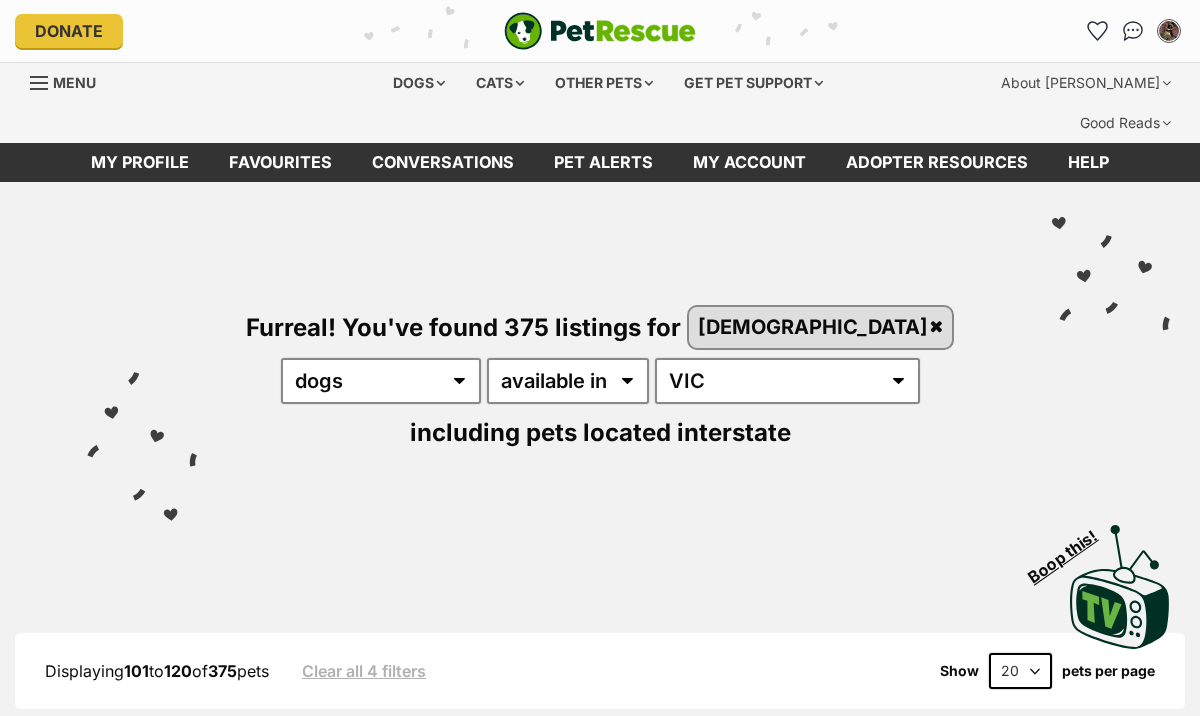 scroll, scrollTop: 0, scrollLeft: 0, axis: both 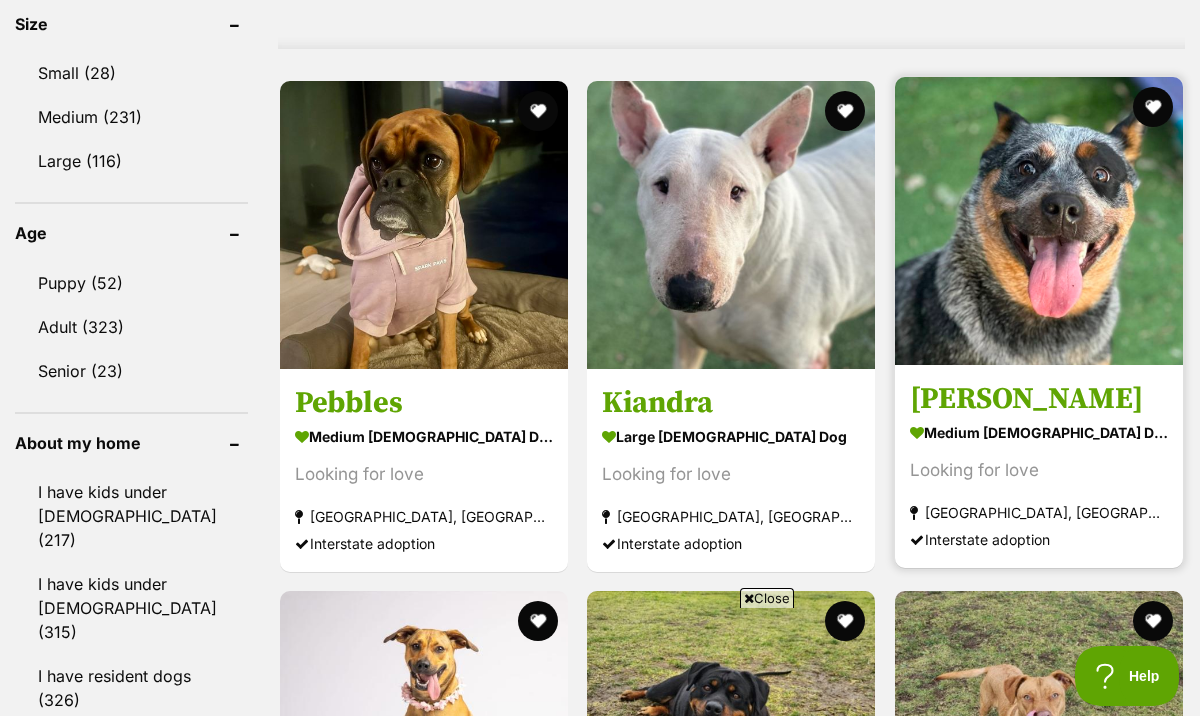 click at bounding box center [1039, 221] 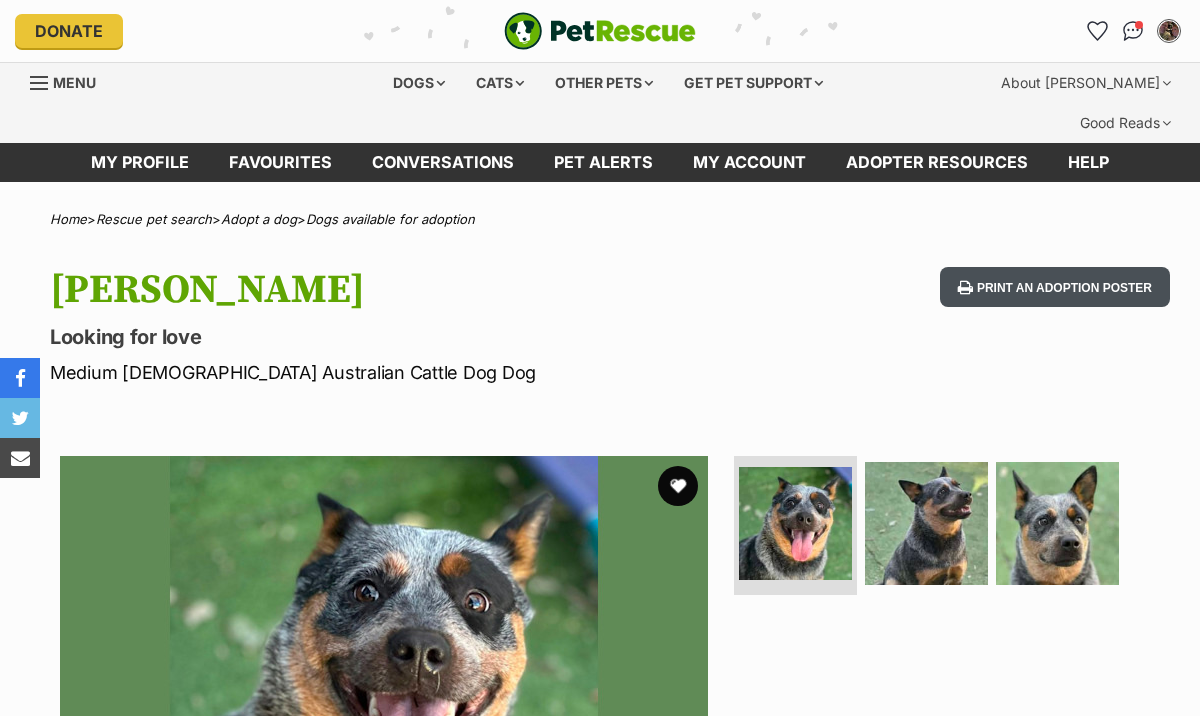 scroll, scrollTop: 0, scrollLeft: 0, axis: both 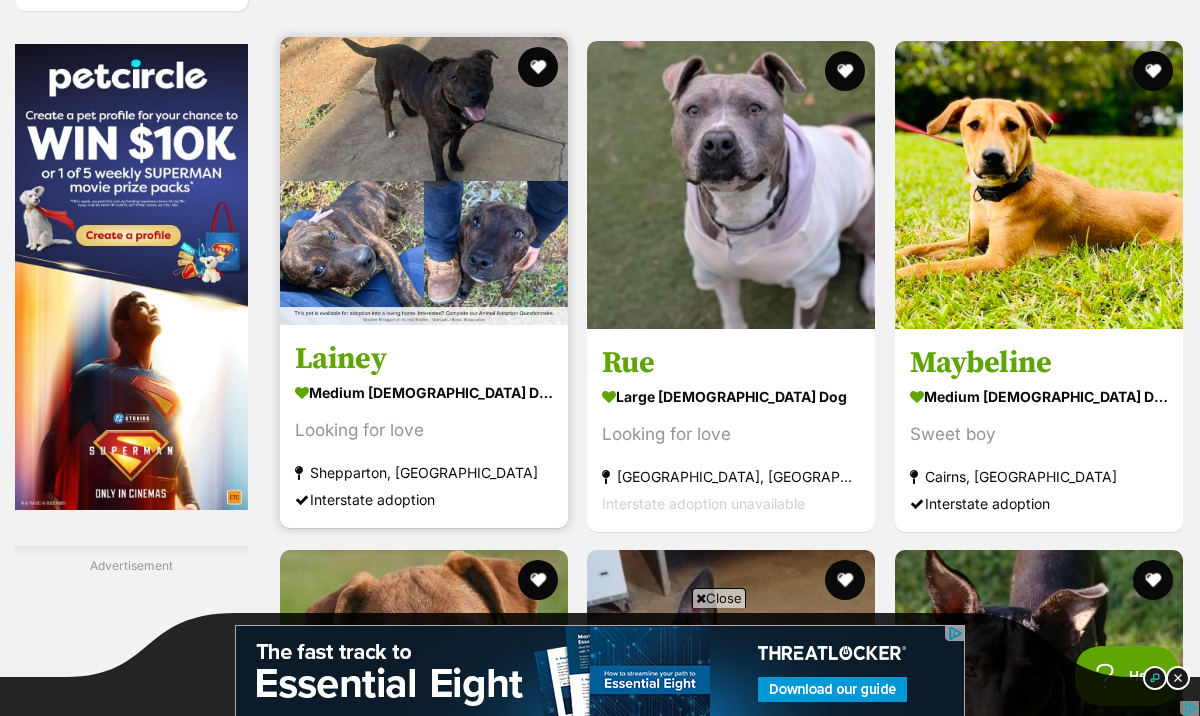 click at bounding box center (424, 181) 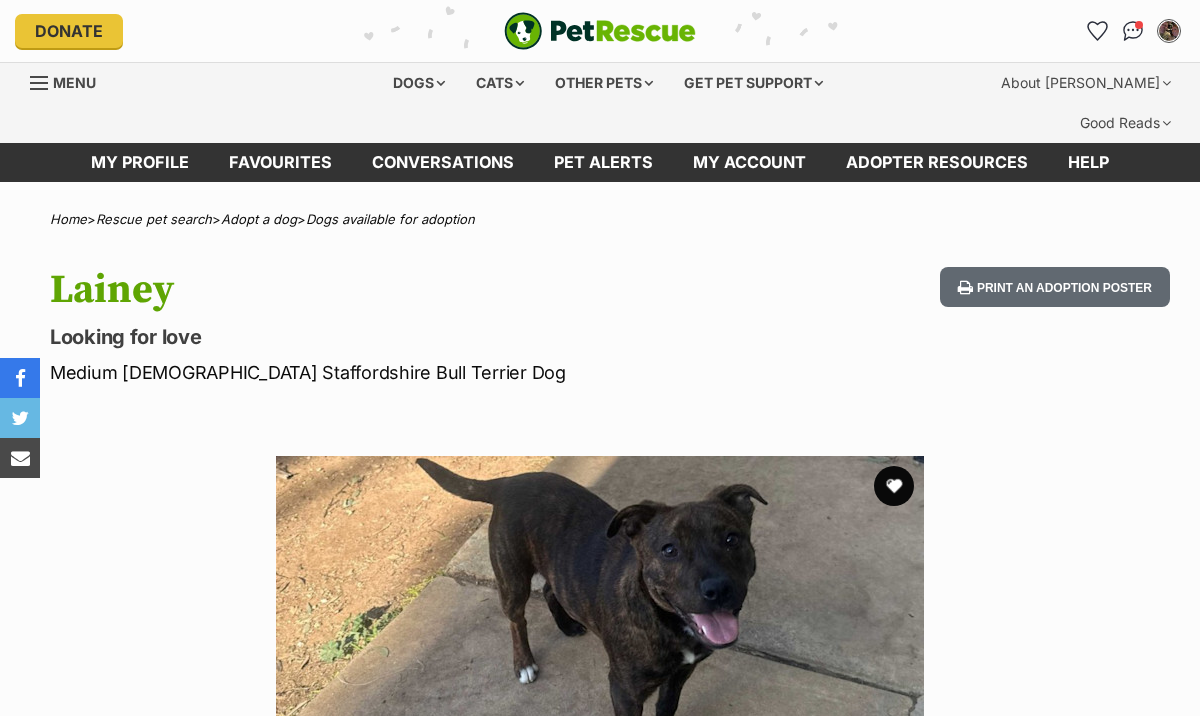 scroll, scrollTop: 0, scrollLeft: 0, axis: both 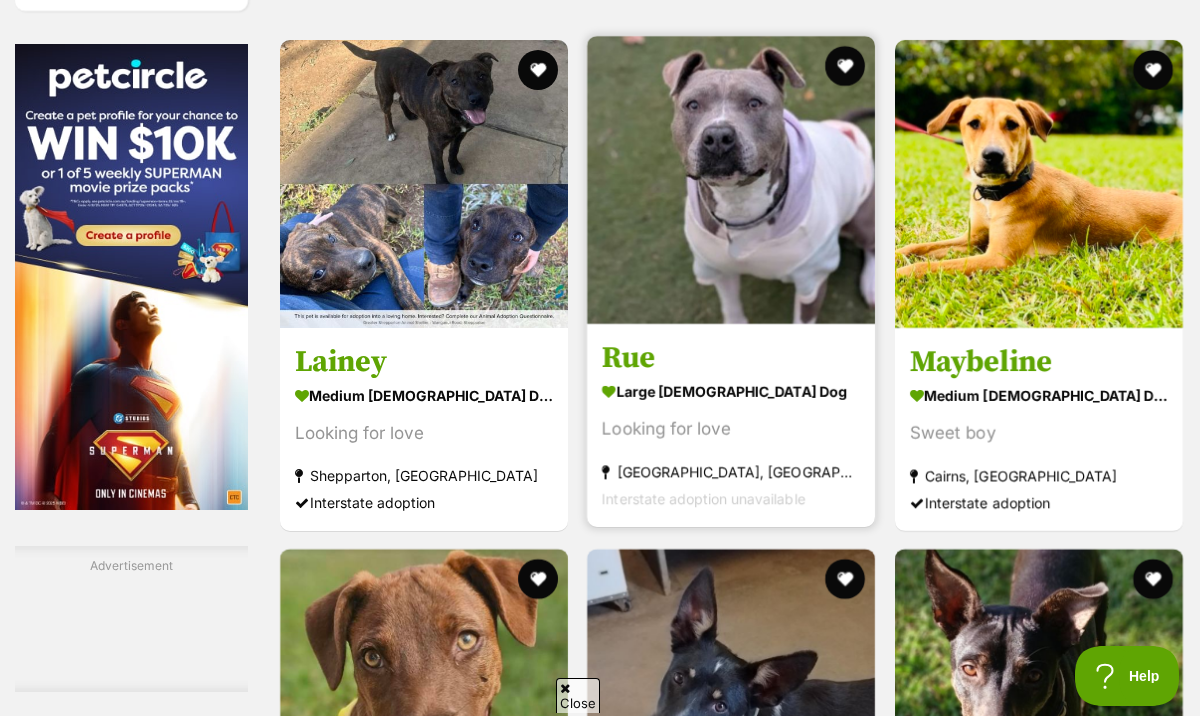click at bounding box center (731, 180) 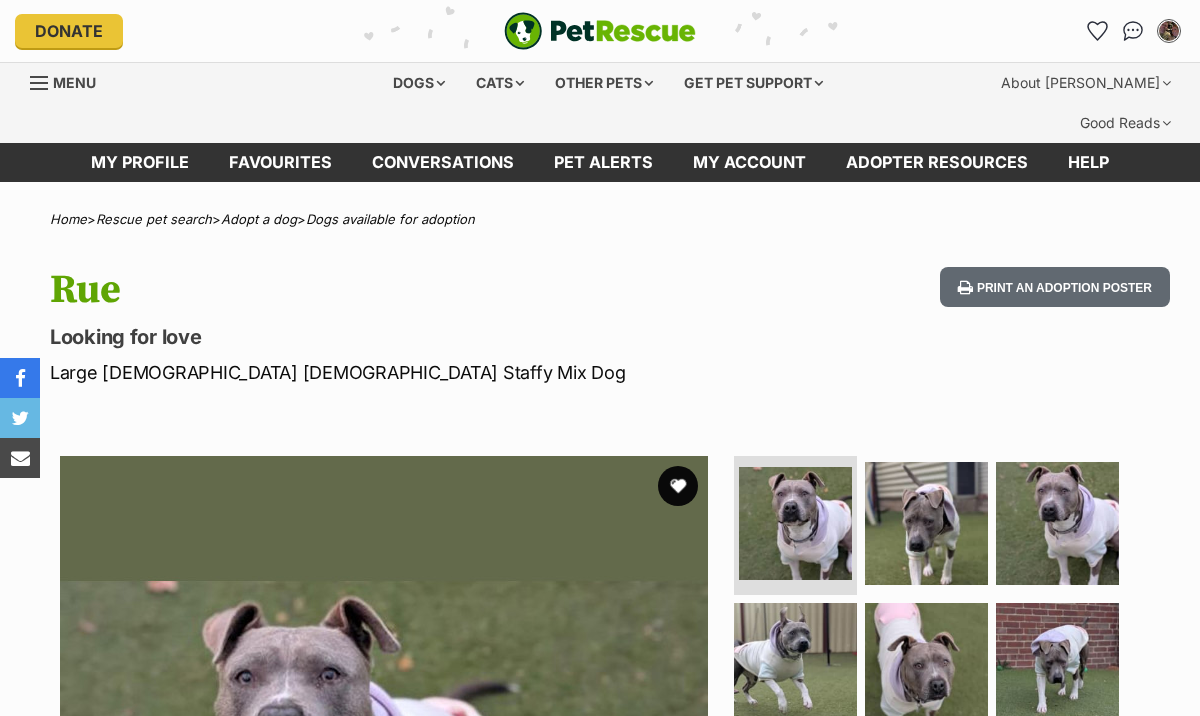scroll, scrollTop: 0, scrollLeft: 0, axis: both 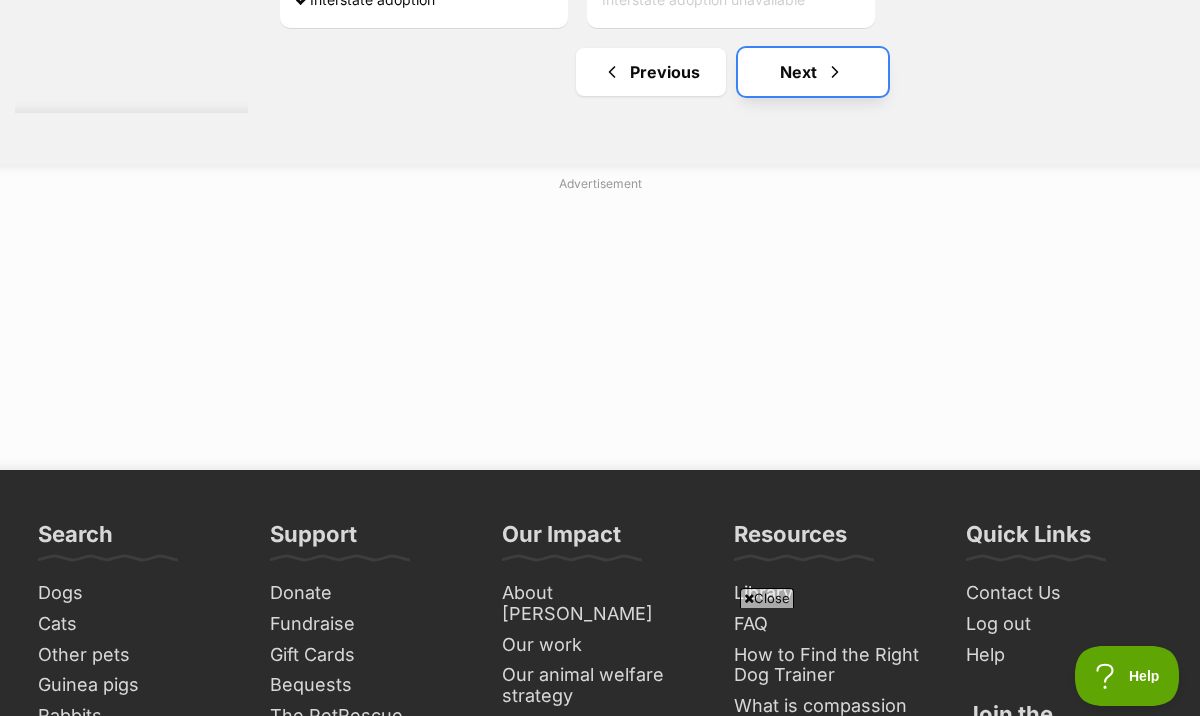 click on "Next" at bounding box center (813, 72) 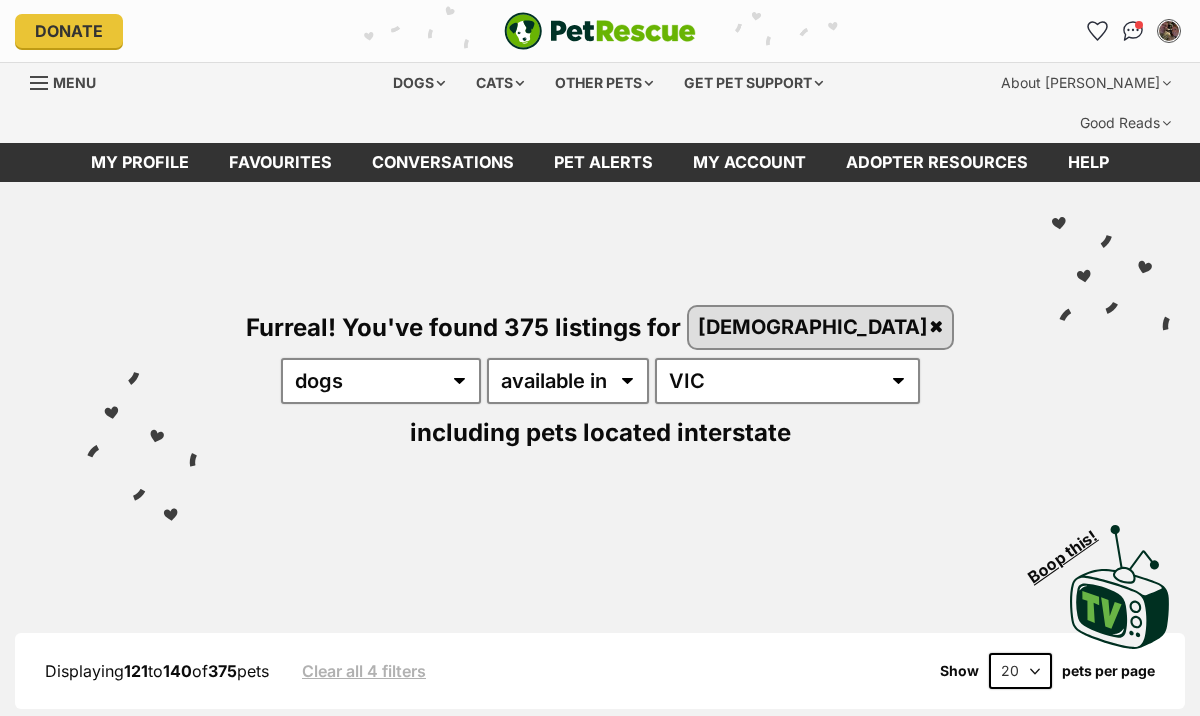 scroll, scrollTop: 0, scrollLeft: 0, axis: both 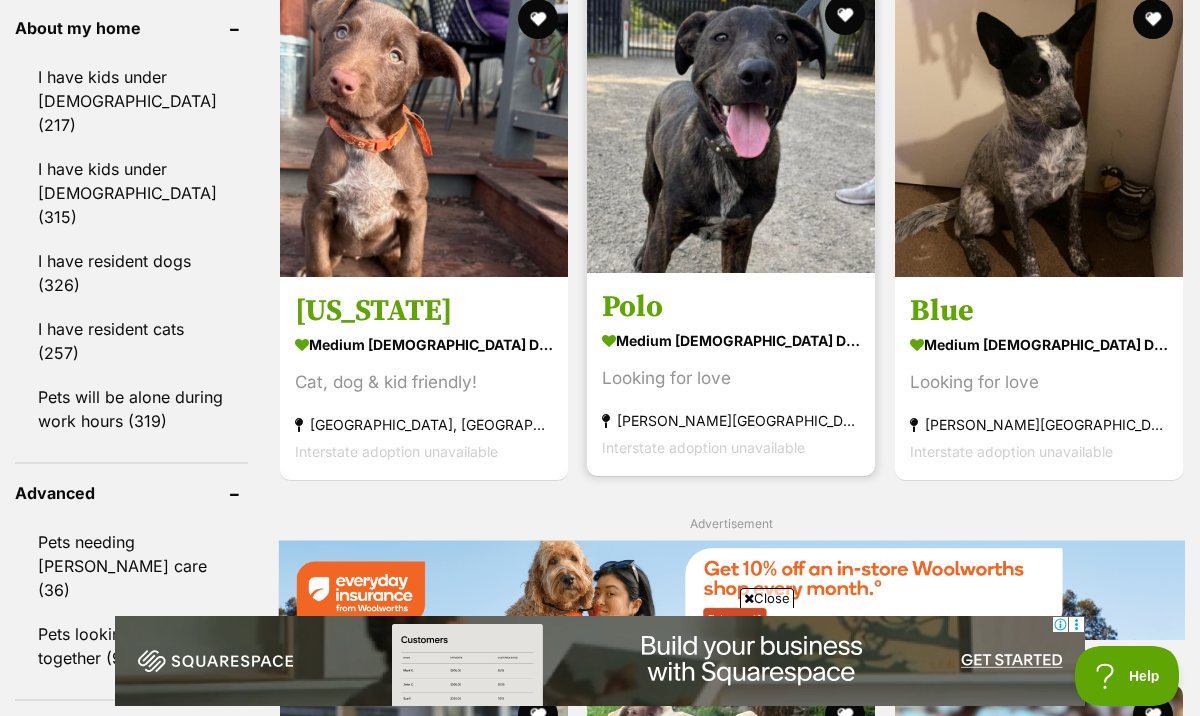 click at bounding box center (731, 129) 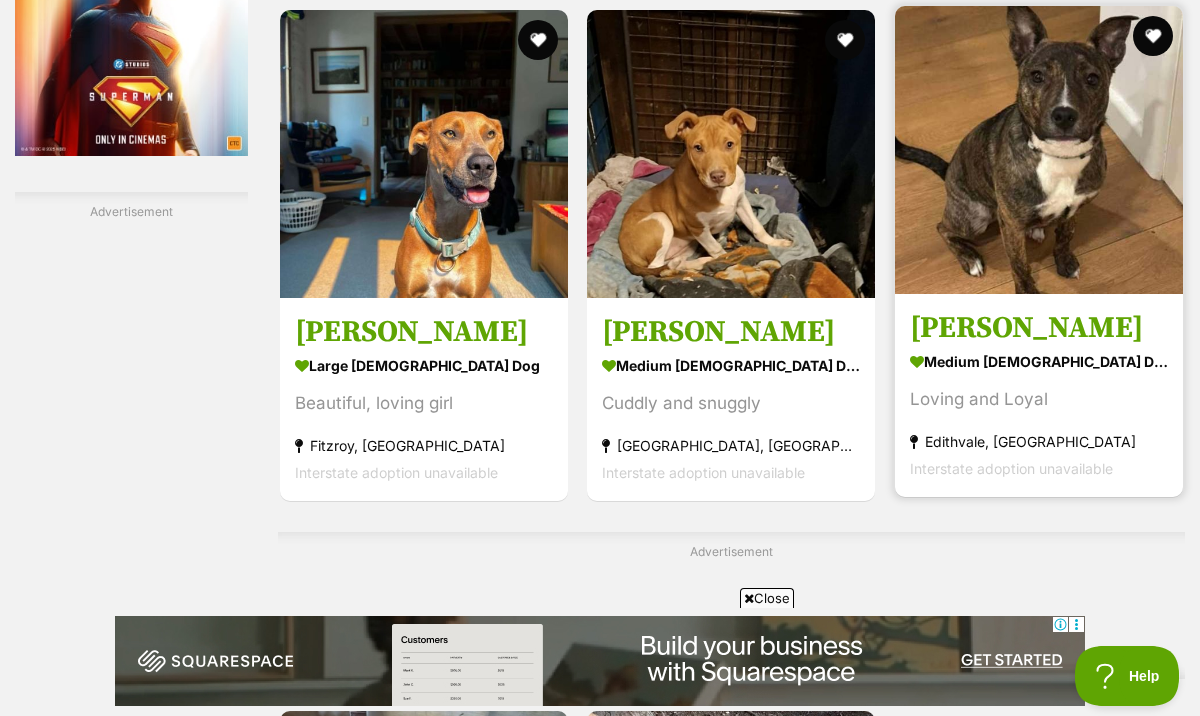 scroll, scrollTop: 3690, scrollLeft: 0, axis: vertical 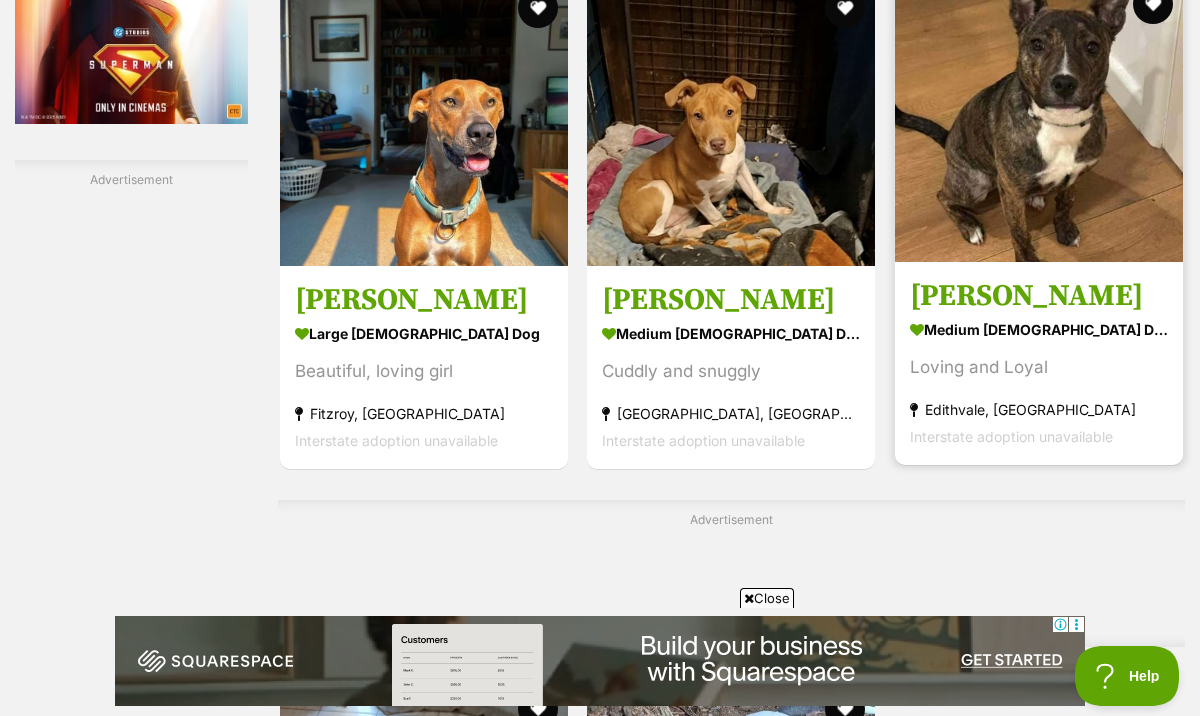 click at bounding box center [1039, 118] 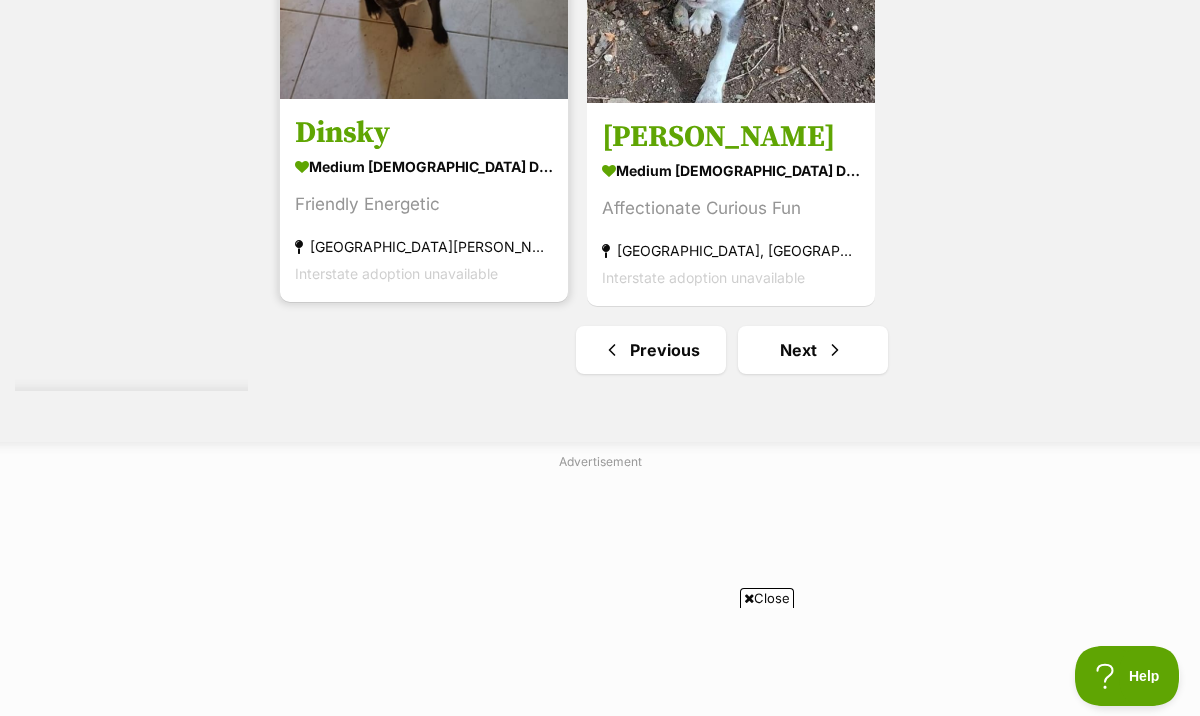 scroll, scrollTop: 4566, scrollLeft: 0, axis: vertical 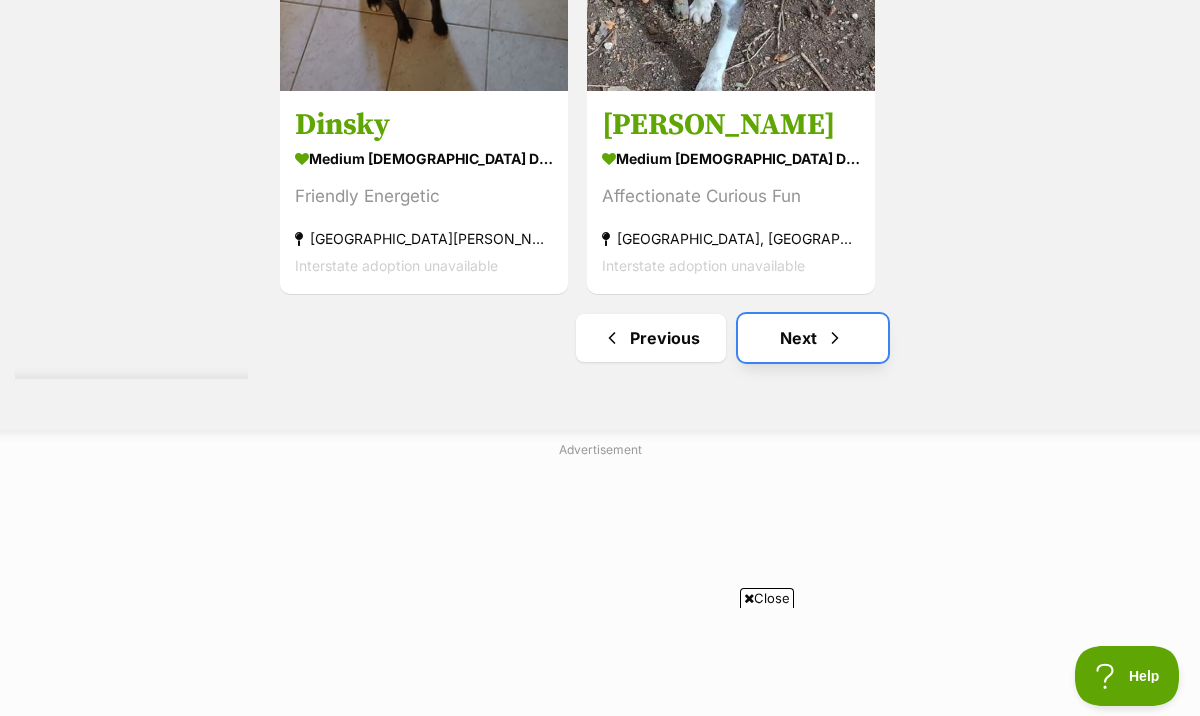 click on "Next" at bounding box center (813, 338) 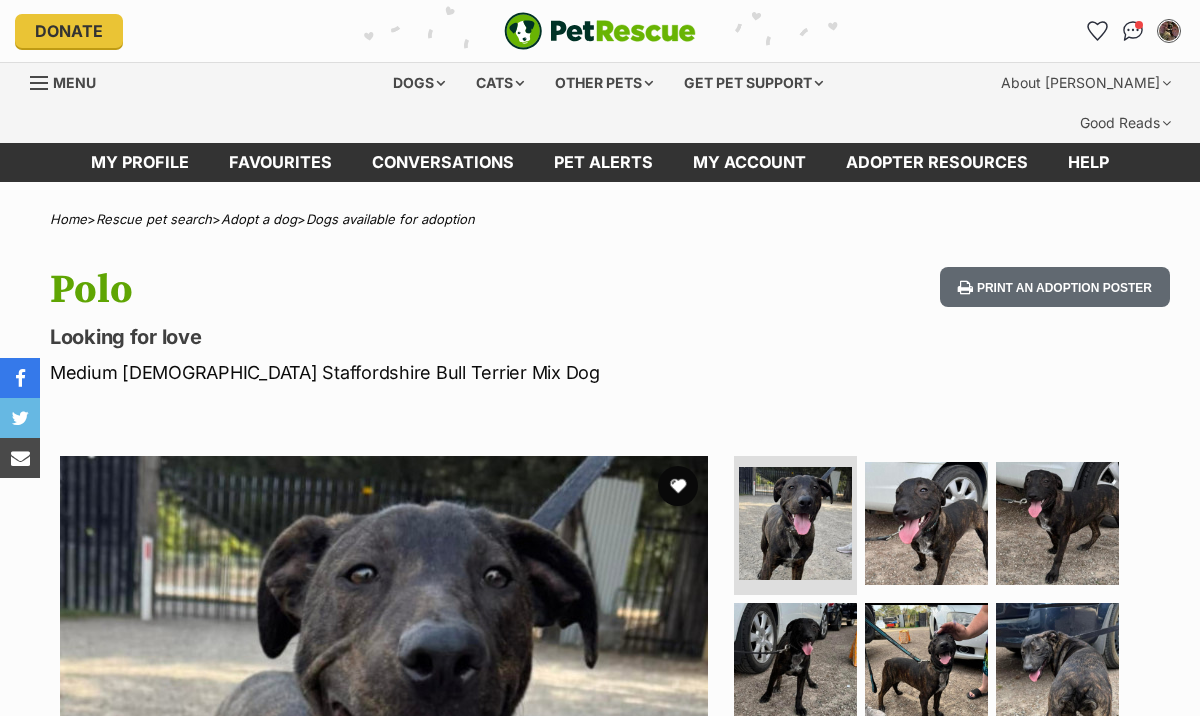 scroll, scrollTop: 0, scrollLeft: 0, axis: both 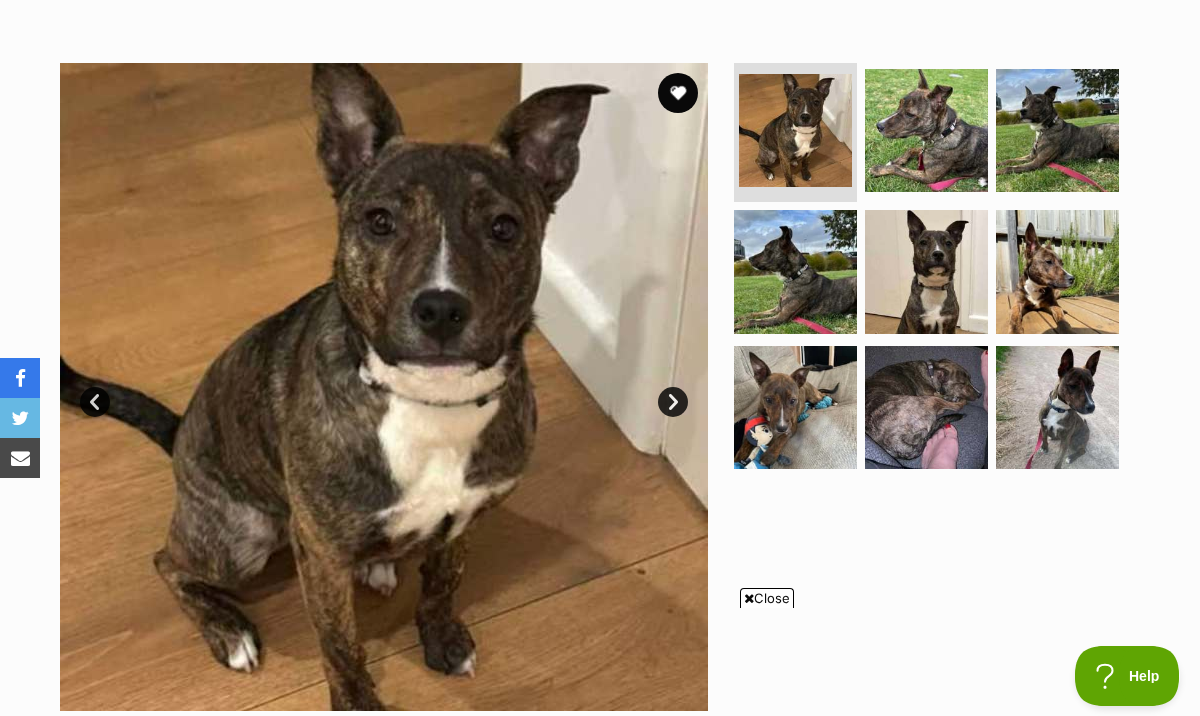 click at bounding box center [384, 387] 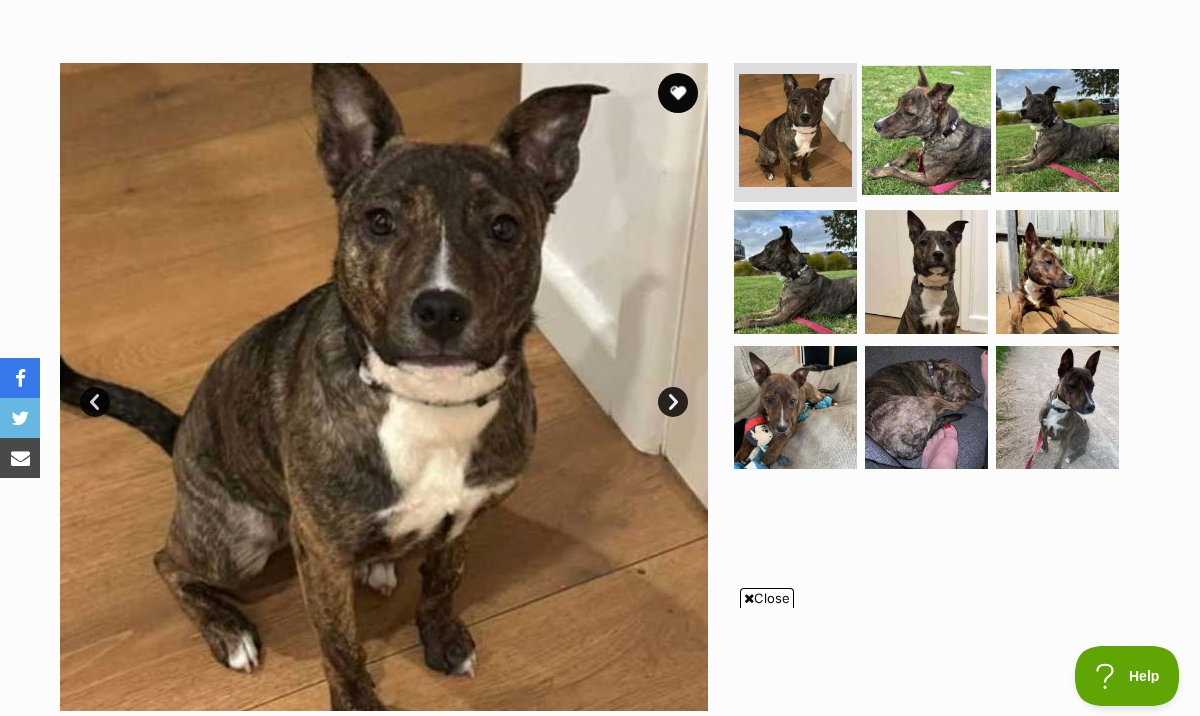 click at bounding box center [926, 129] 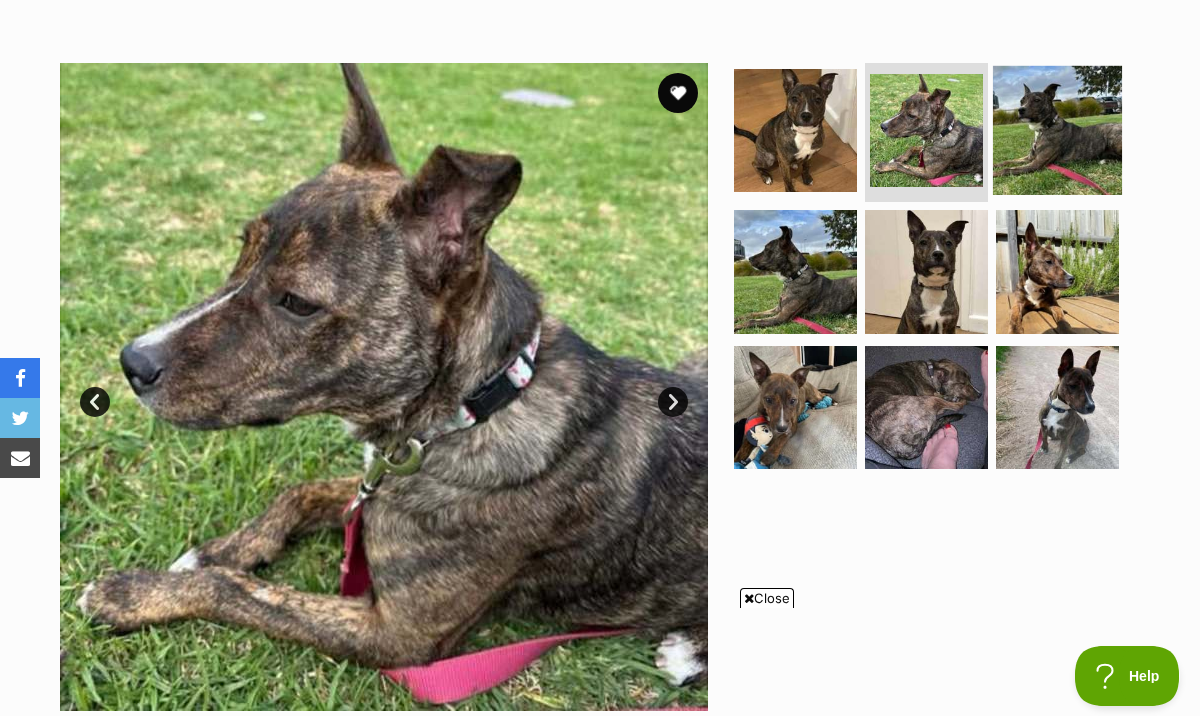 click at bounding box center (1057, 129) 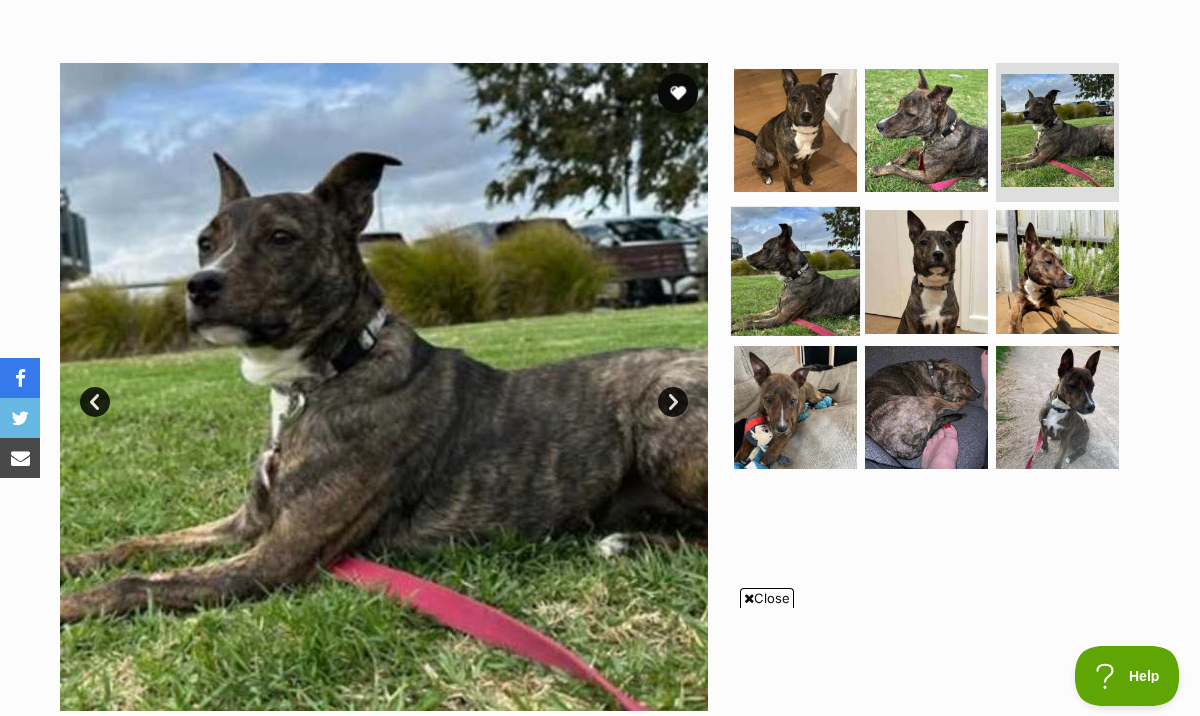 click at bounding box center (795, 271) 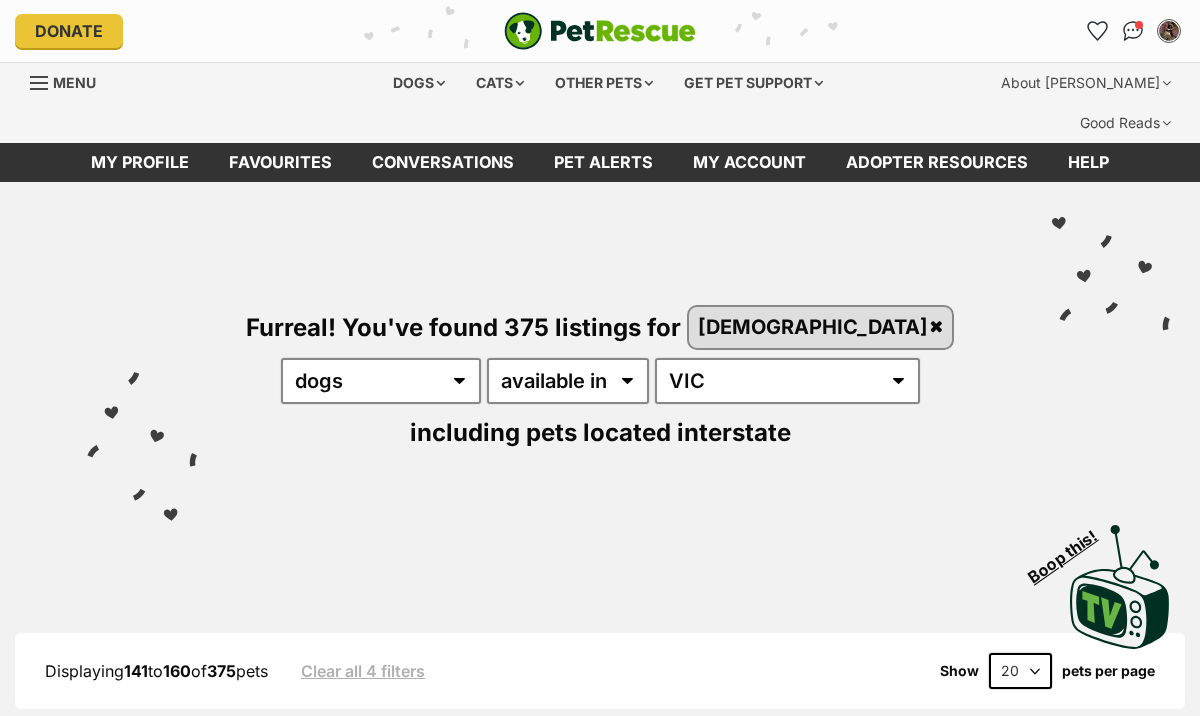scroll, scrollTop: 0, scrollLeft: 0, axis: both 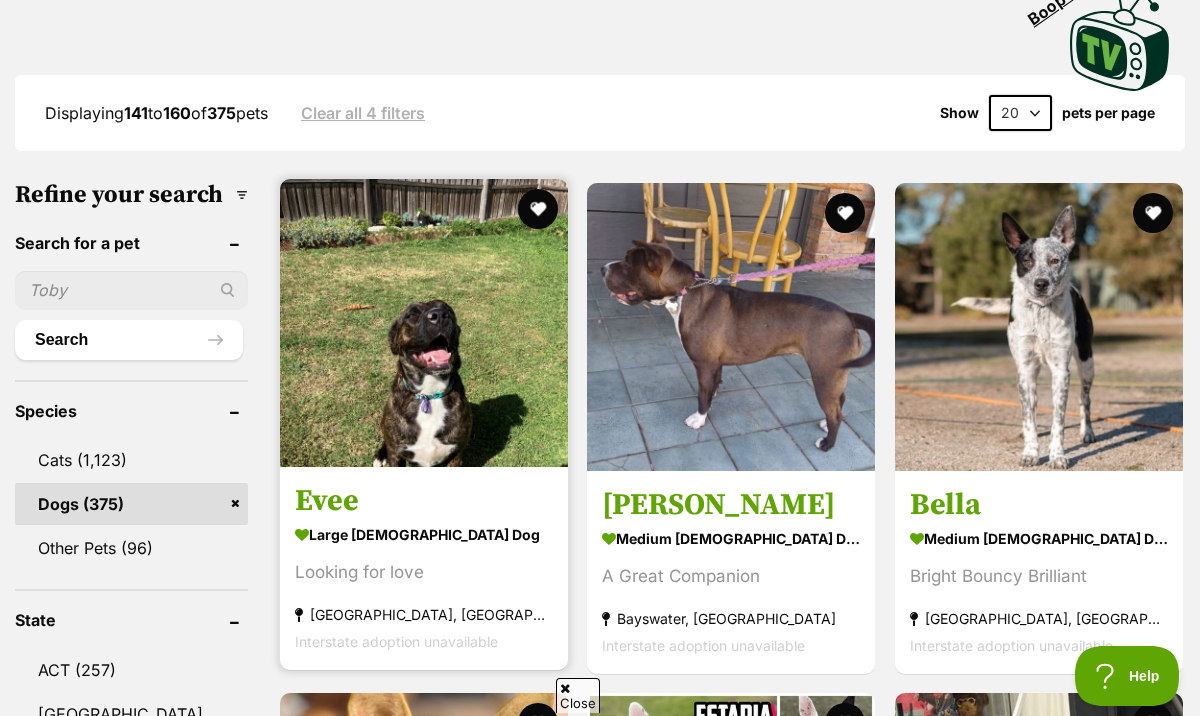 click at bounding box center (424, 323) 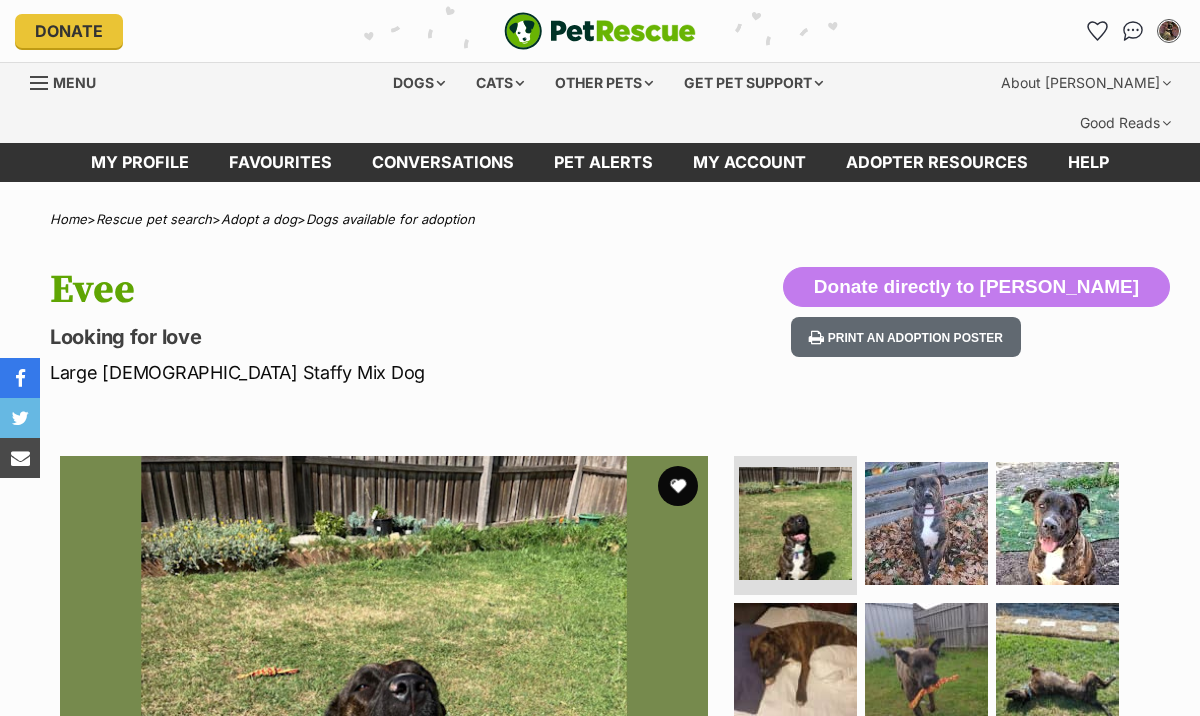 scroll, scrollTop: 0, scrollLeft: 0, axis: both 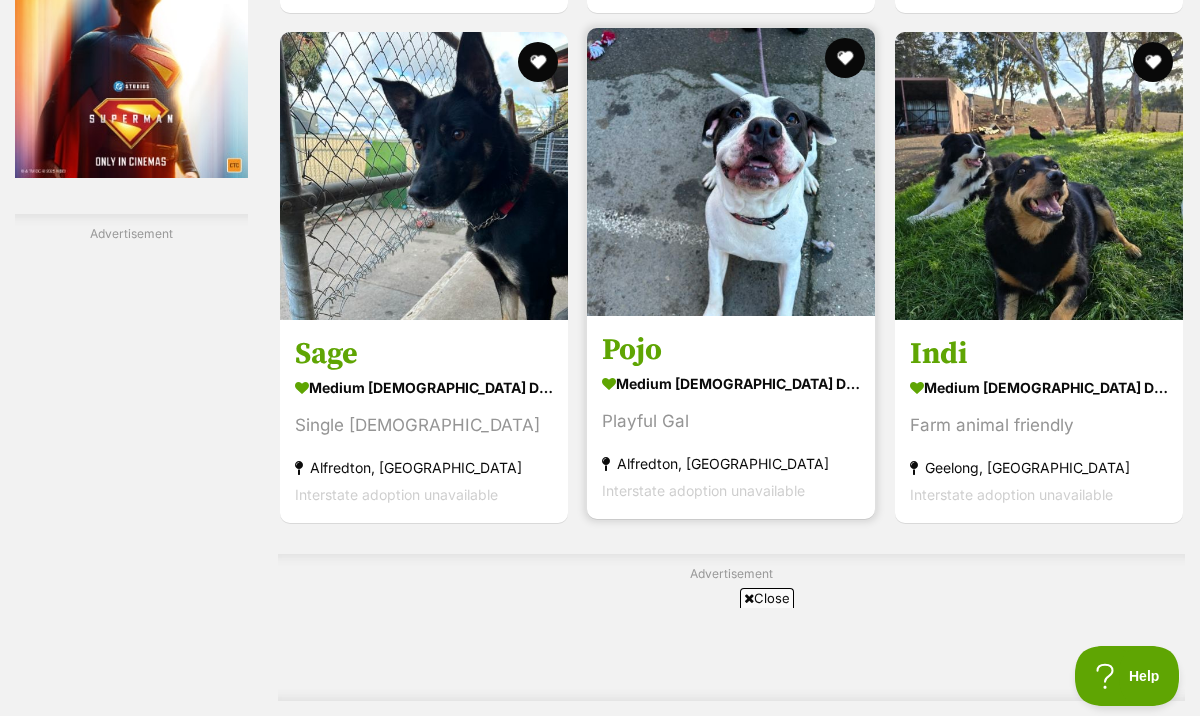 click at bounding box center [731, 172] 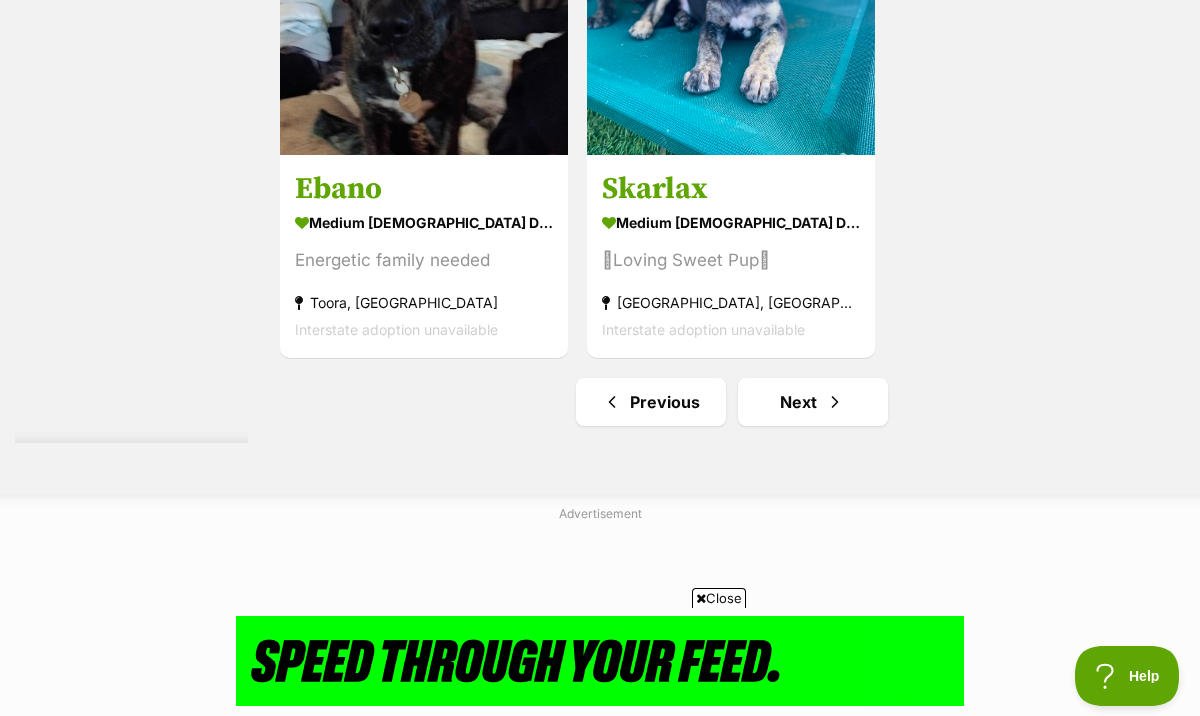 scroll, scrollTop: 4646, scrollLeft: 0, axis: vertical 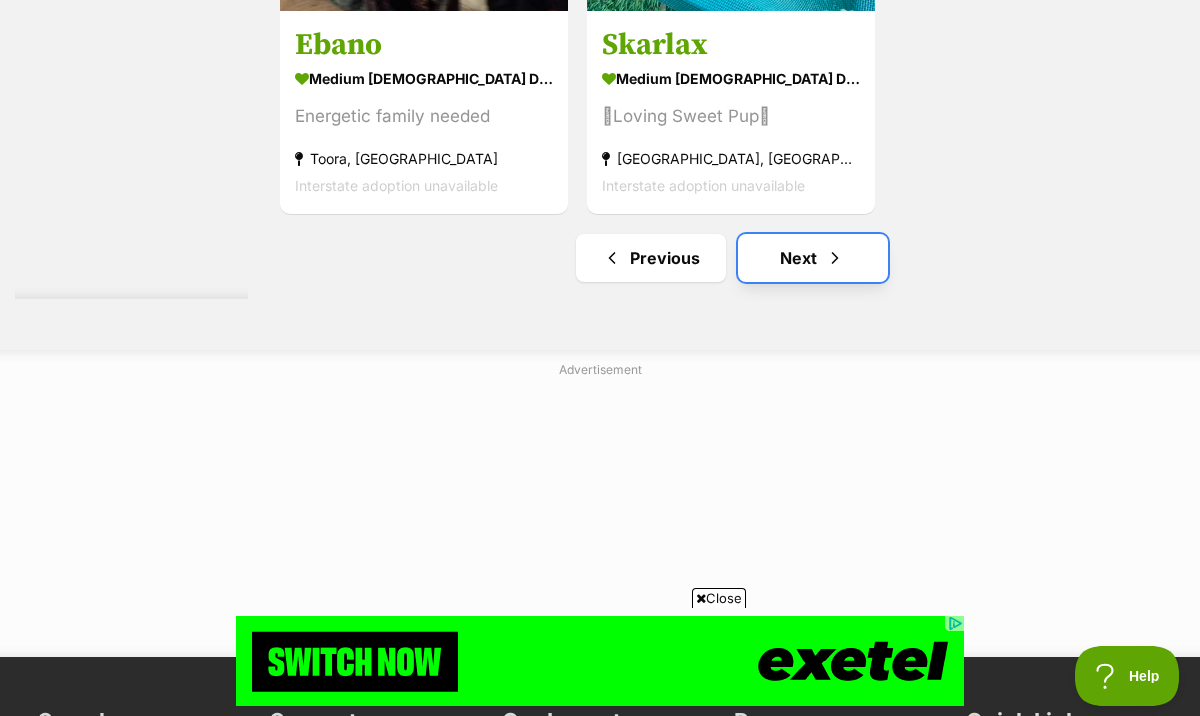 click on "Next" at bounding box center [813, 258] 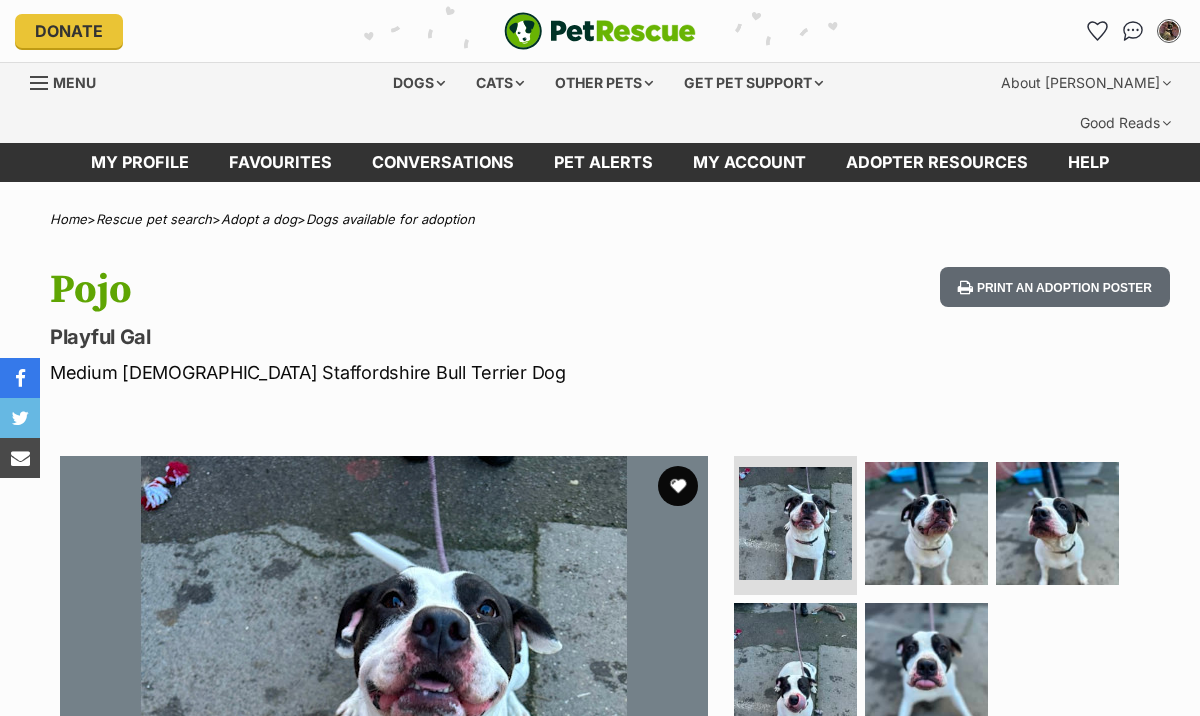 scroll, scrollTop: 0, scrollLeft: 0, axis: both 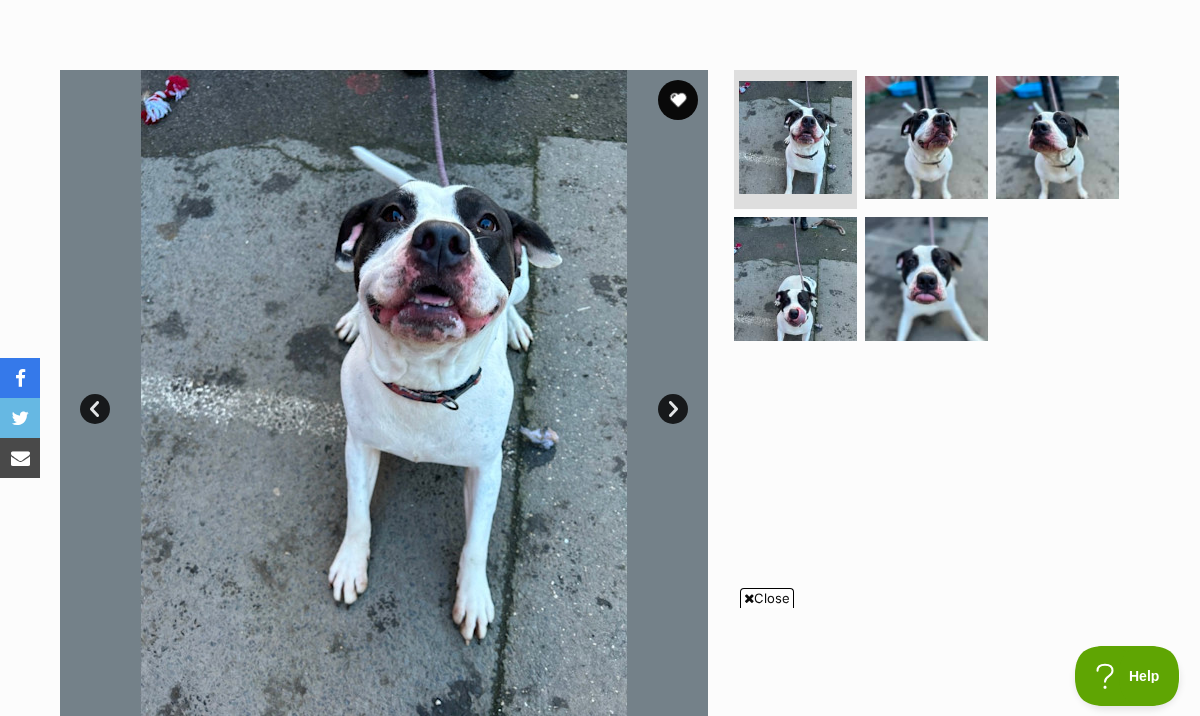 click on "Next" at bounding box center (673, 409) 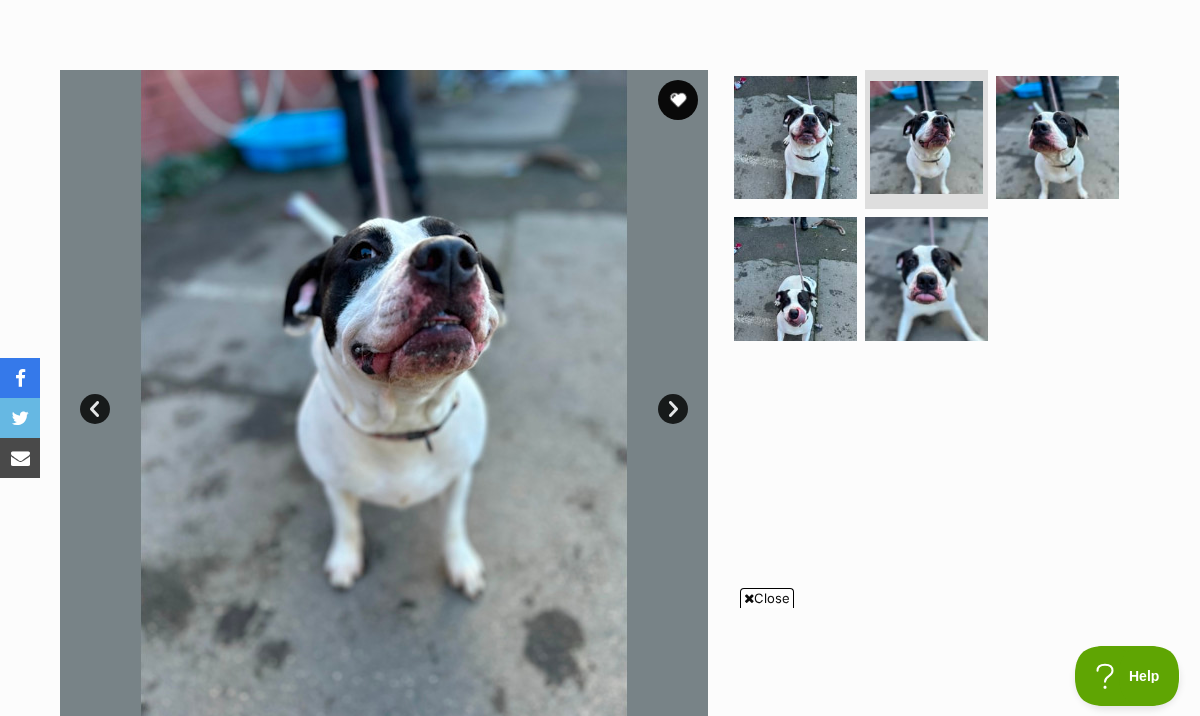 click on "Next" at bounding box center (673, 409) 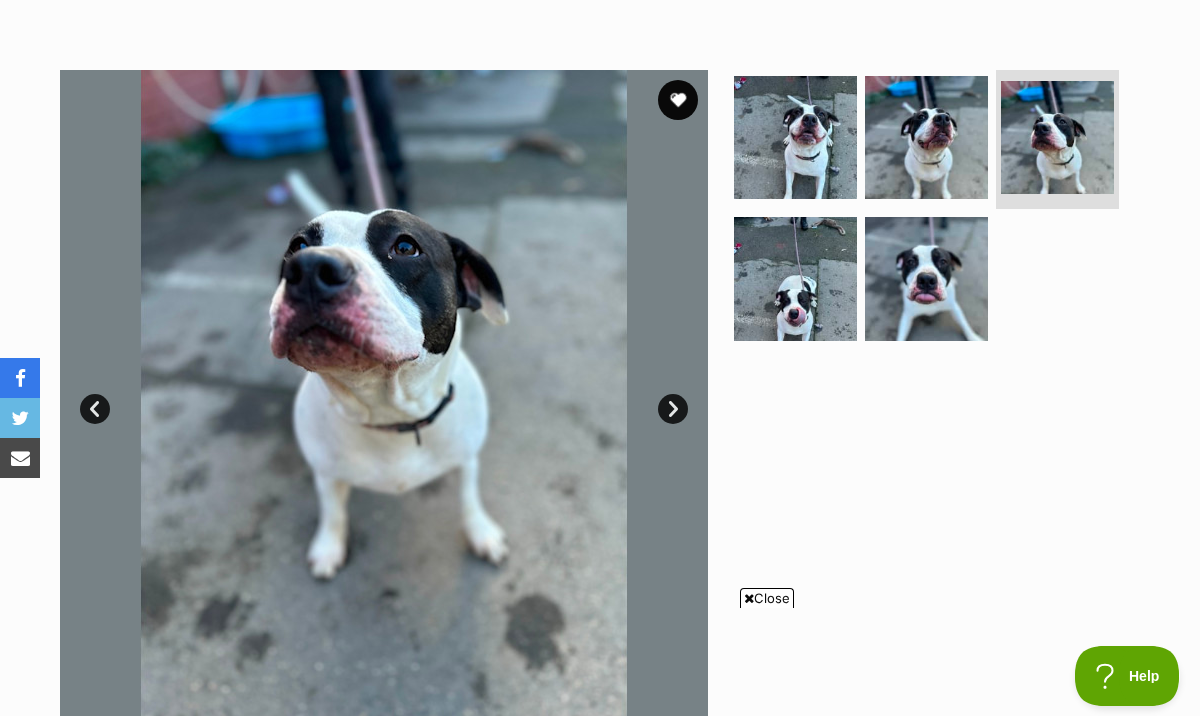 click on "Next" at bounding box center (673, 409) 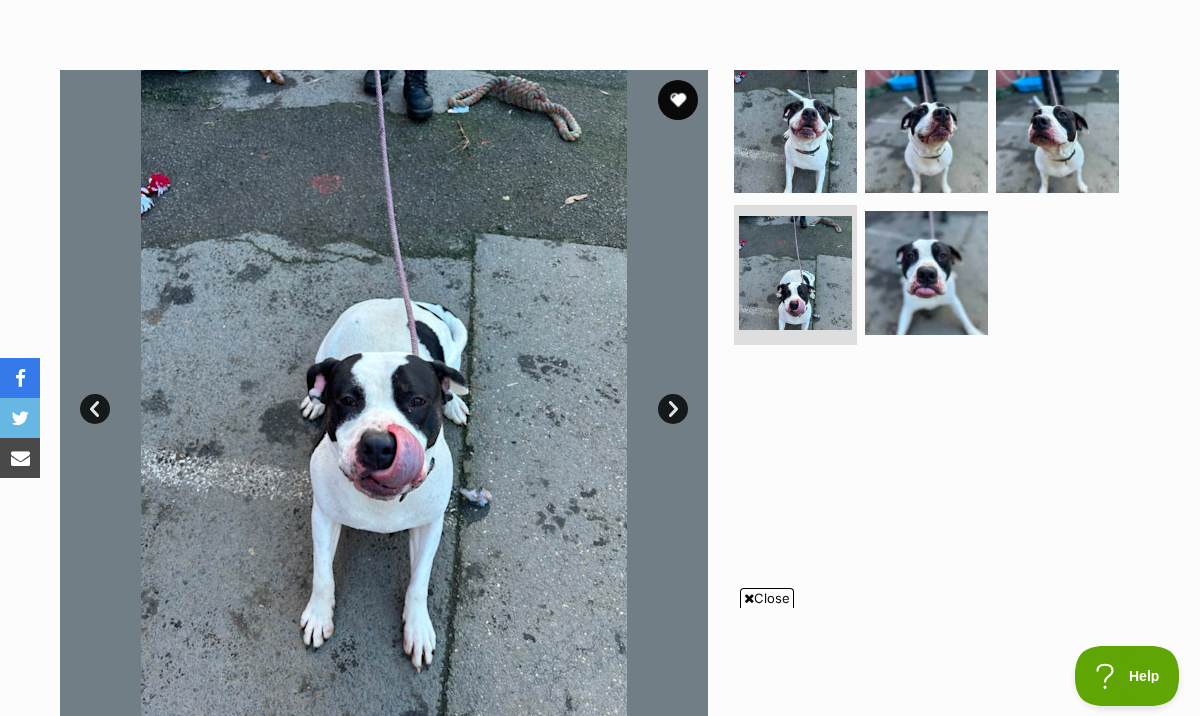 click on "Next" at bounding box center (673, 409) 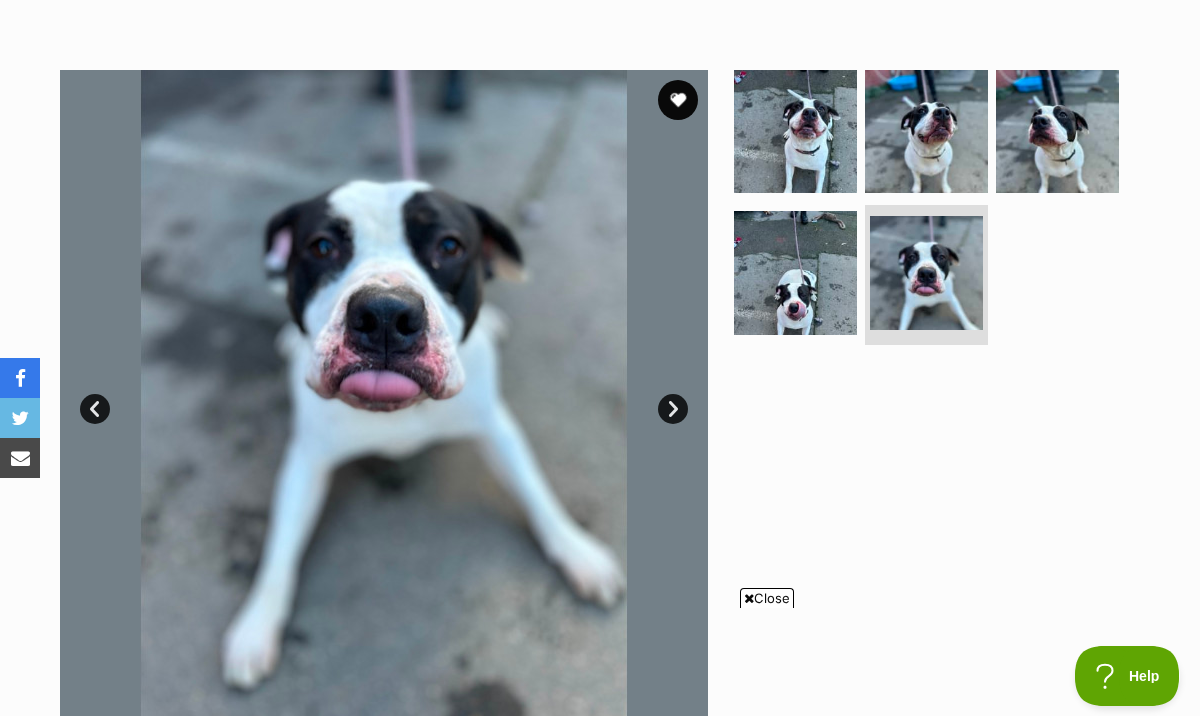 click on "Next" at bounding box center [673, 409] 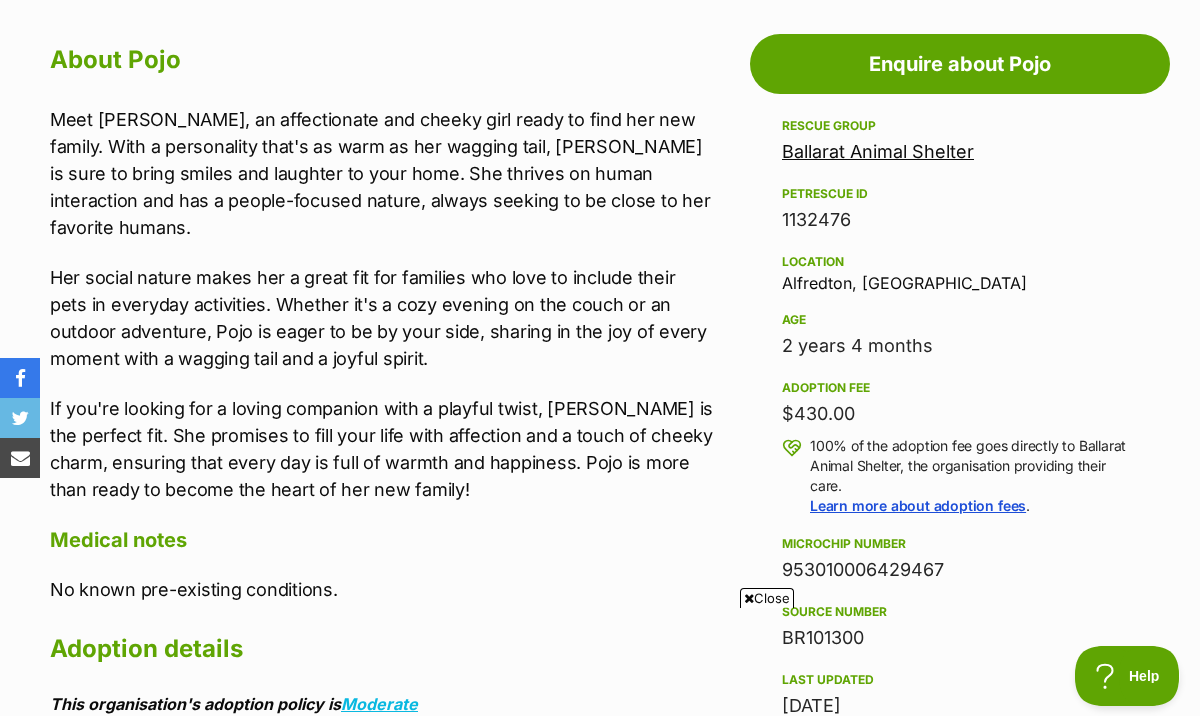 scroll, scrollTop: 1128, scrollLeft: 0, axis: vertical 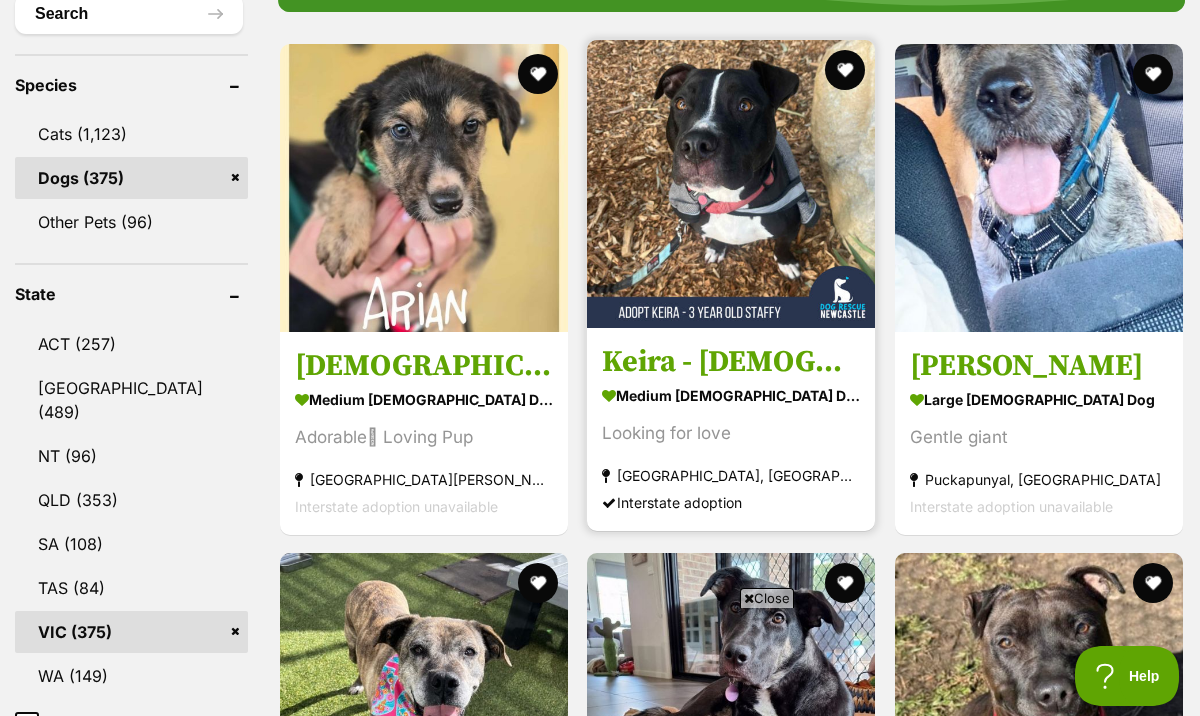 click at bounding box center [731, 184] 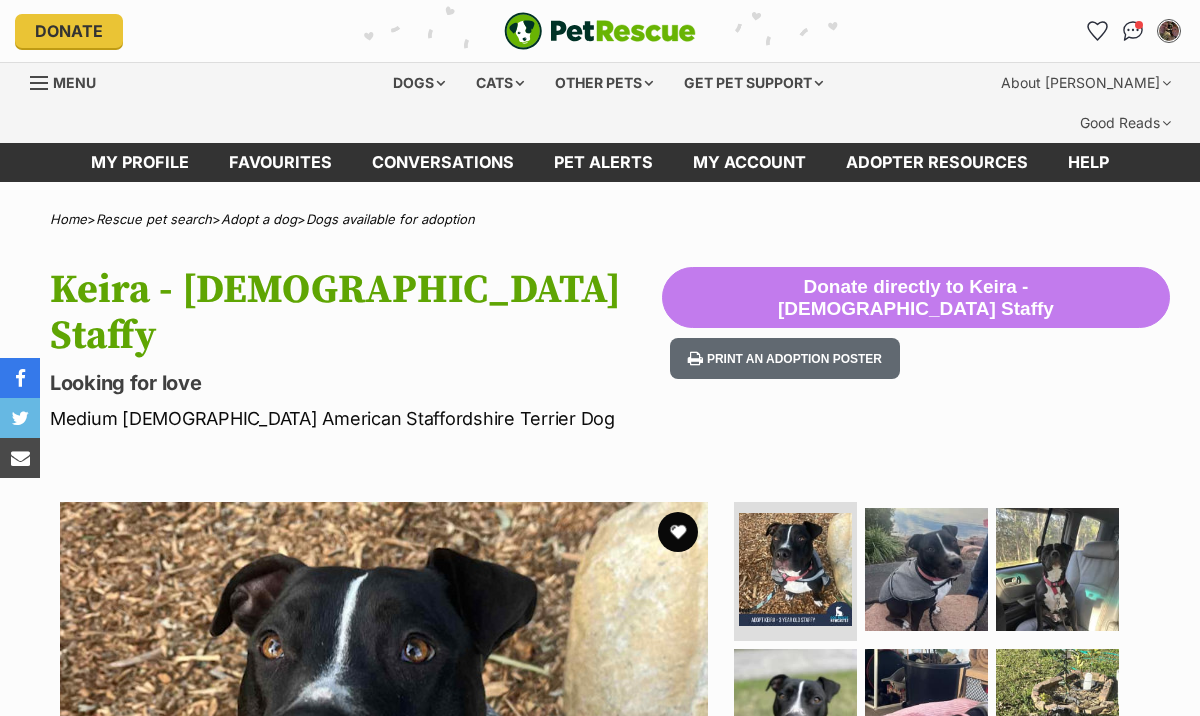 scroll, scrollTop: 0, scrollLeft: 0, axis: both 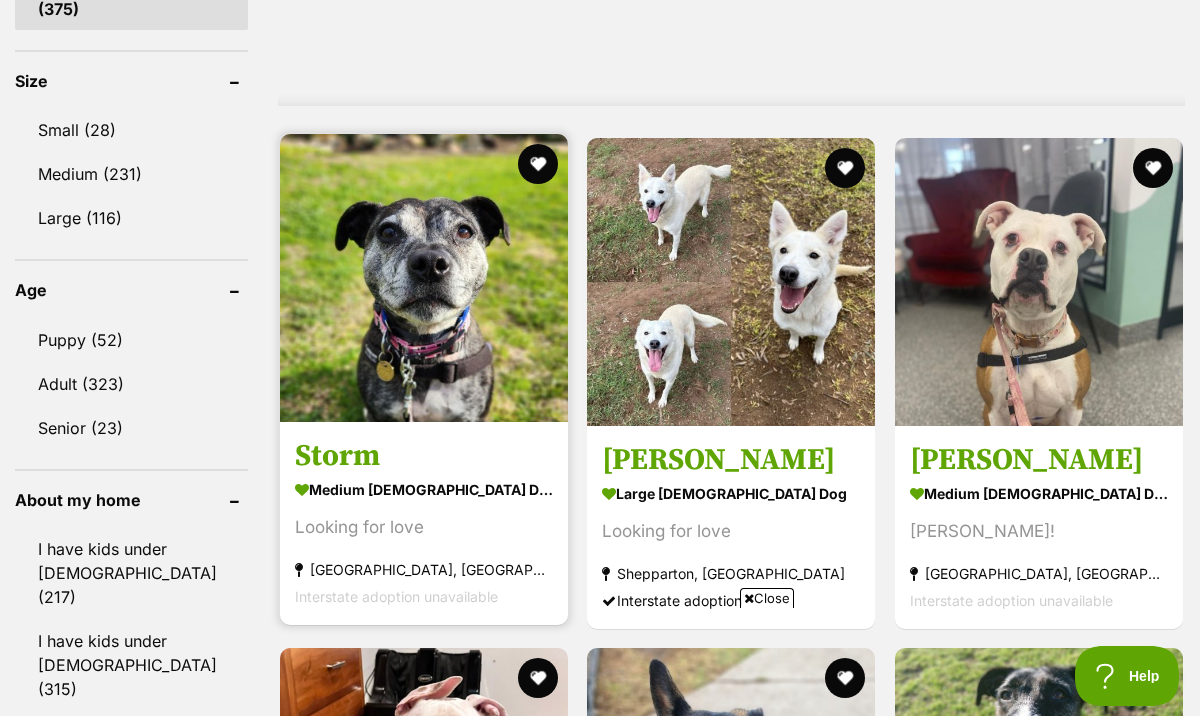 click at bounding box center [424, 278] 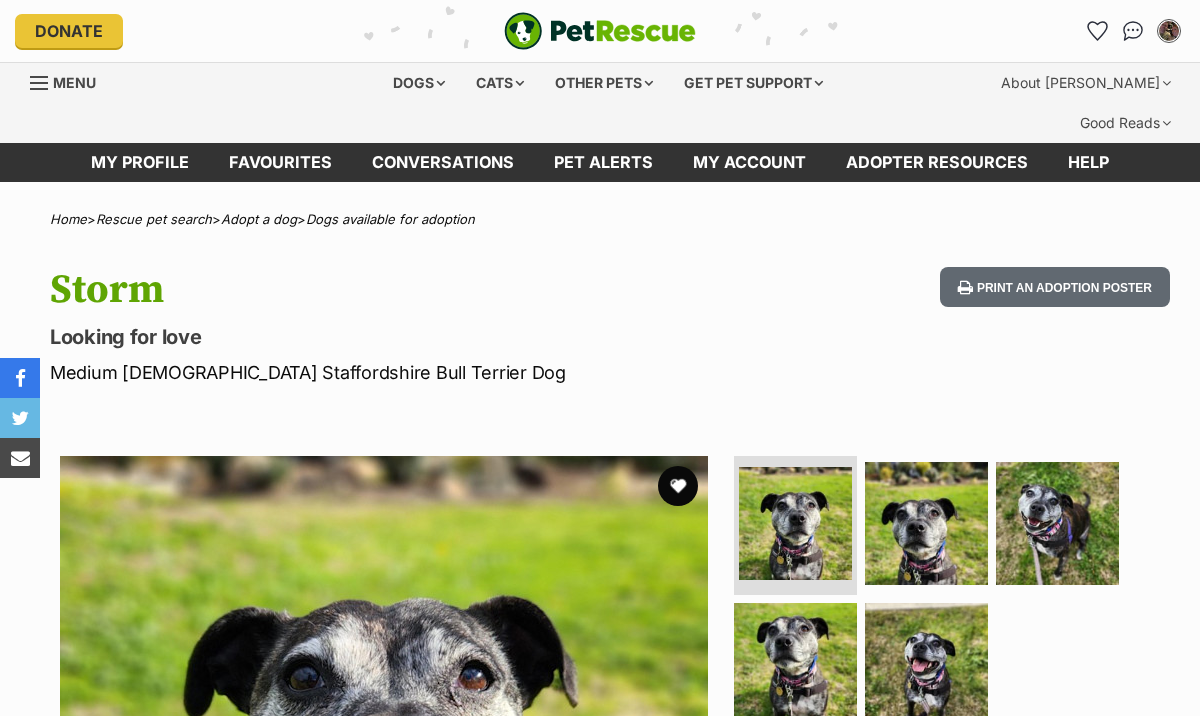 scroll, scrollTop: 0, scrollLeft: 0, axis: both 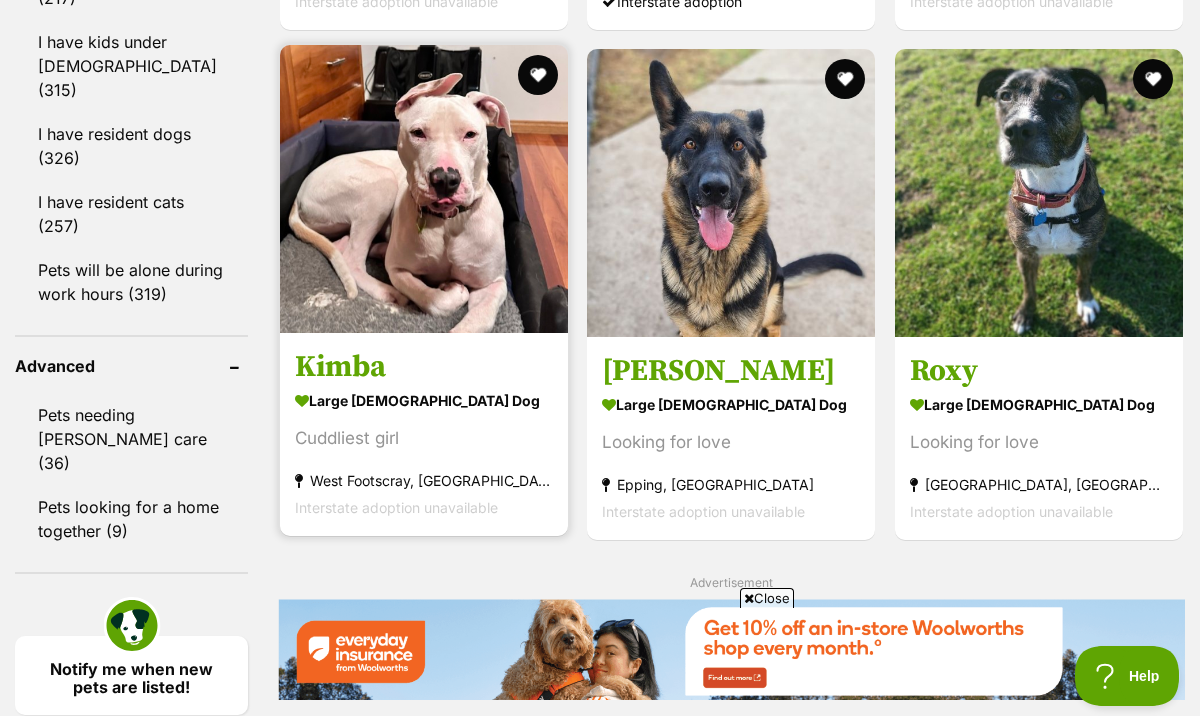 click at bounding box center (424, 189) 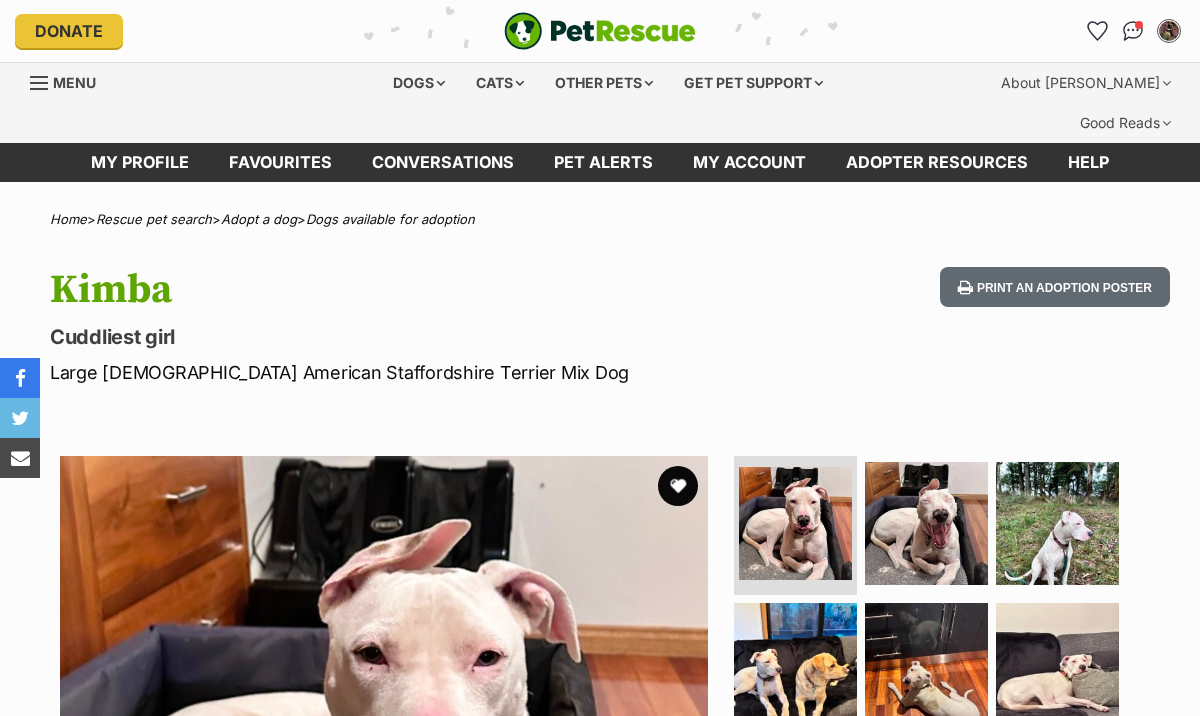scroll, scrollTop: 0, scrollLeft: 0, axis: both 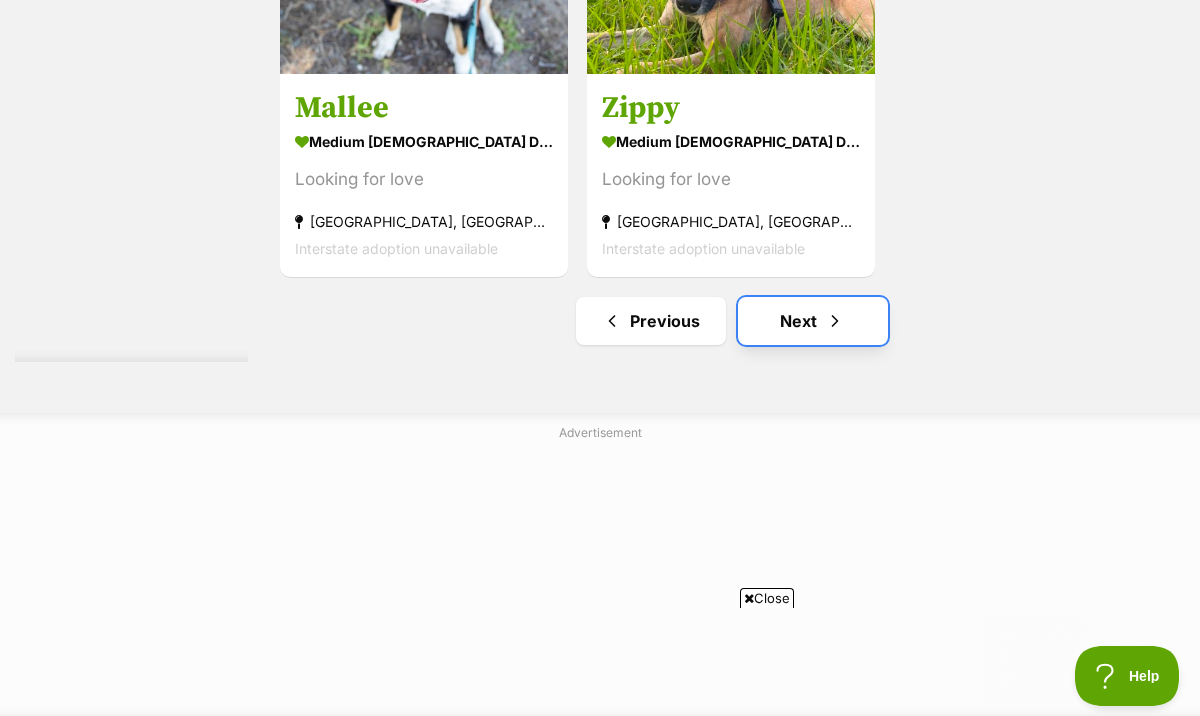 click on "Next" at bounding box center [813, 321] 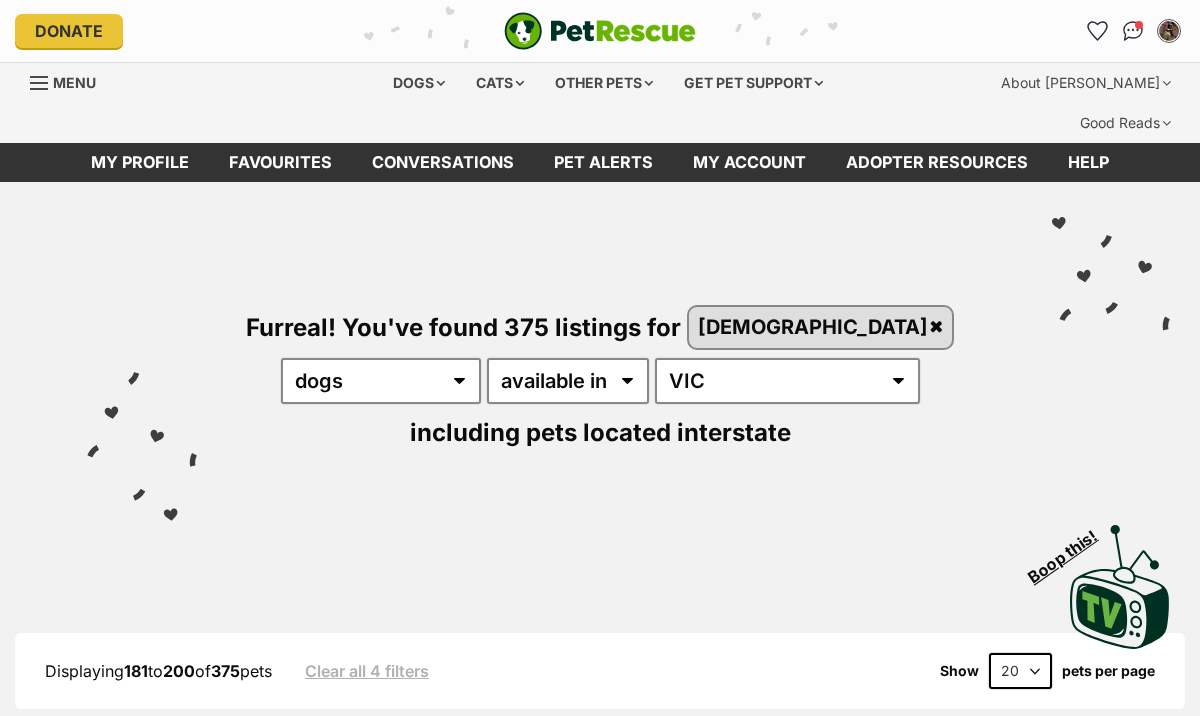 scroll, scrollTop: 0, scrollLeft: 0, axis: both 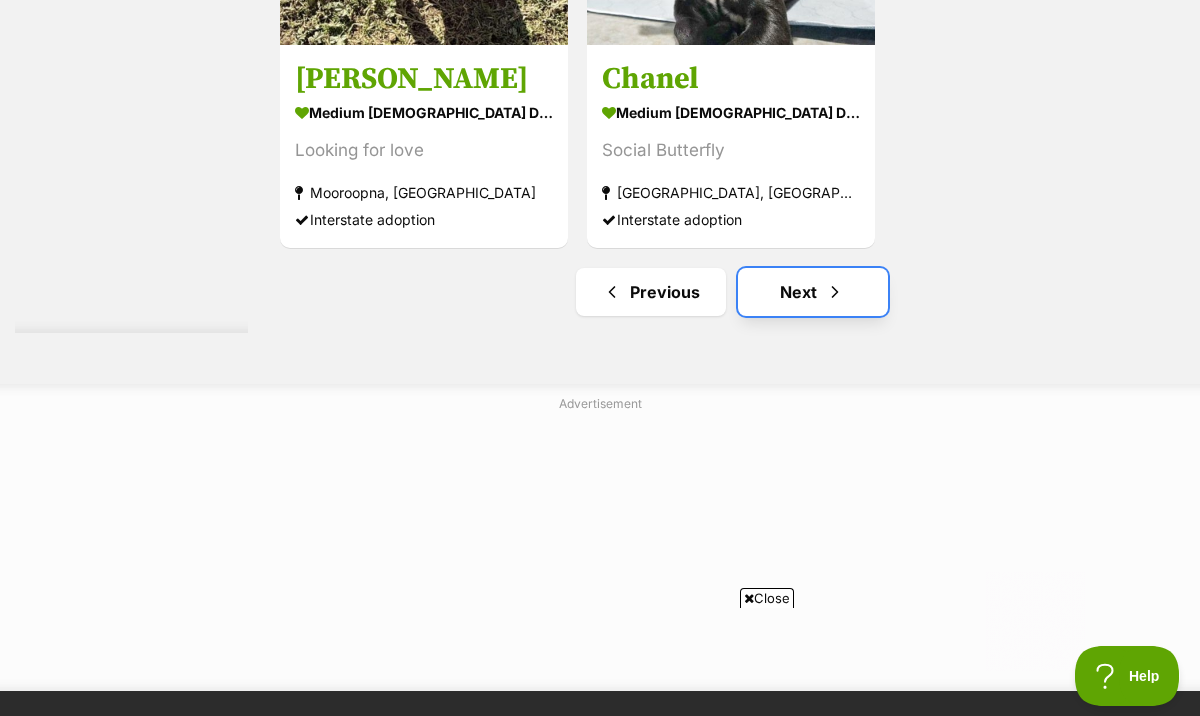 click on "Next" at bounding box center (813, 292) 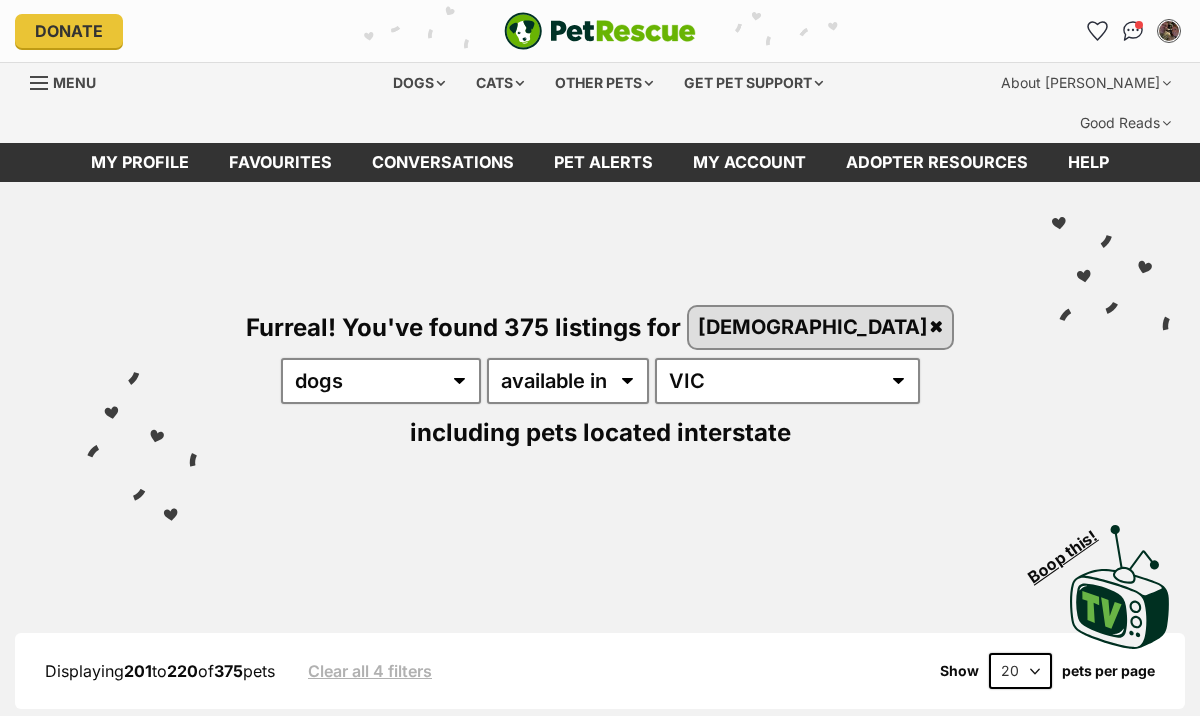 scroll, scrollTop: 0, scrollLeft: 0, axis: both 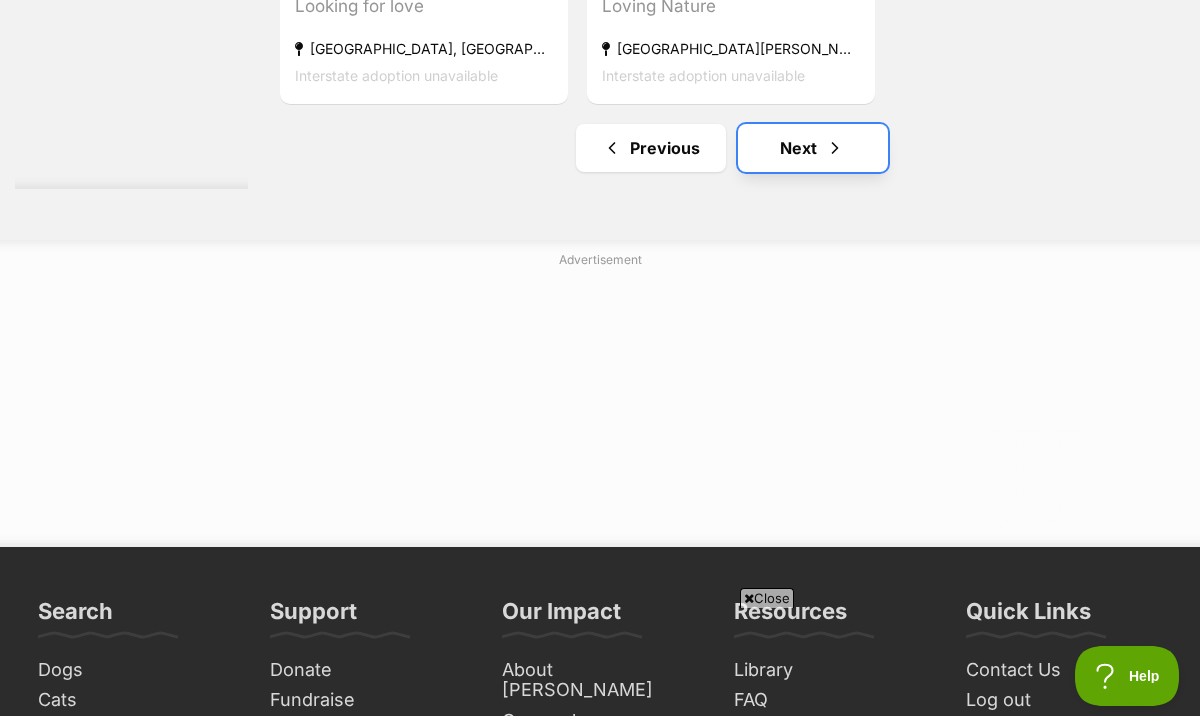 click on "Next" at bounding box center (813, 148) 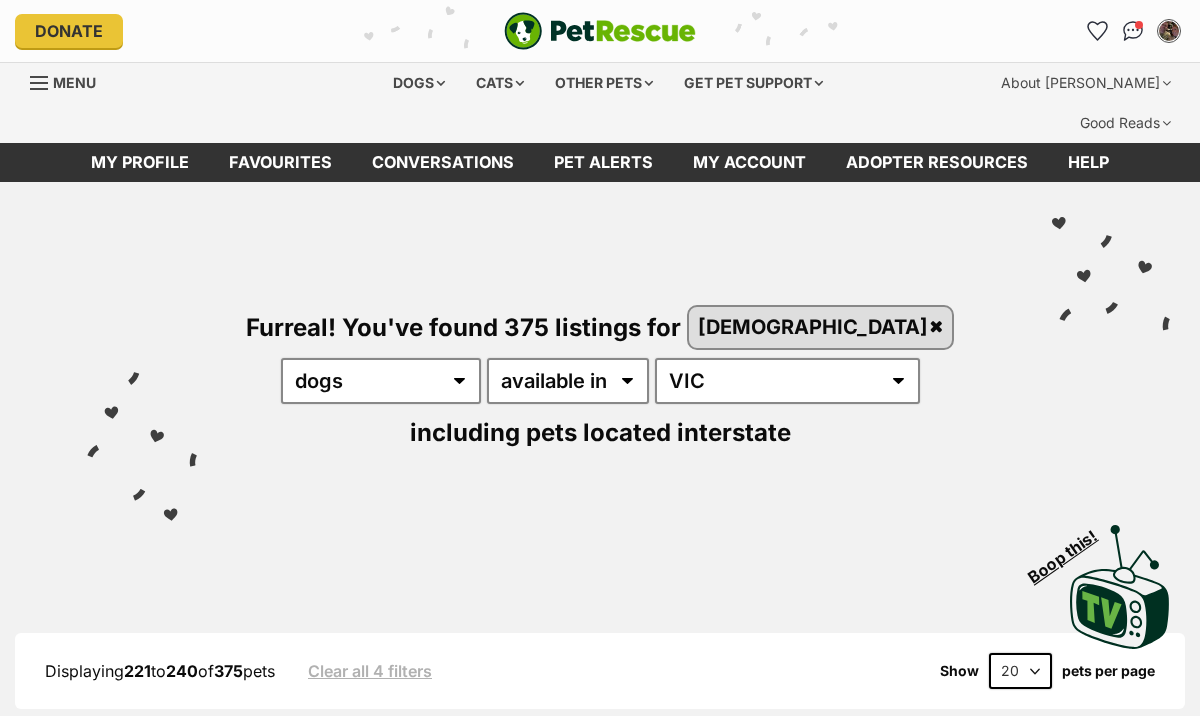 scroll, scrollTop: 0, scrollLeft: 0, axis: both 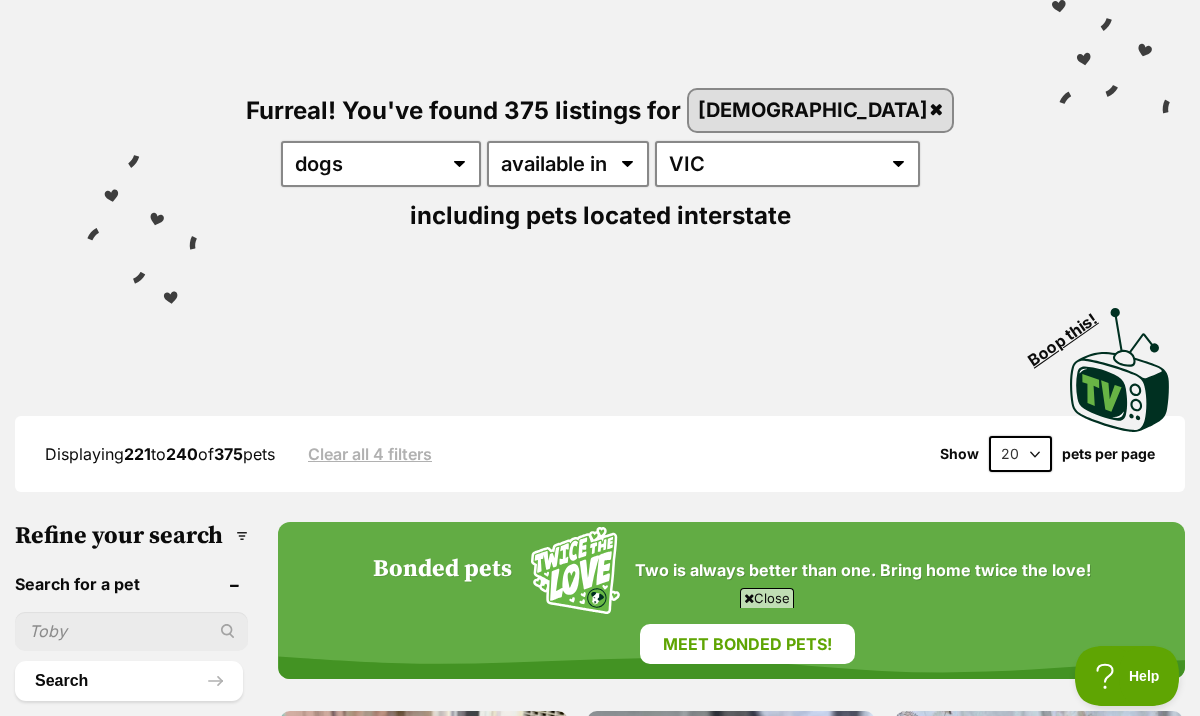 click on "20 40 60" at bounding box center (1020, 454) 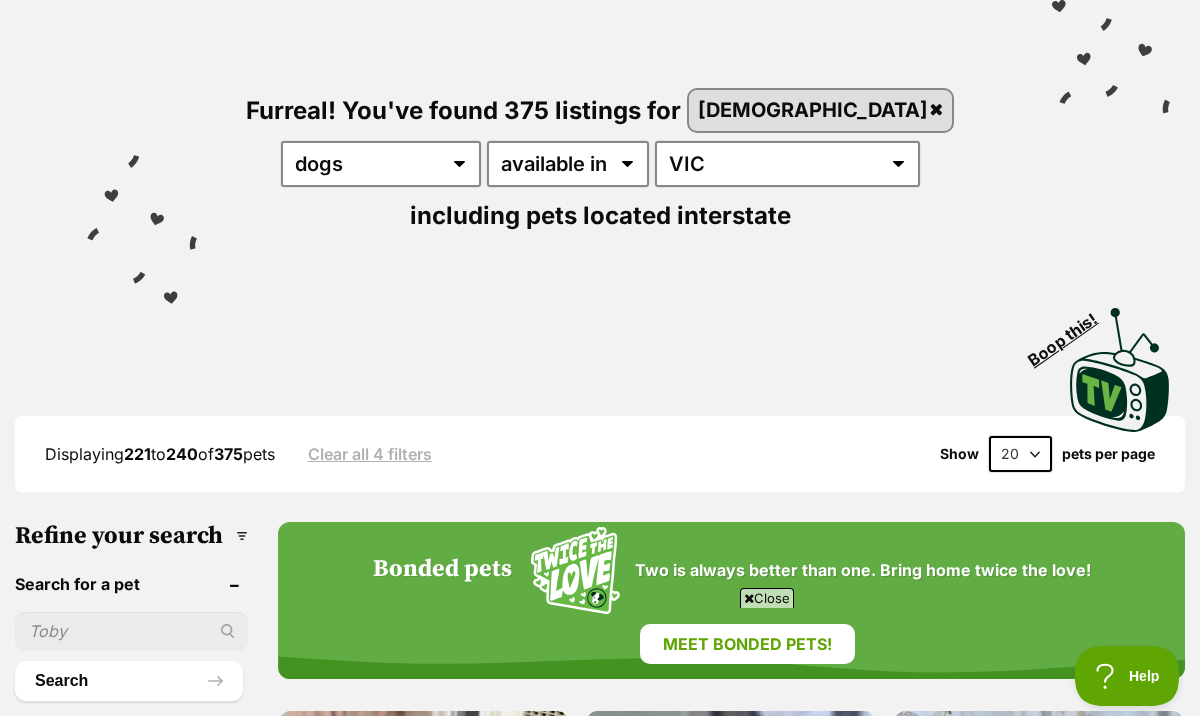 select on "60" 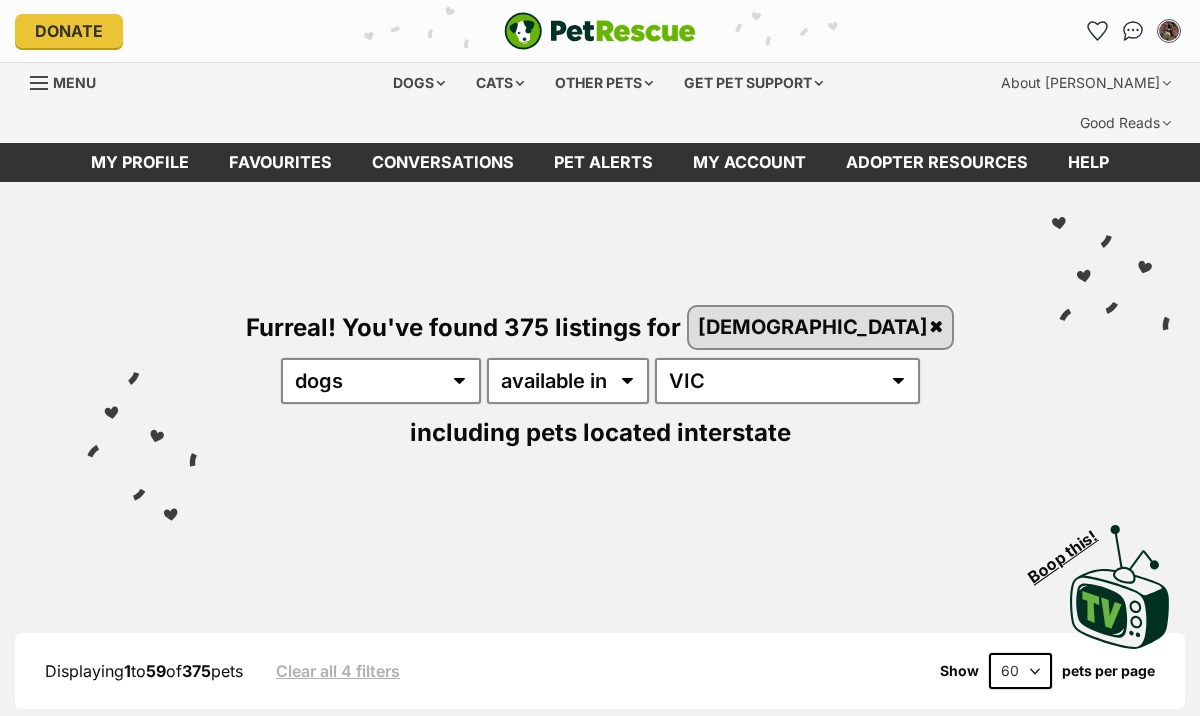 scroll, scrollTop: 0, scrollLeft: 0, axis: both 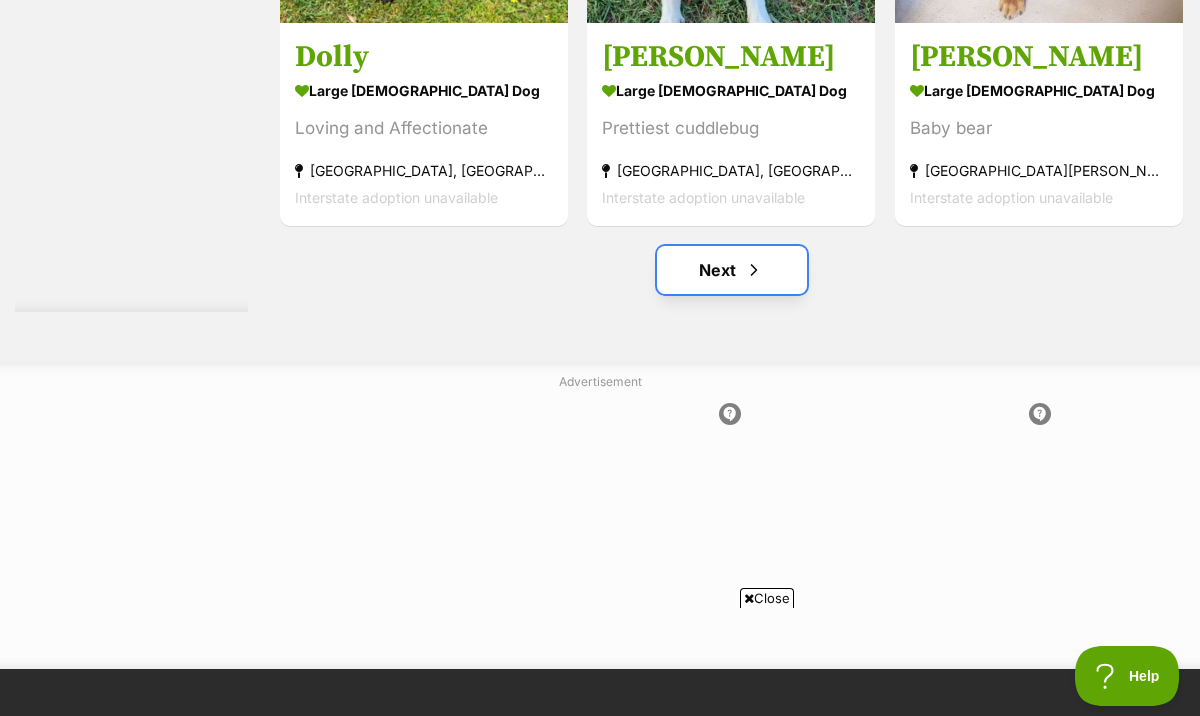 click on "Next" at bounding box center (732, 270) 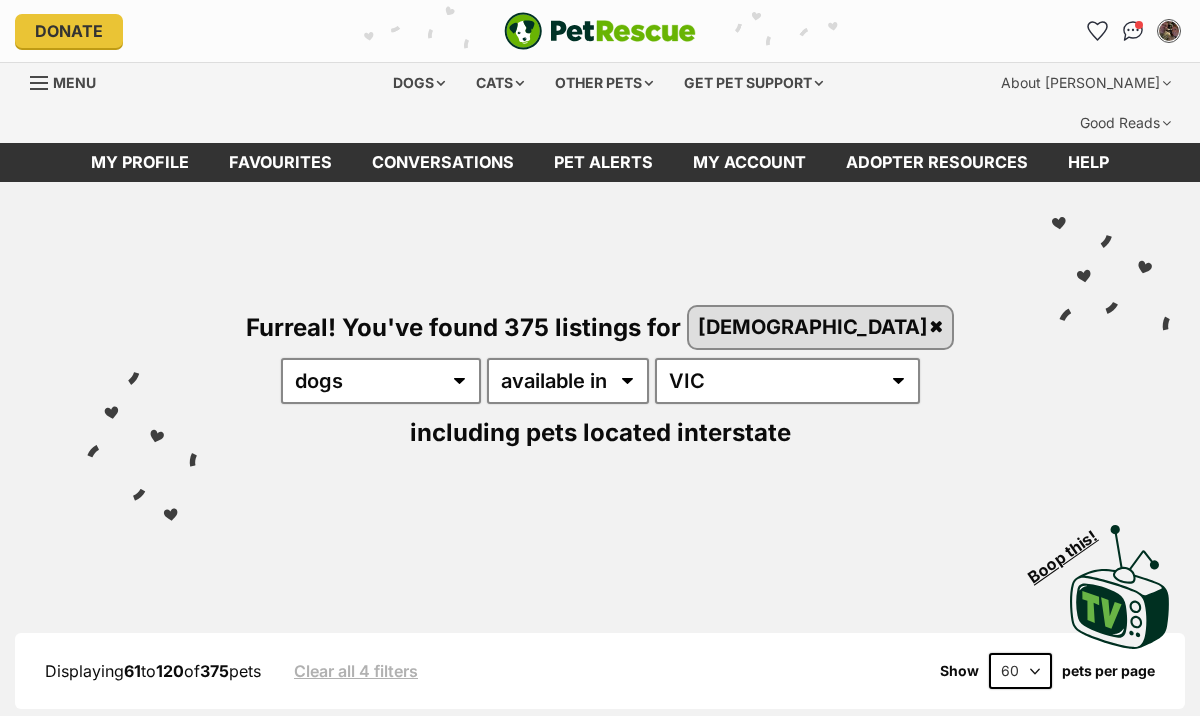 scroll, scrollTop: 0, scrollLeft: 0, axis: both 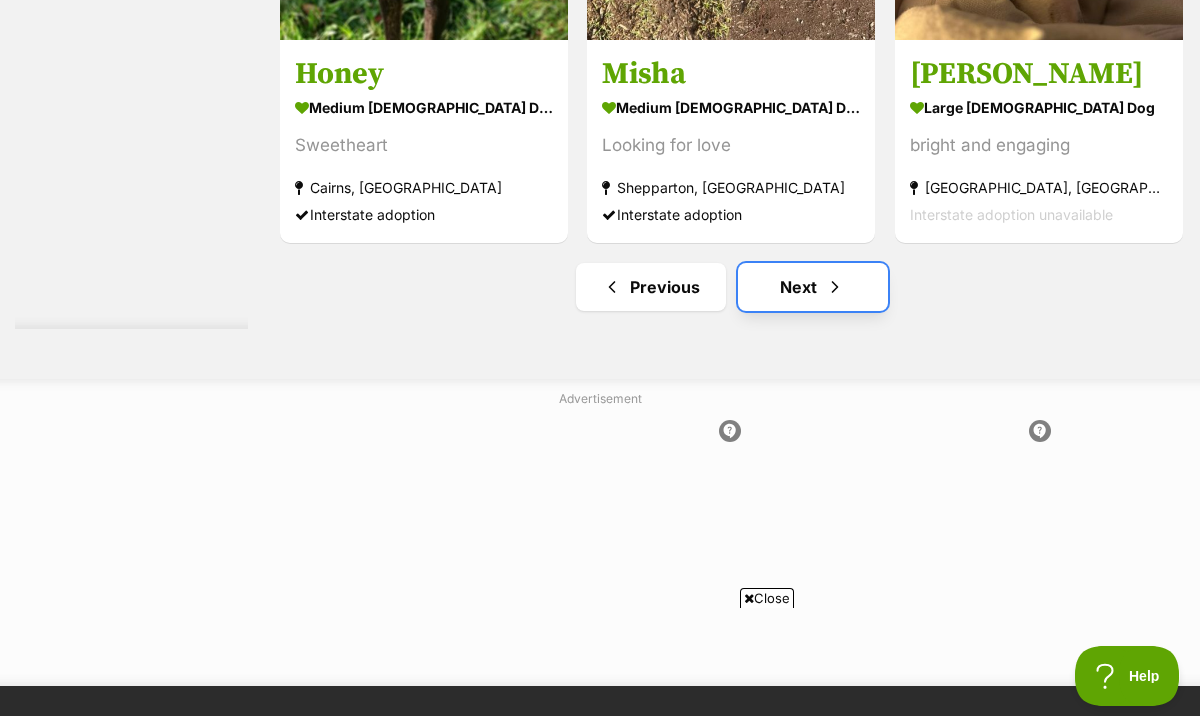 click on "Next" at bounding box center (813, 287) 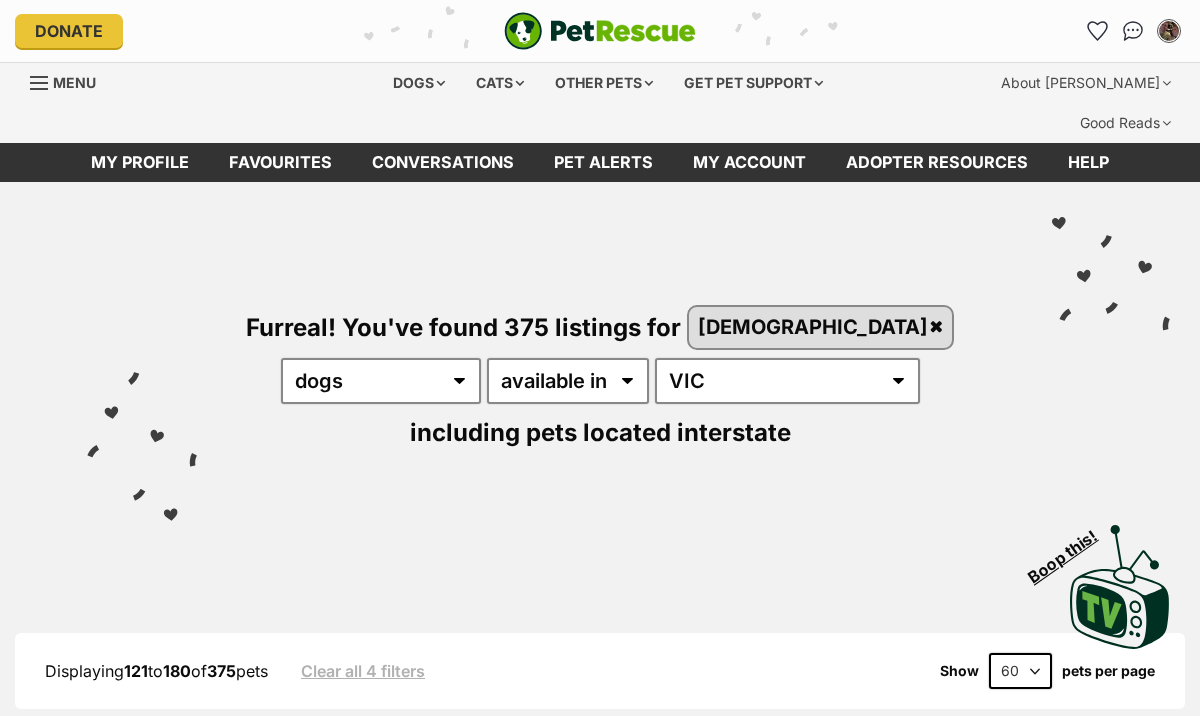 scroll, scrollTop: 0, scrollLeft: 0, axis: both 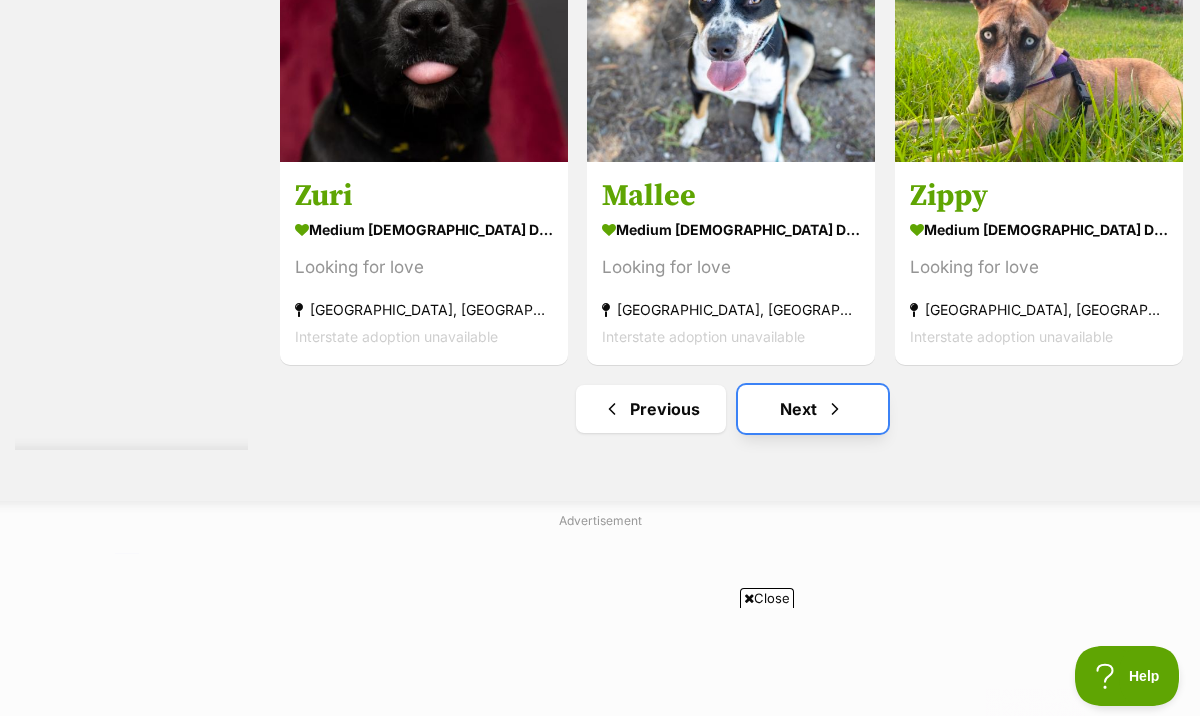 click on "Next" at bounding box center [813, 409] 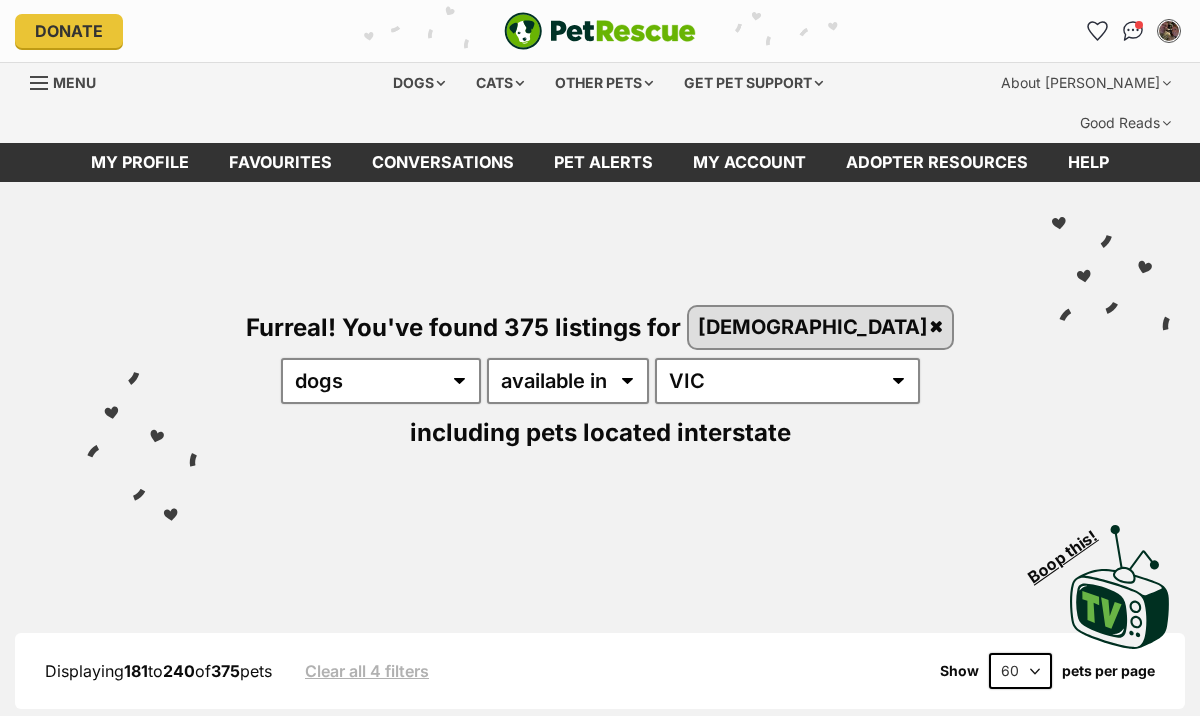 scroll, scrollTop: 35, scrollLeft: 0, axis: vertical 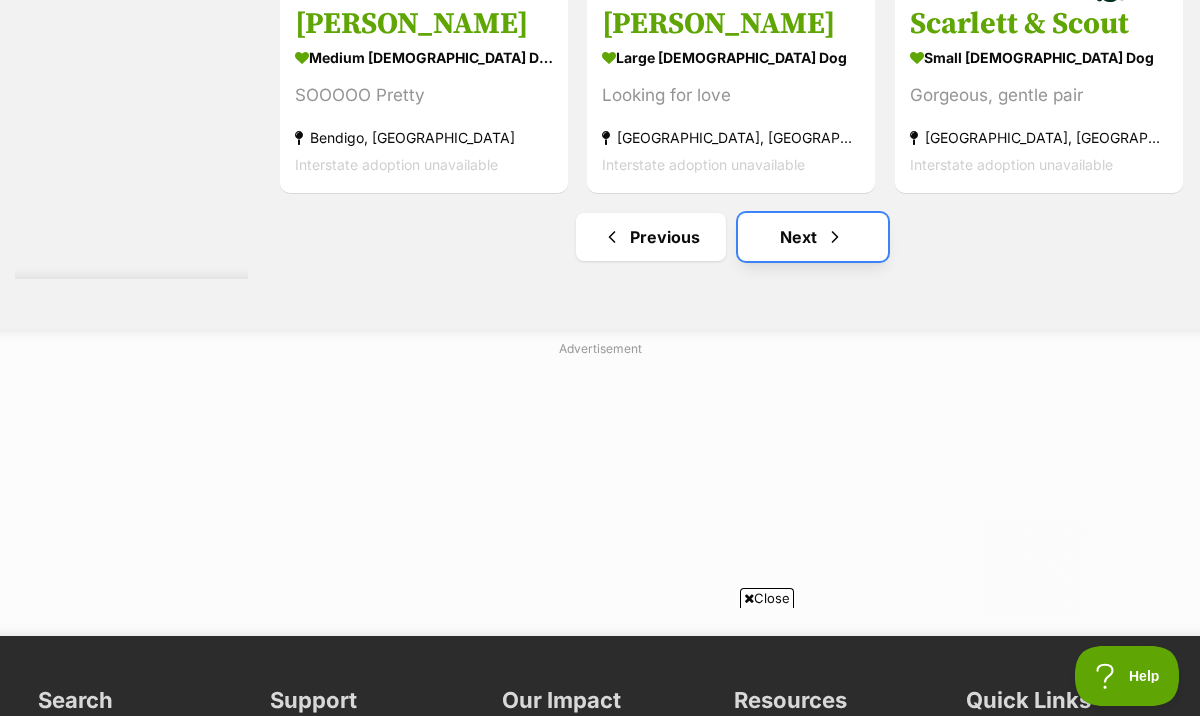 click on "Next" at bounding box center [813, 237] 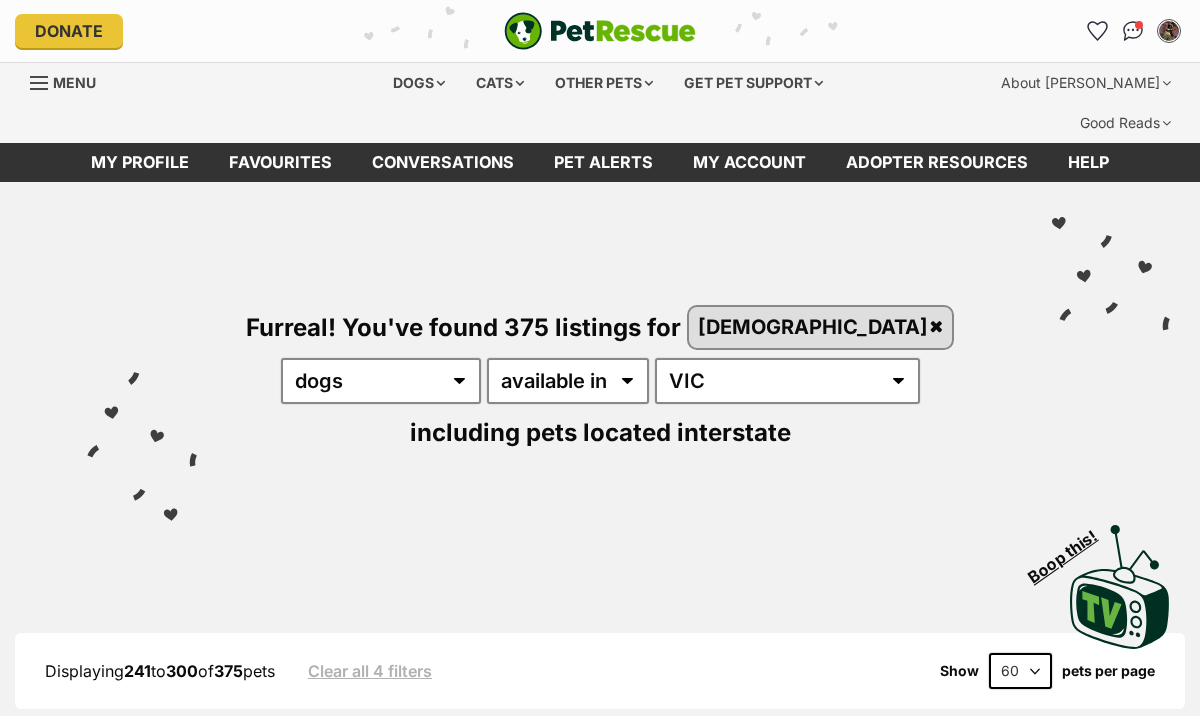 scroll, scrollTop: 0, scrollLeft: 0, axis: both 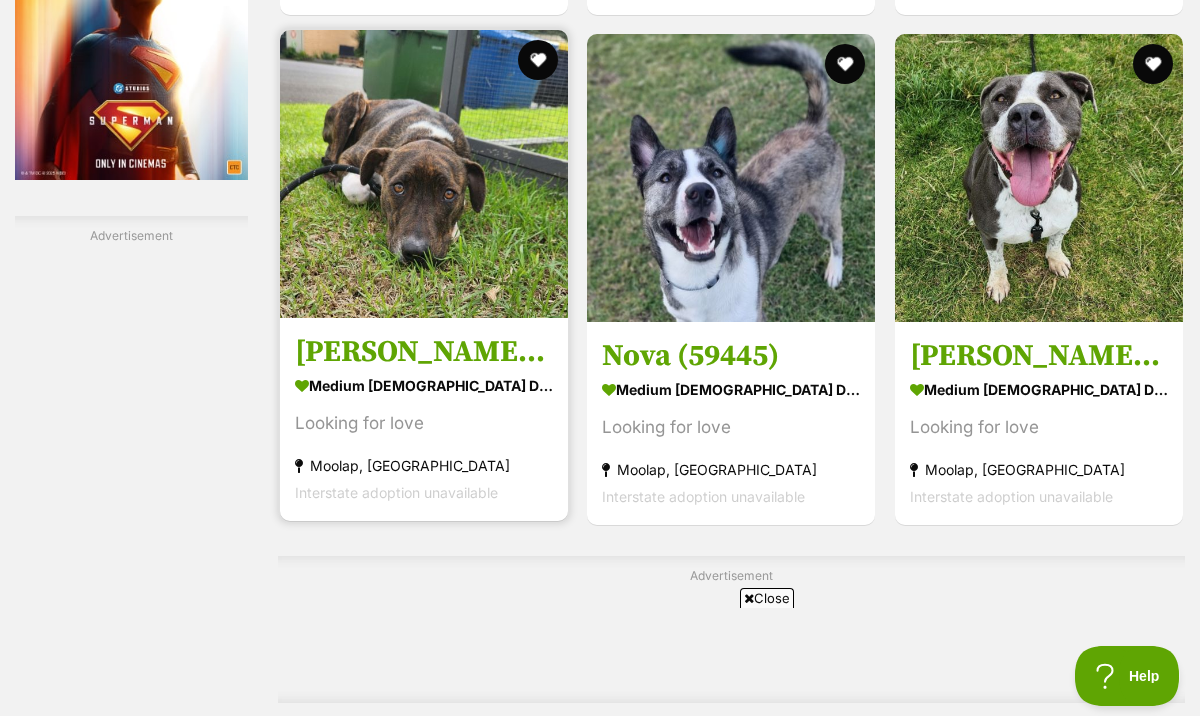 click at bounding box center [424, 174] 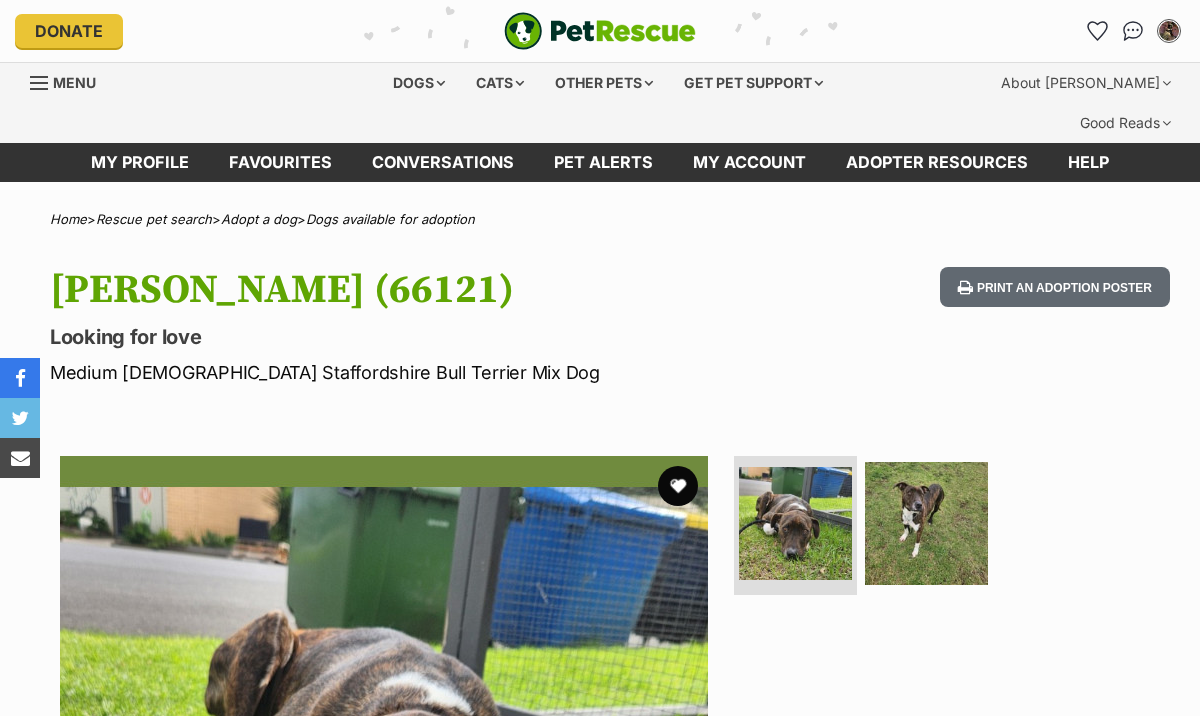 scroll, scrollTop: 0, scrollLeft: 0, axis: both 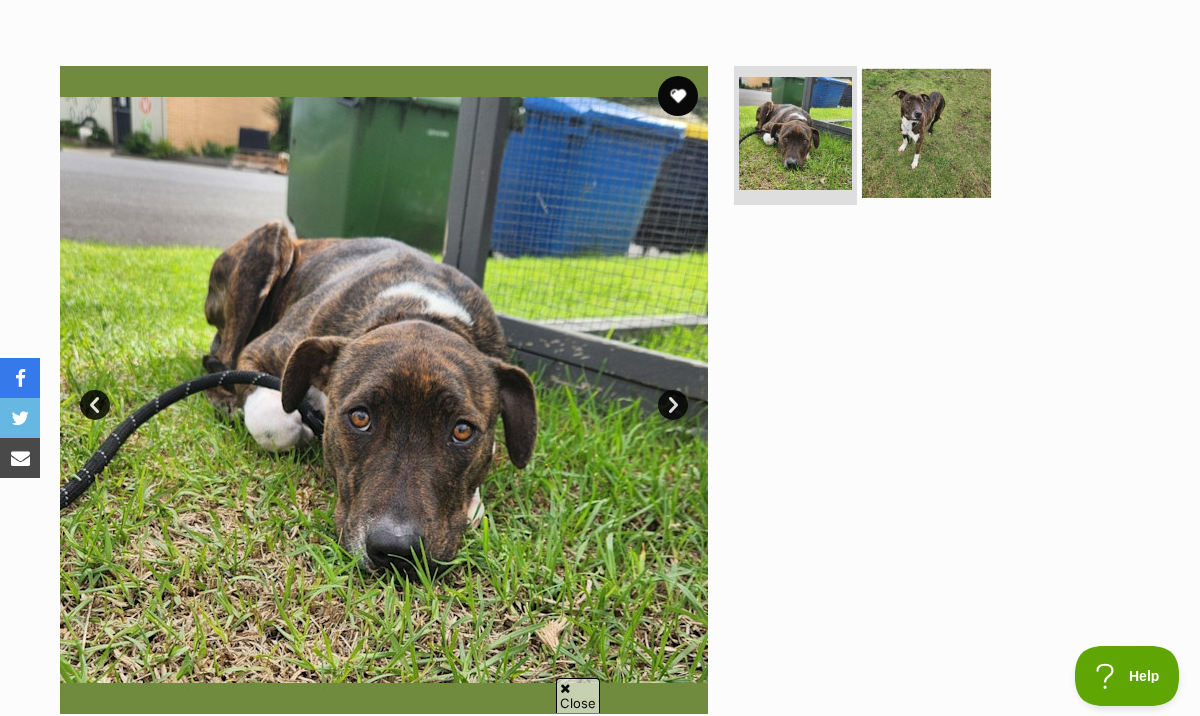 click at bounding box center [926, 132] 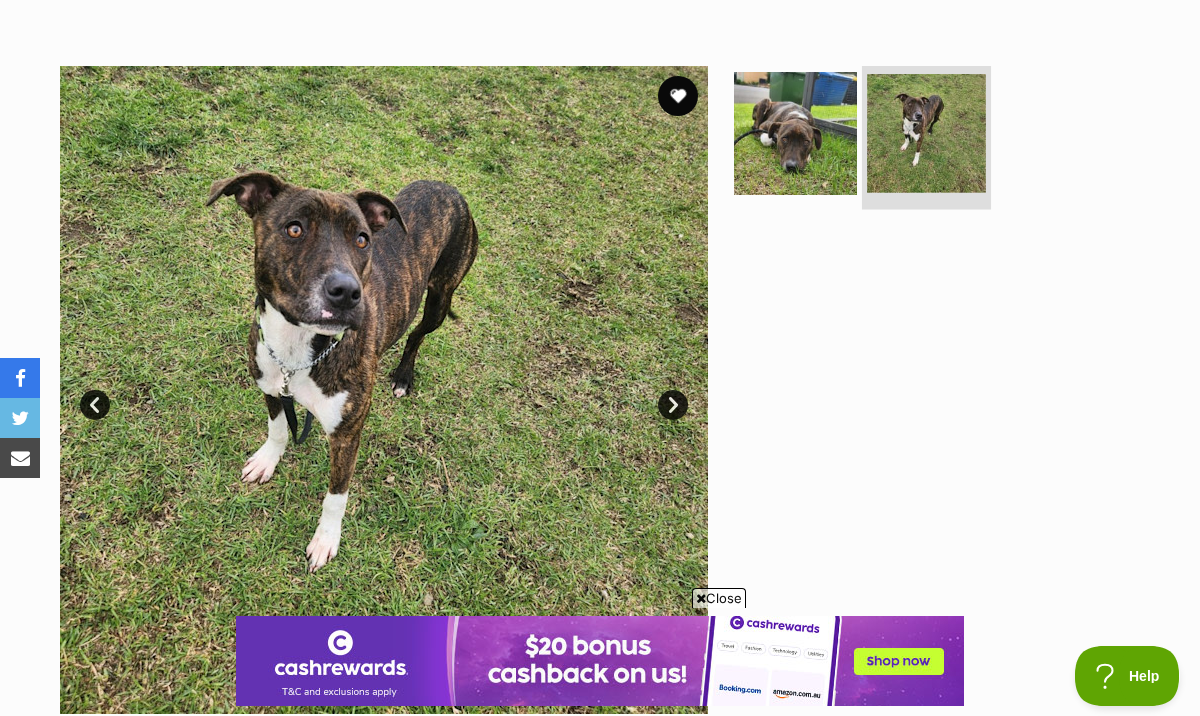 scroll, scrollTop: 0, scrollLeft: 0, axis: both 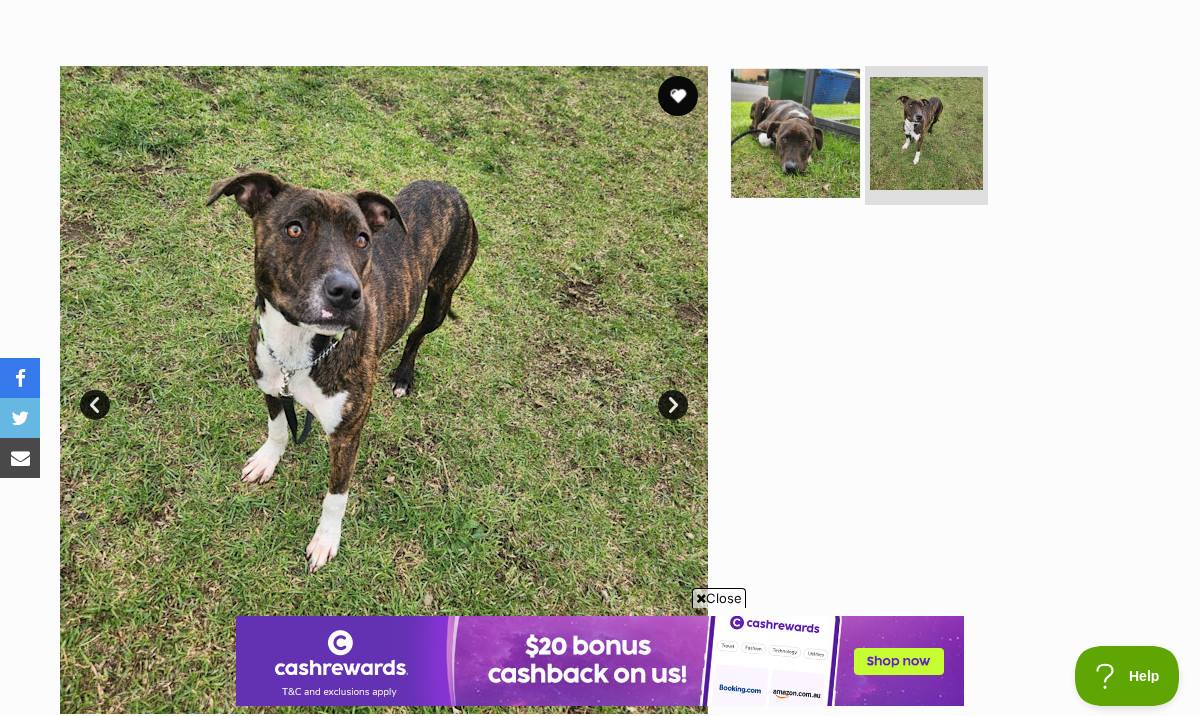 click at bounding box center [795, 132] 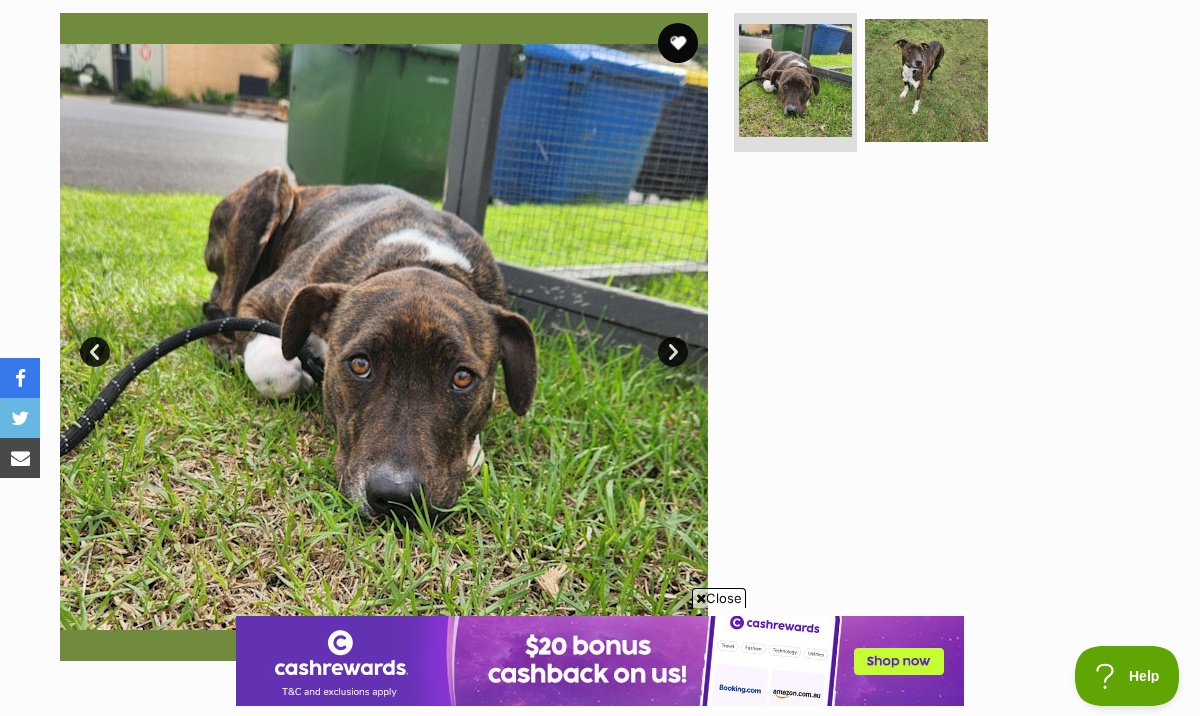 scroll, scrollTop: 642, scrollLeft: 0, axis: vertical 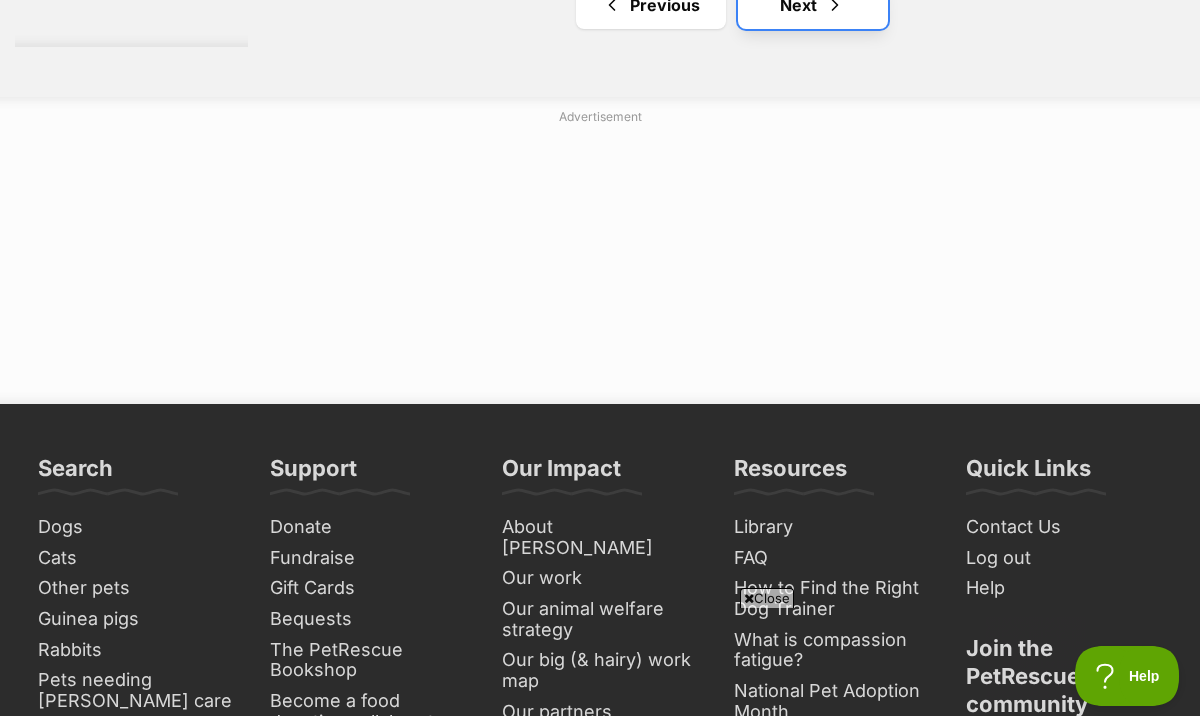 click on "Next" at bounding box center (813, 5) 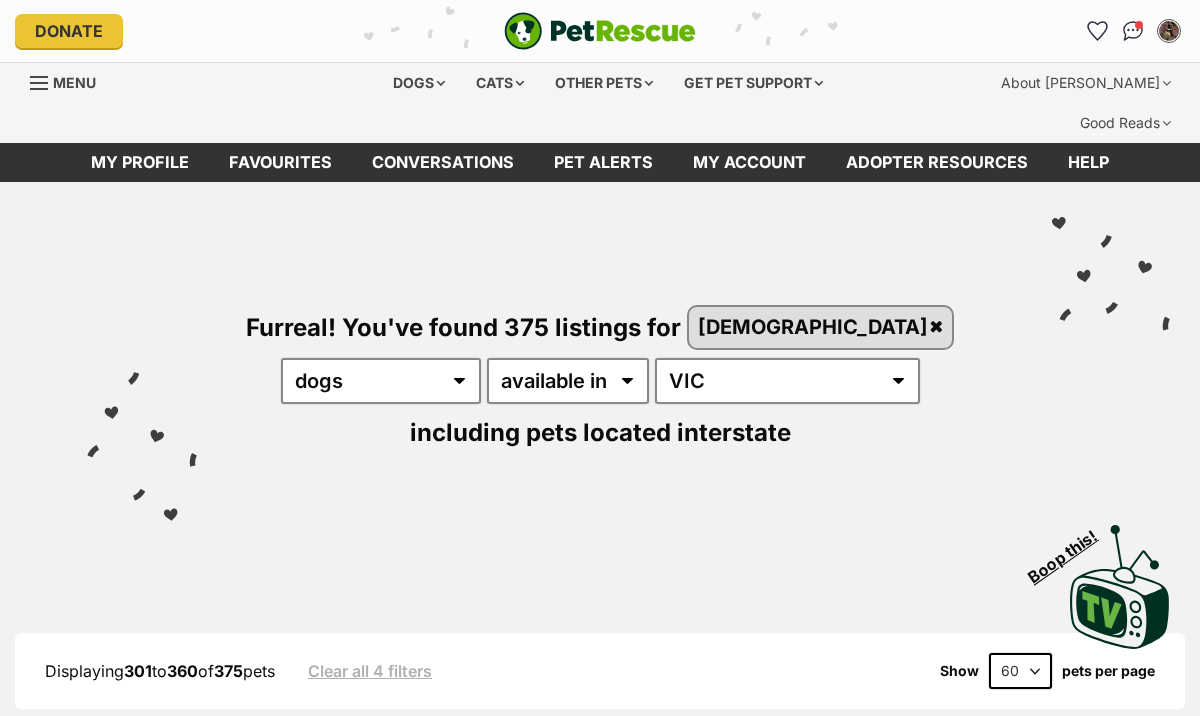 scroll, scrollTop: 0, scrollLeft: 0, axis: both 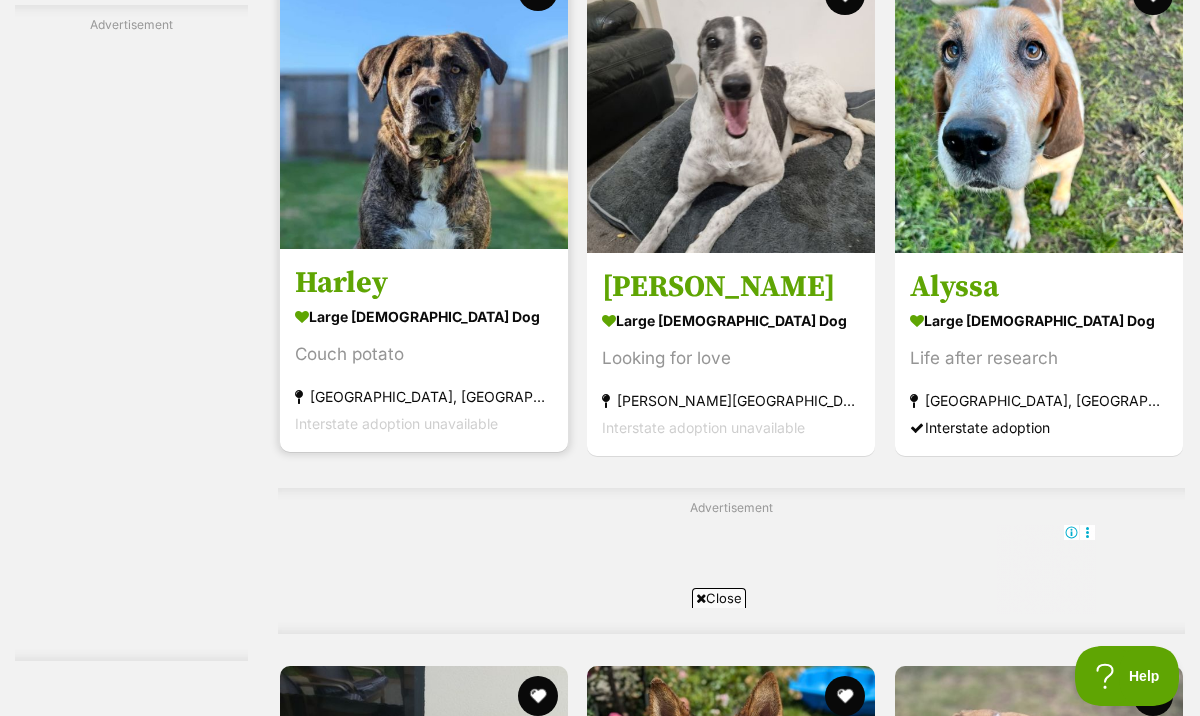 click at bounding box center (424, 105) 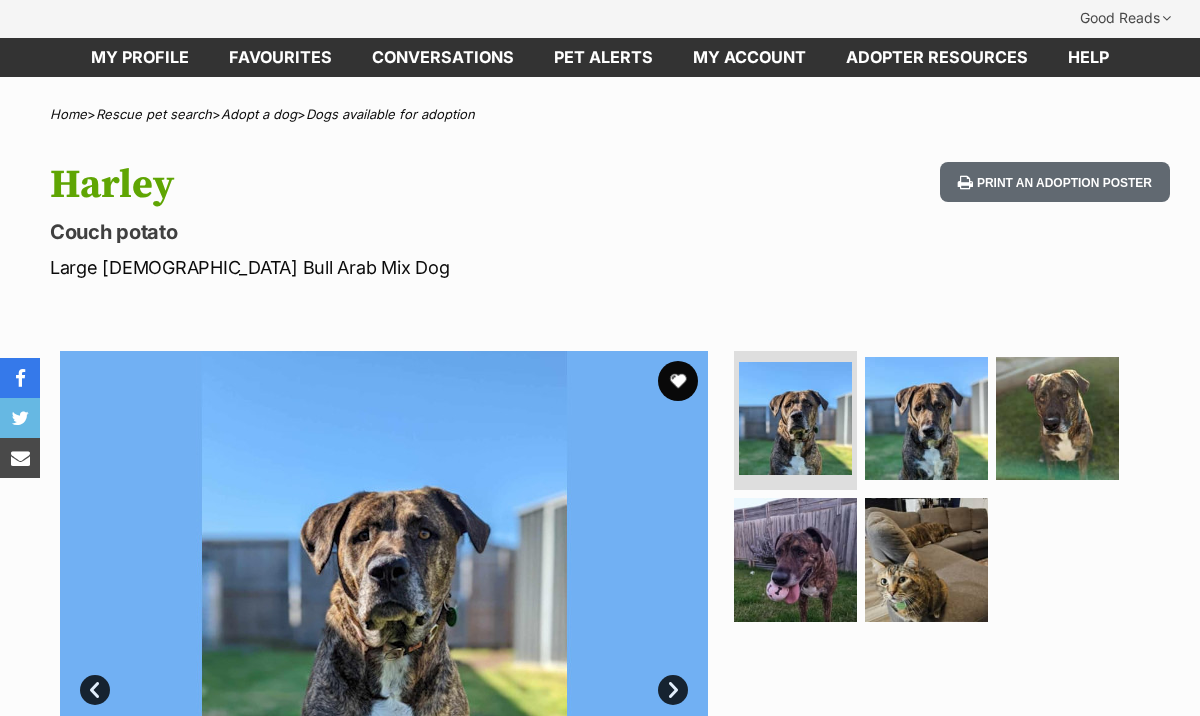 scroll, scrollTop: 0, scrollLeft: 0, axis: both 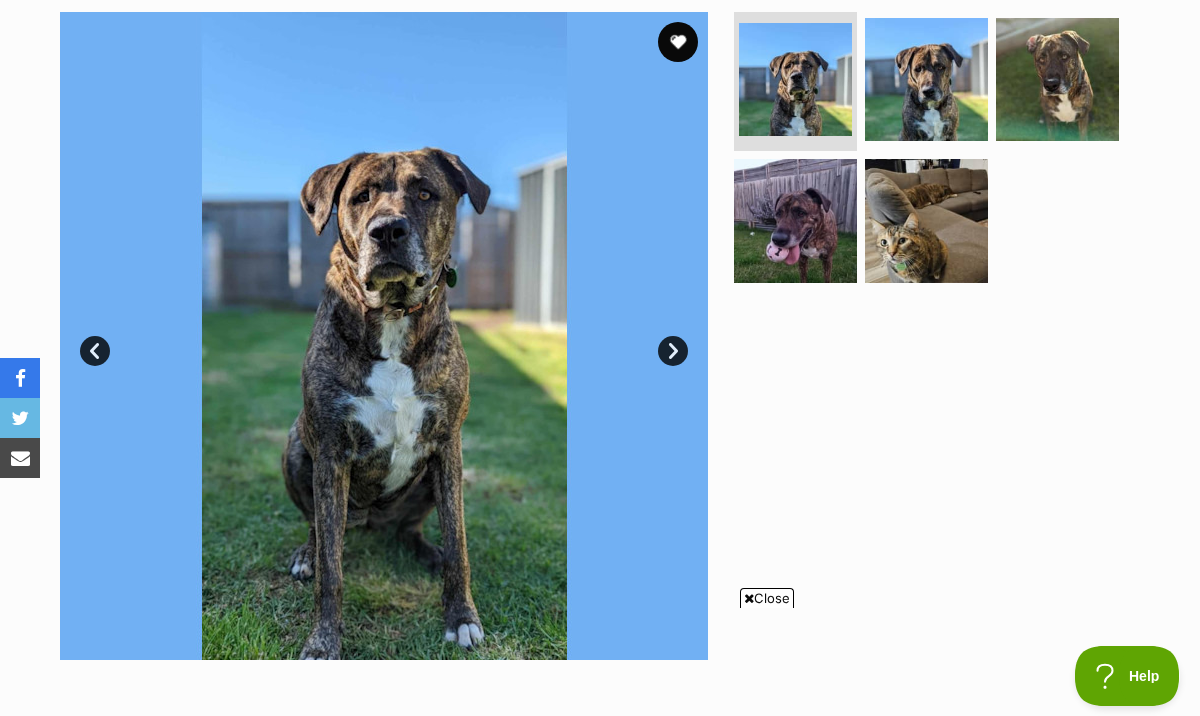 click on "Next" at bounding box center [673, 351] 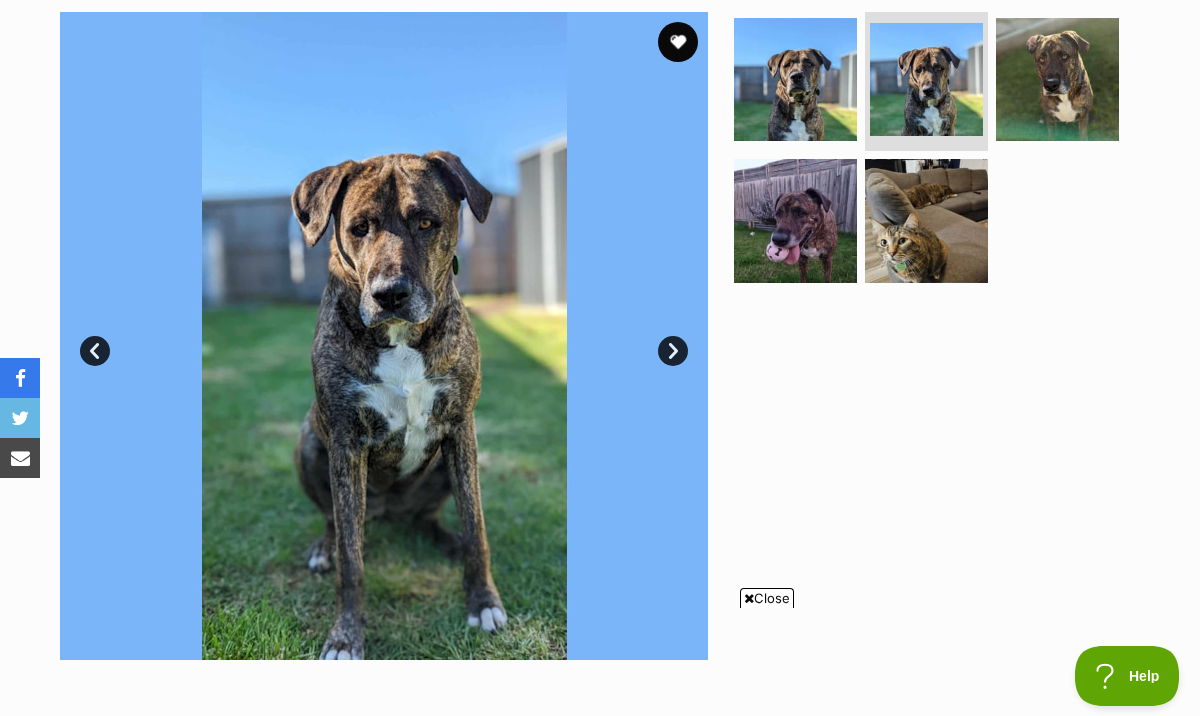 click on "Next" at bounding box center [673, 351] 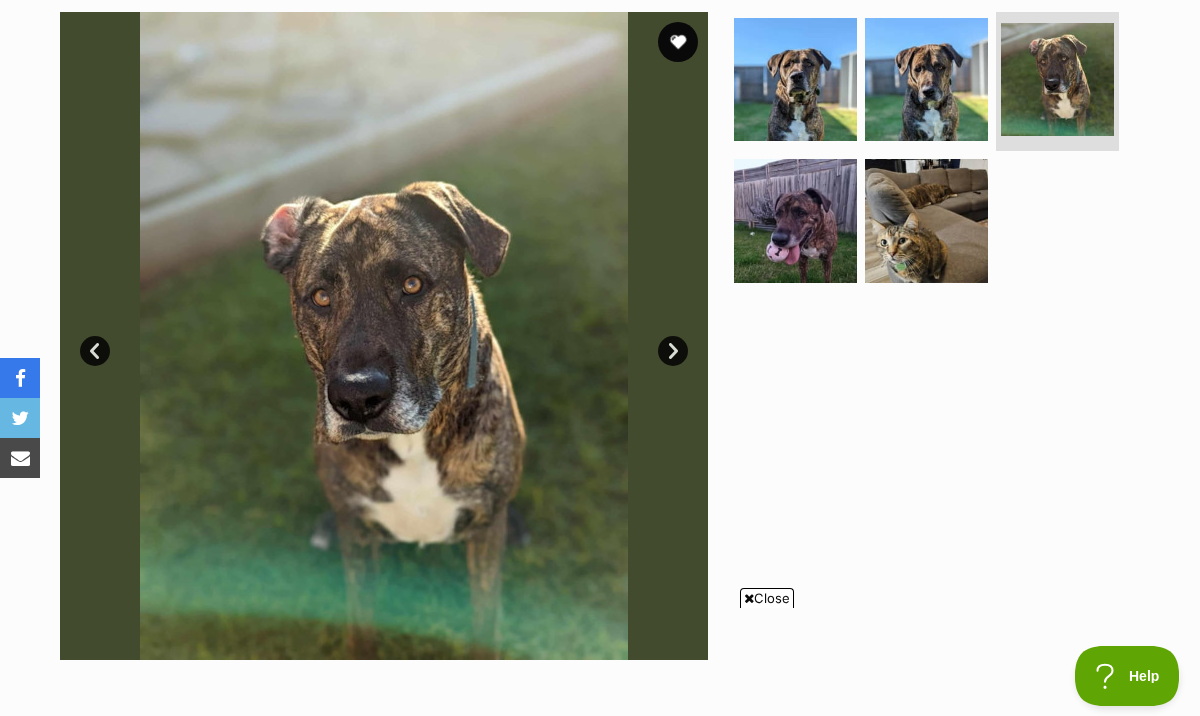 click on "Next" at bounding box center (673, 351) 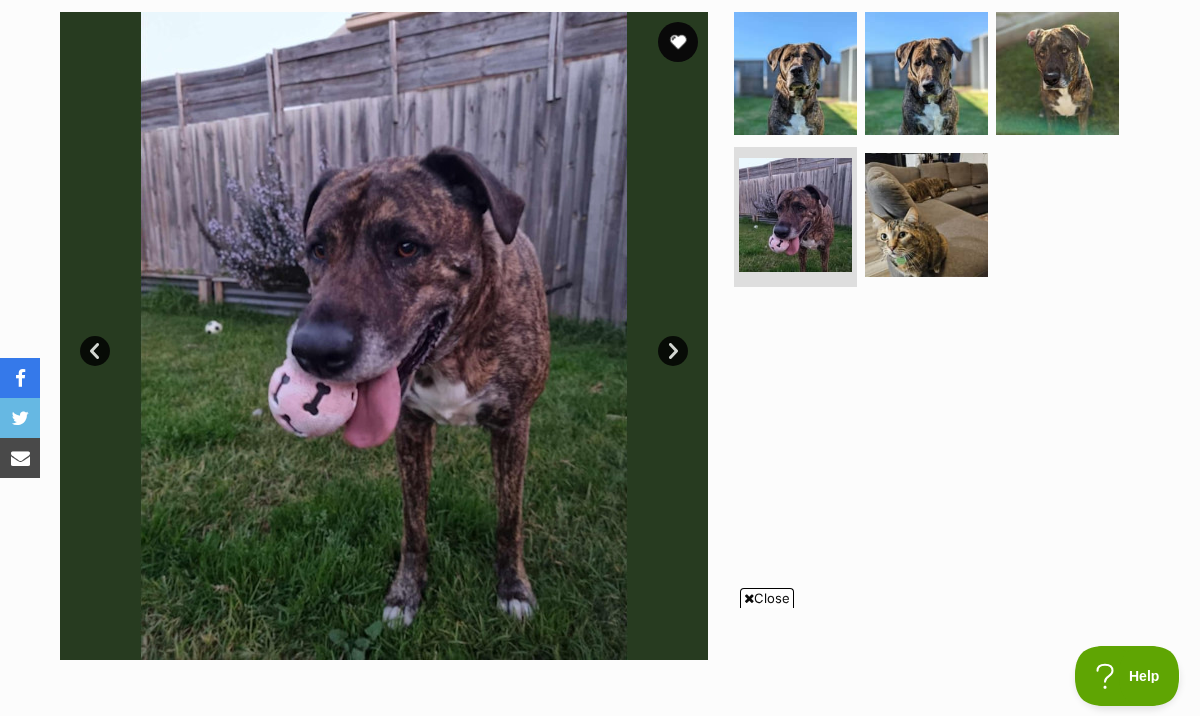click on "Next" at bounding box center (673, 351) 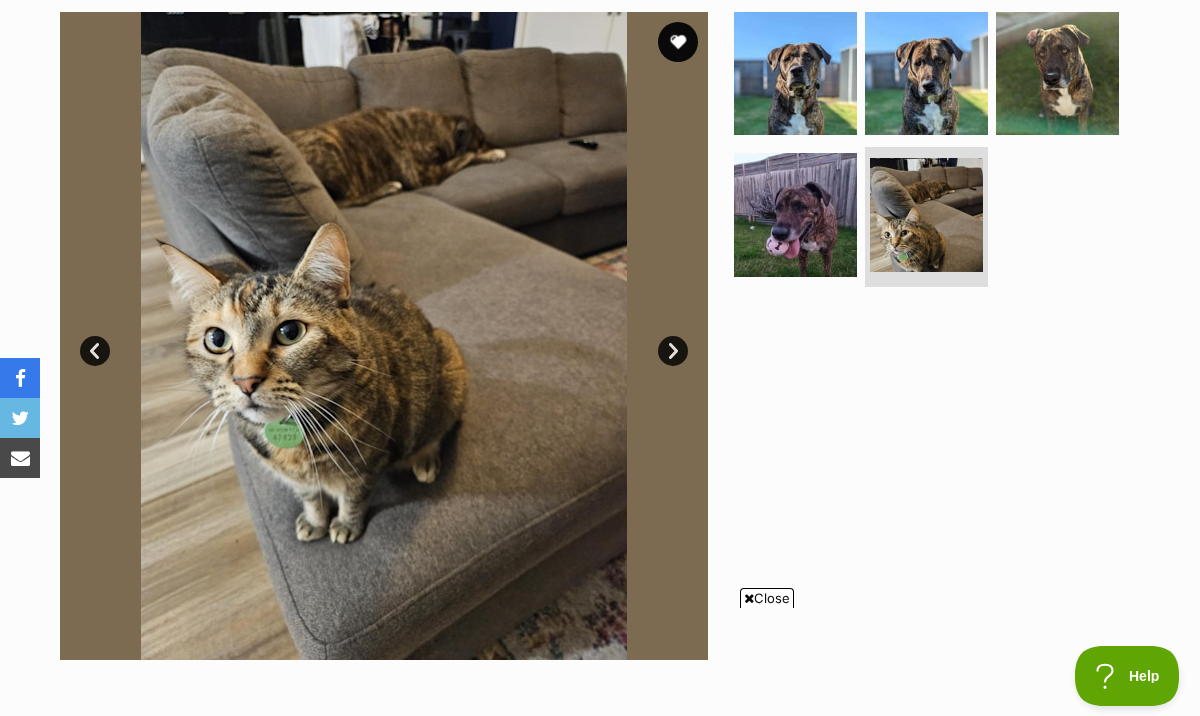 click on "Next" at bounding box center (673, 351) 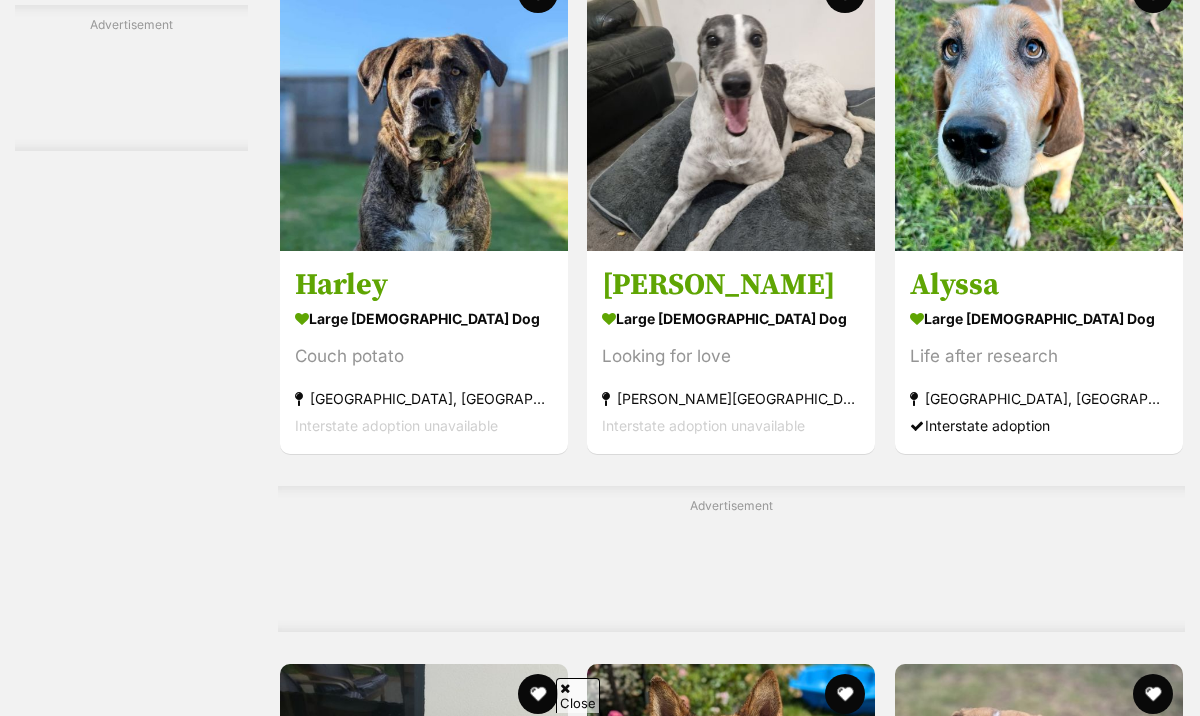 scroll, scrollTop: 0, scrollLeft: 0, axis: both 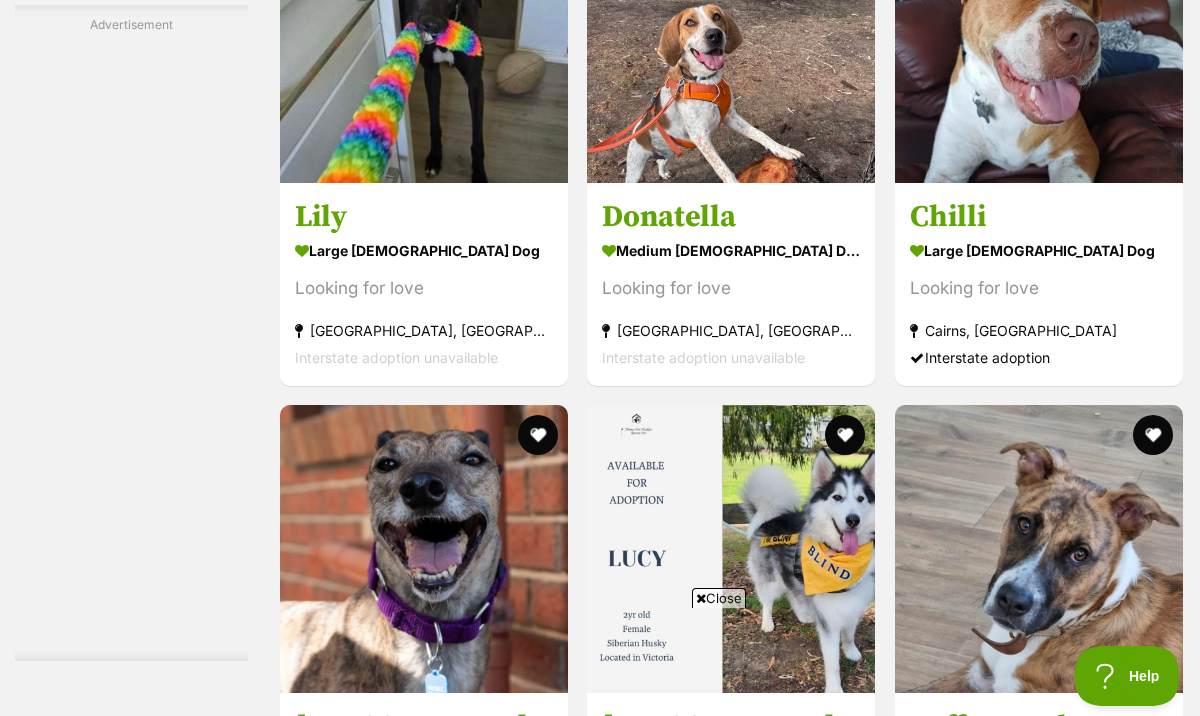 click on "Next" at bounding box center [813, 3362] 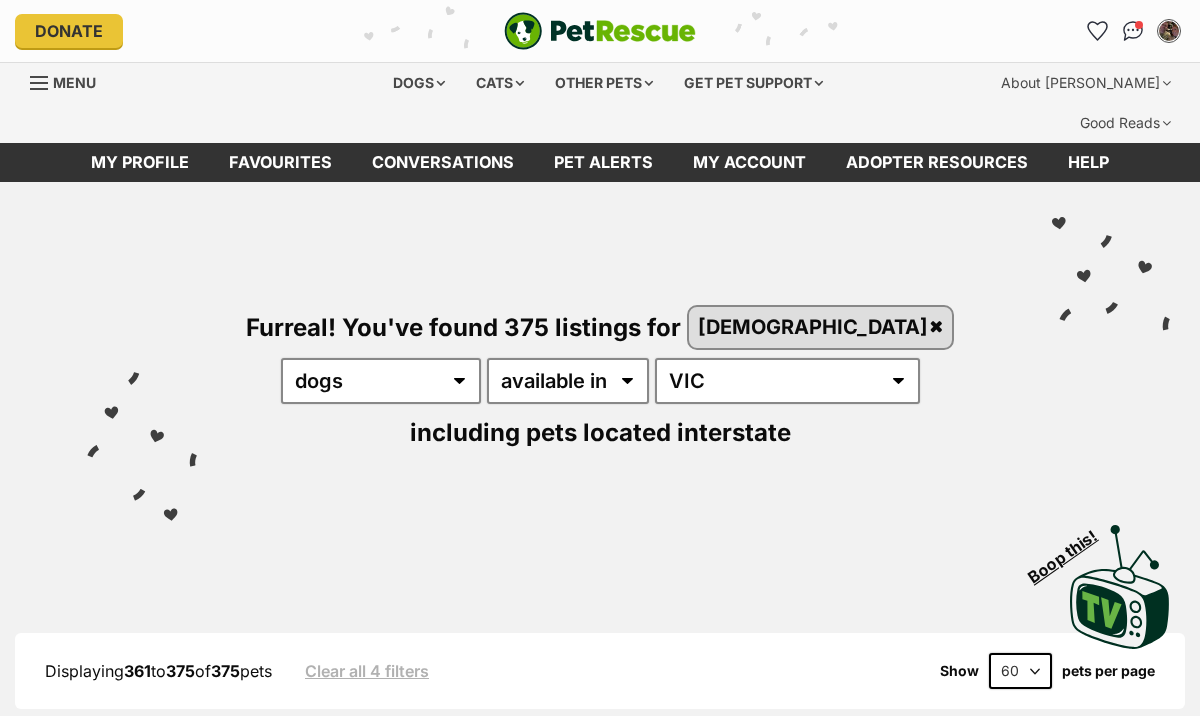 scroll, scrollTop: 0, scrollLeft: 0, axis: both 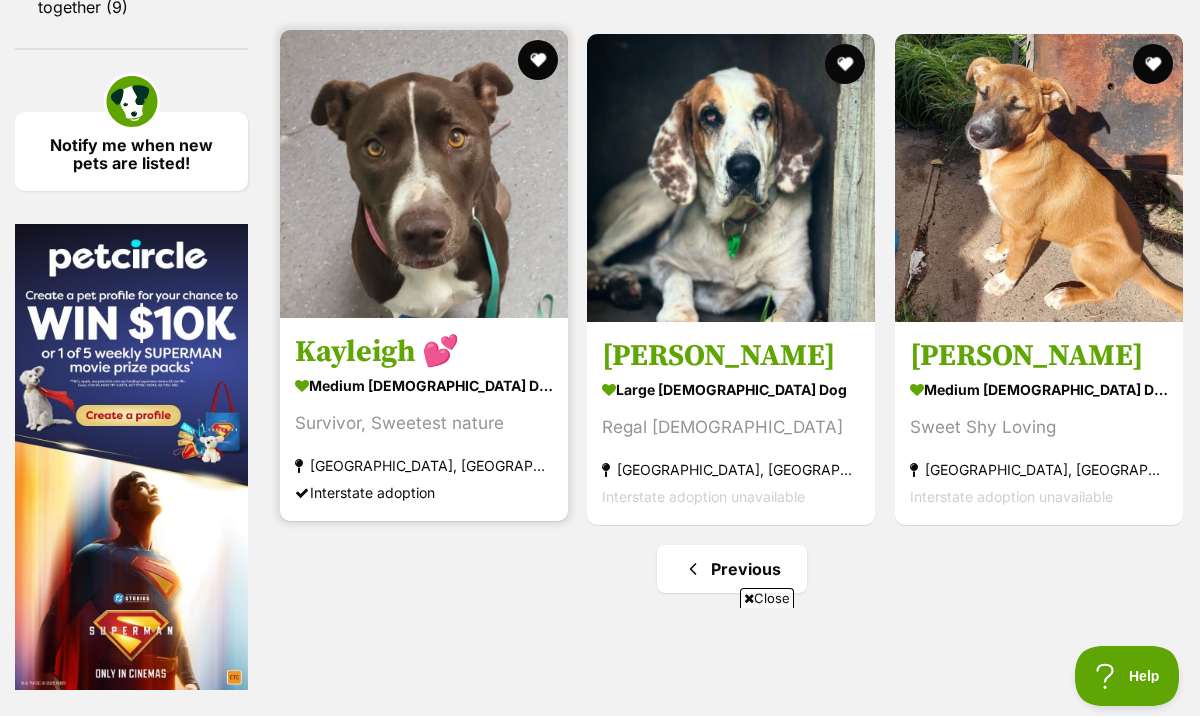 click at bounding box center (424, 174) 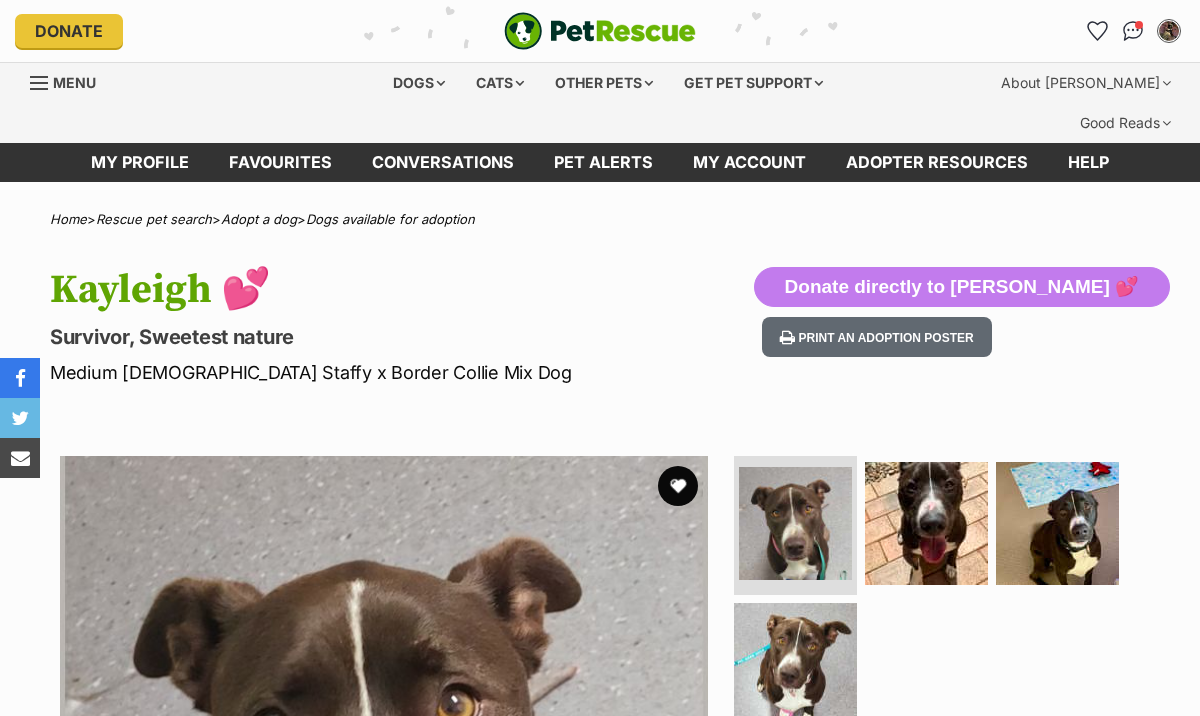 scroll, scrollTop: 0, scrollLeft: 0, axis: both 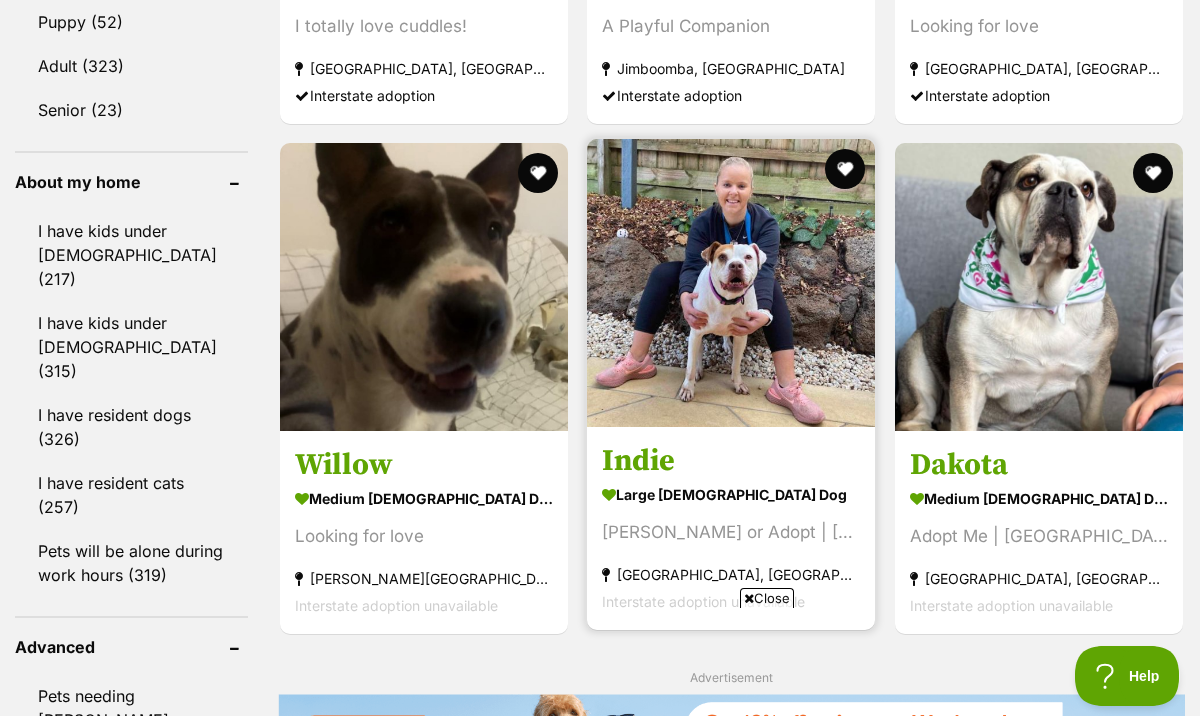 click at bounding box center (731, 283) 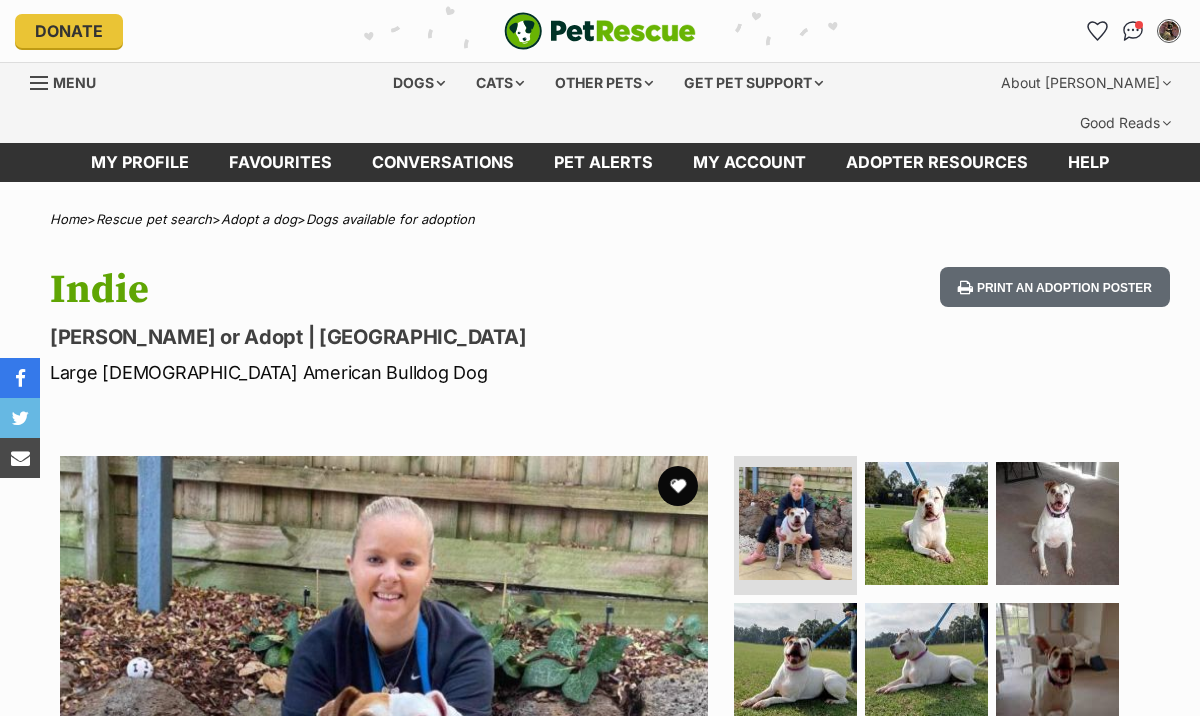 scroll, scrollTop: 2, scrollLeft: 0, axis: vertical 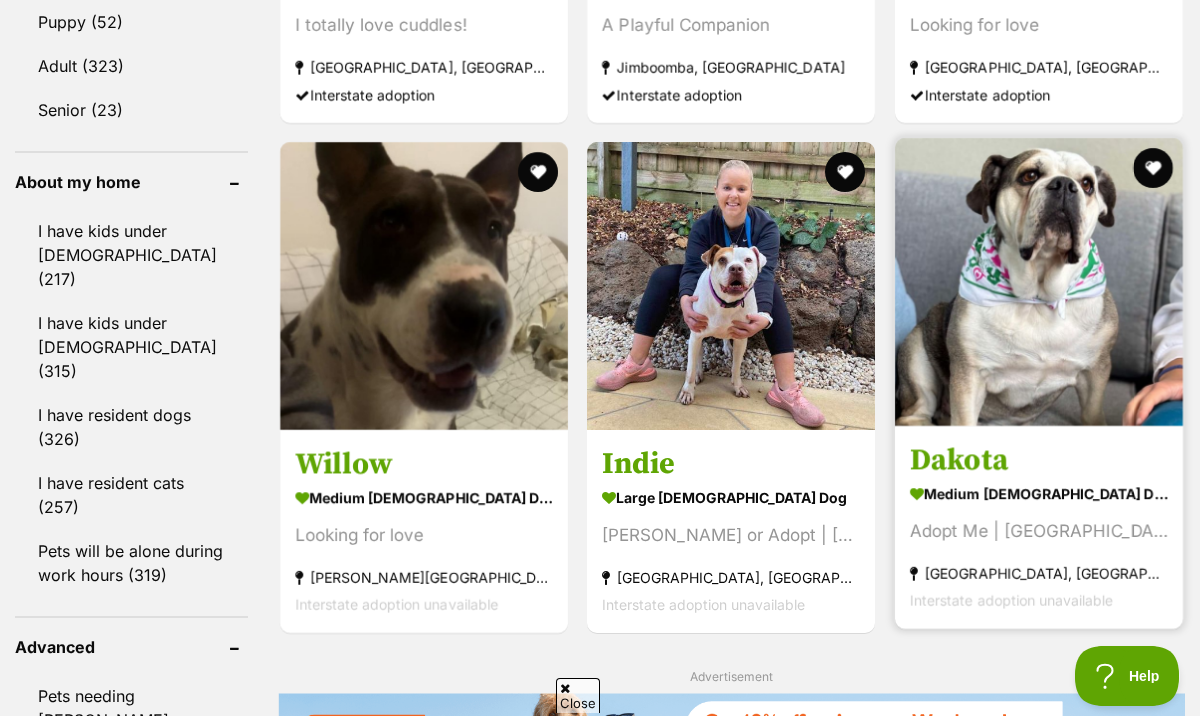 click at bounding box center [1039, 282] 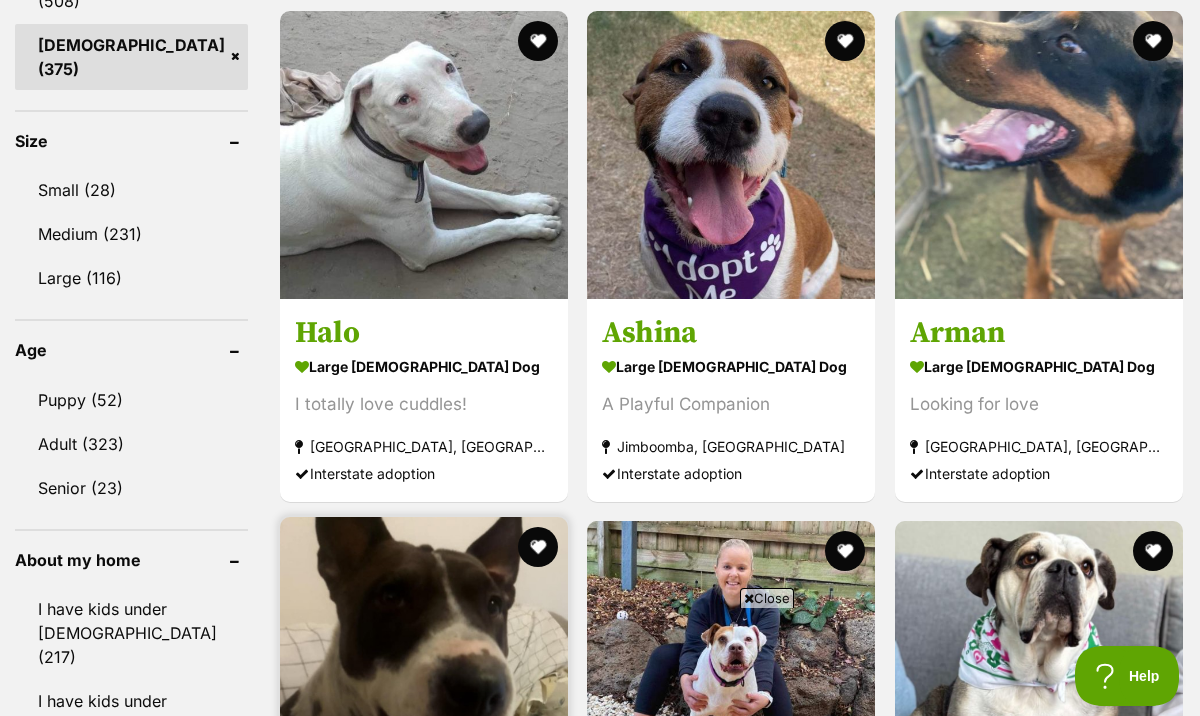 scroll, scrollTop: 0, scrollLeft: 0, axis: both 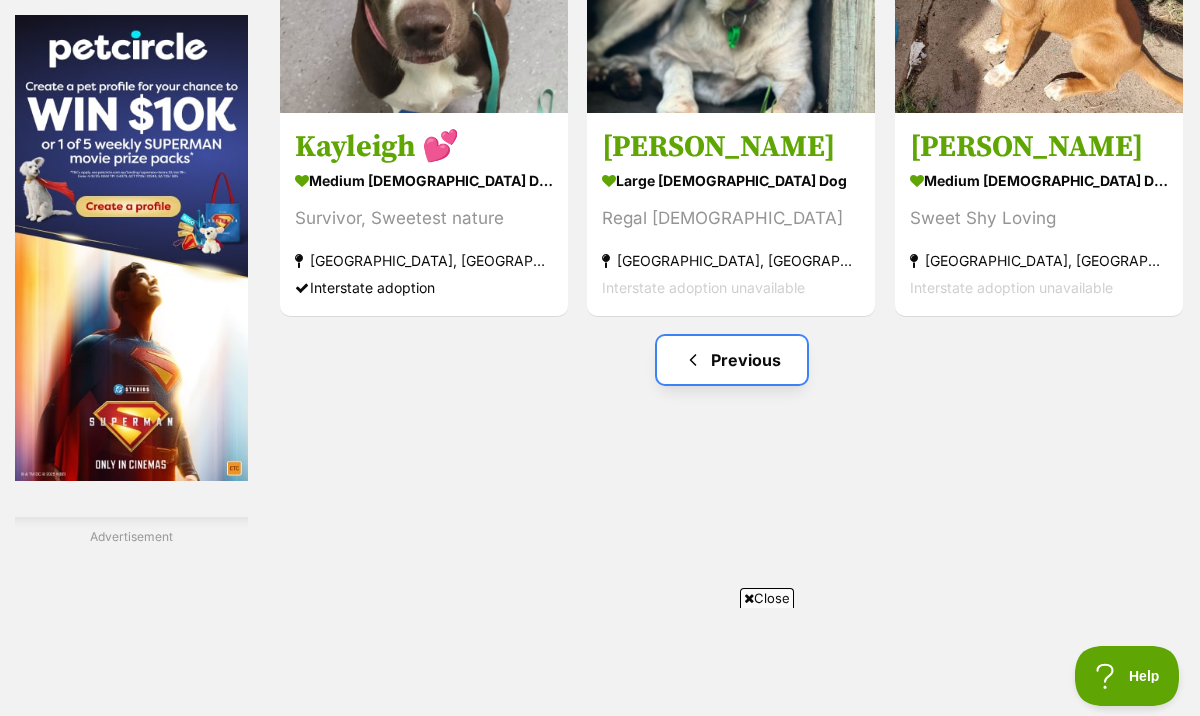 click at bounding box center (693, 360) 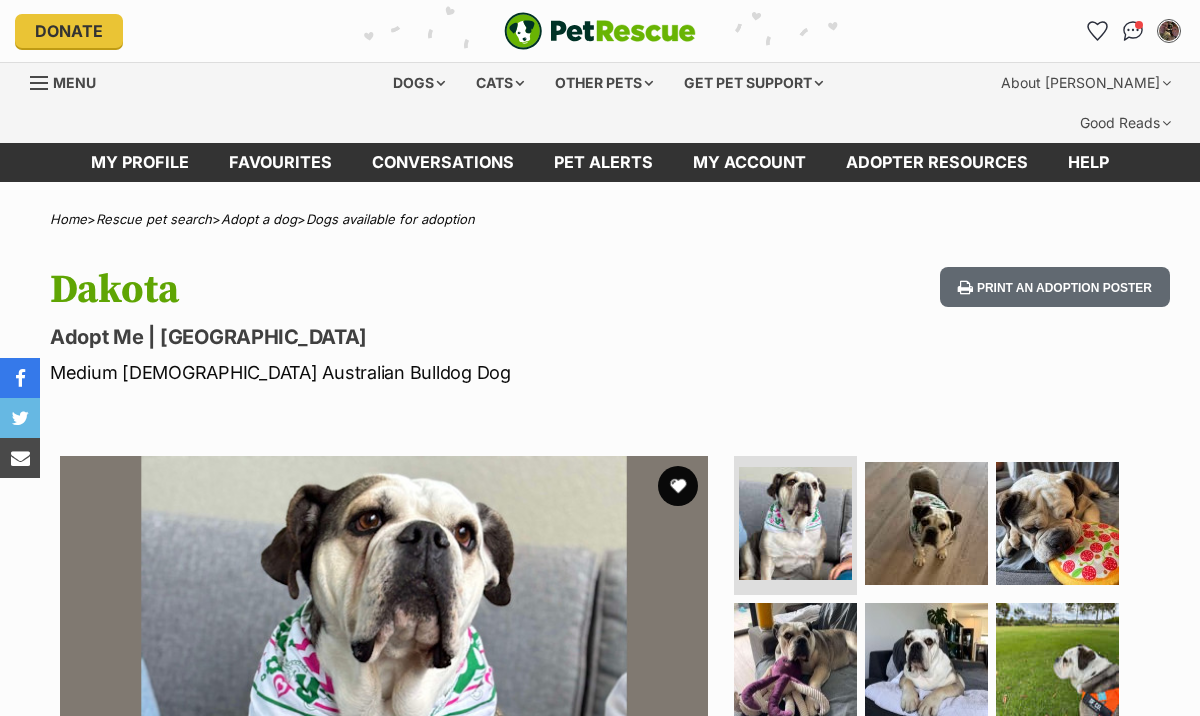scroll, scrollTop: 0, scrollLeft: 0, axis: both 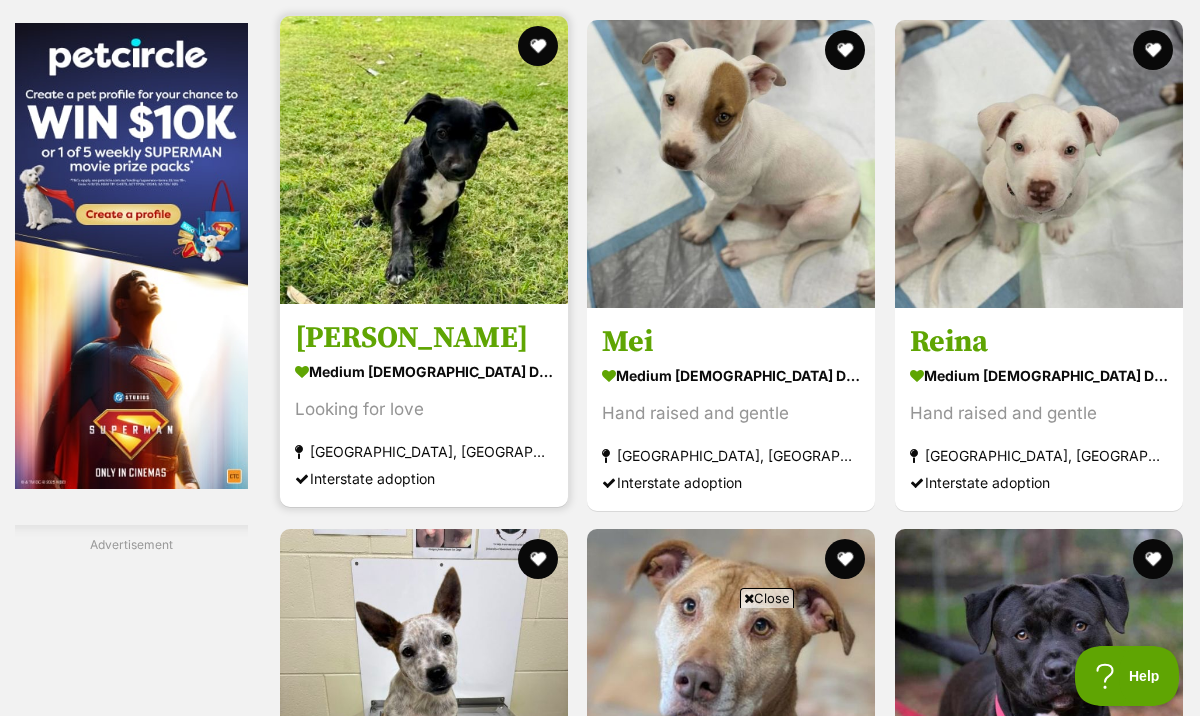 click at bounding box center [424, 160] 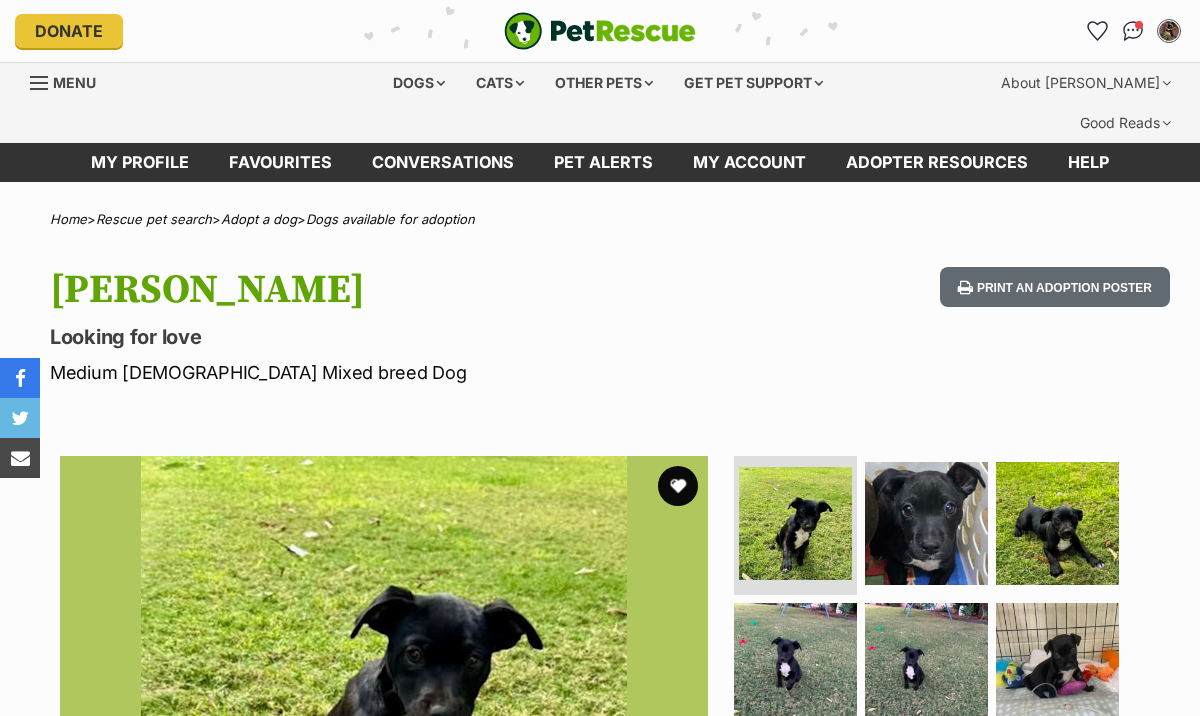 scroll, scrollTop: 47, scrollLeft: 0, axis: vertical 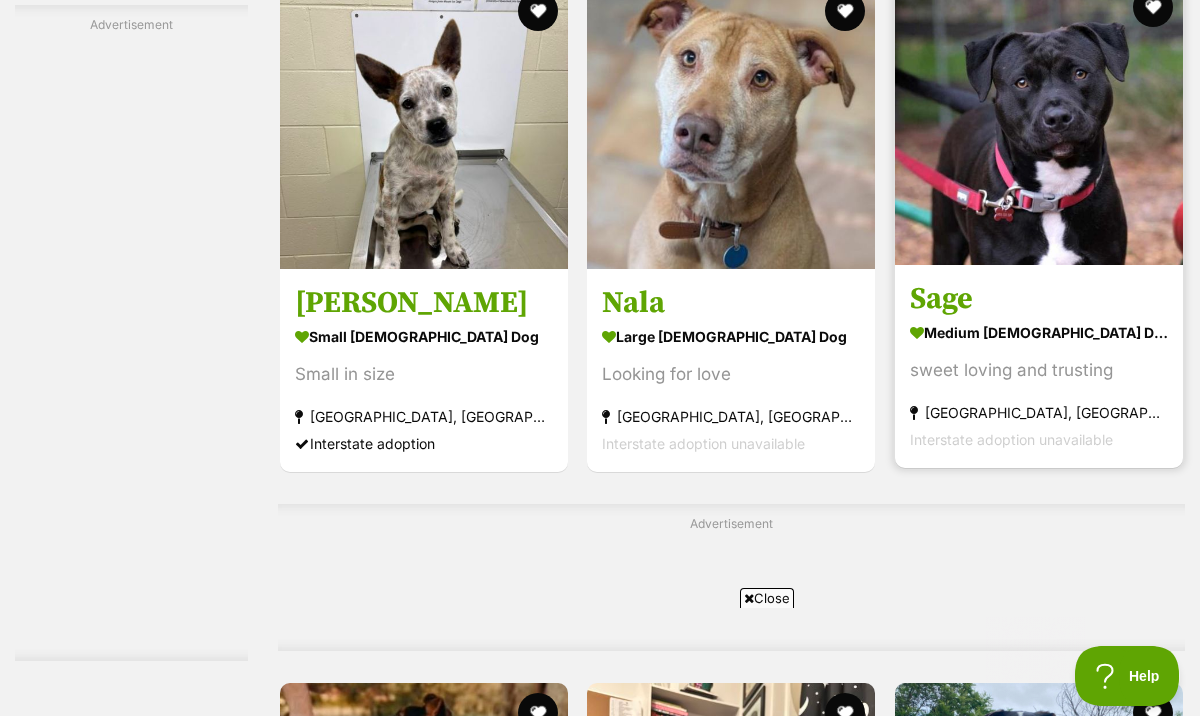 click at bounding box center (1039, 121) 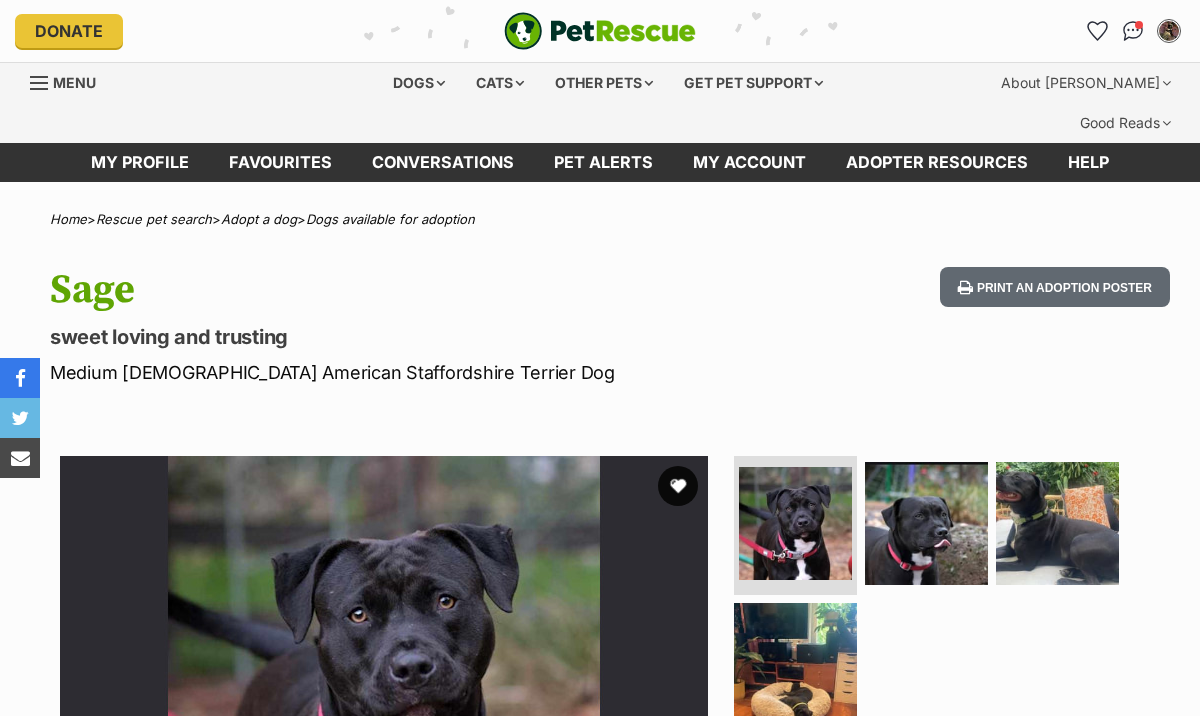 scroll, scrollTop: 0, scrollLeft: 0, axis: both 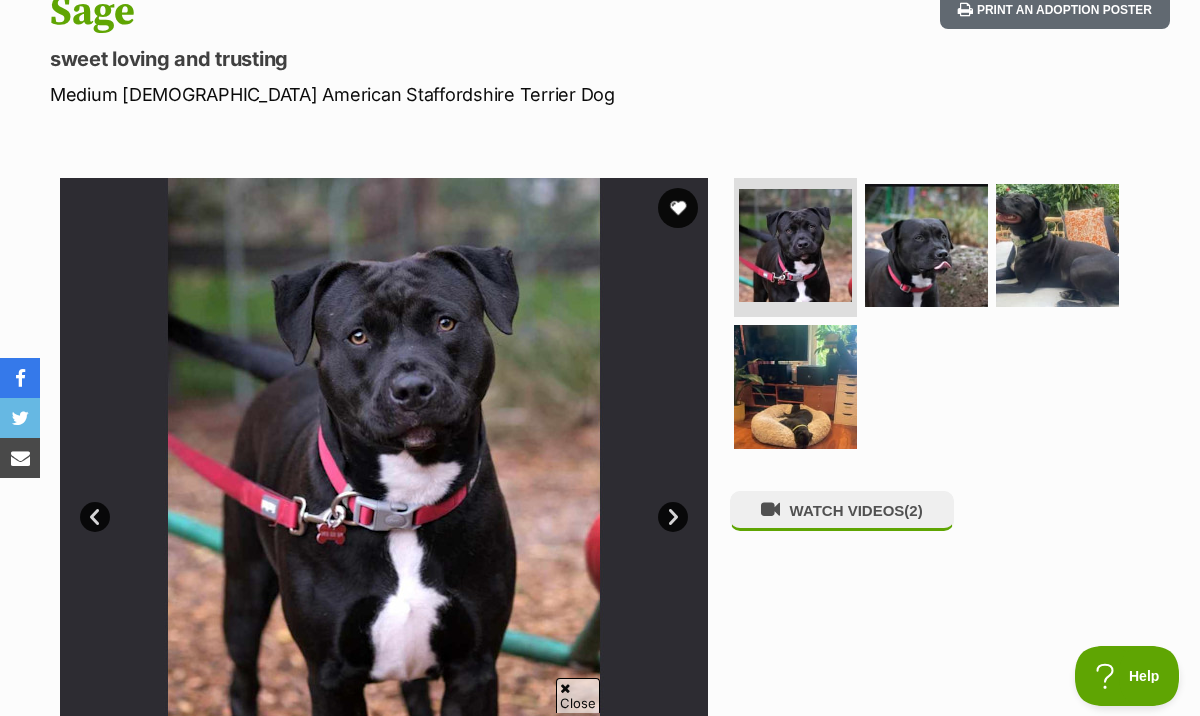 click on "Next" at bounding box center [673, 517] 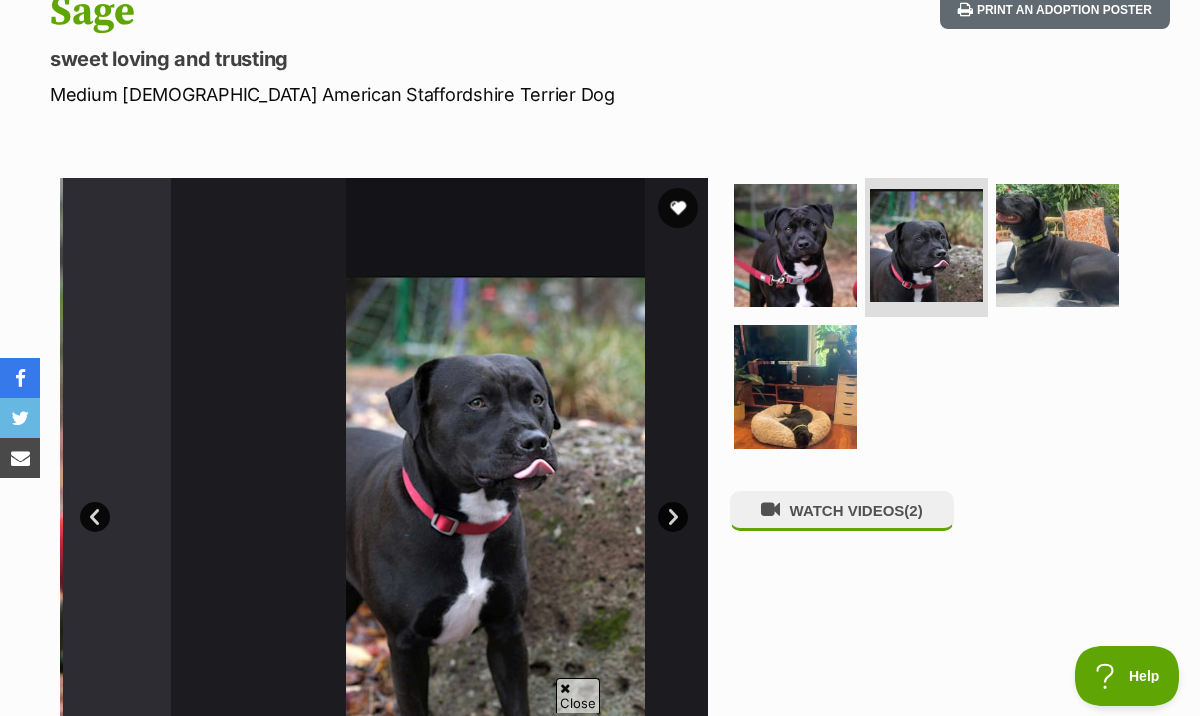 scroll, scrollTop: 0, scrollLeft: 0, axis: both 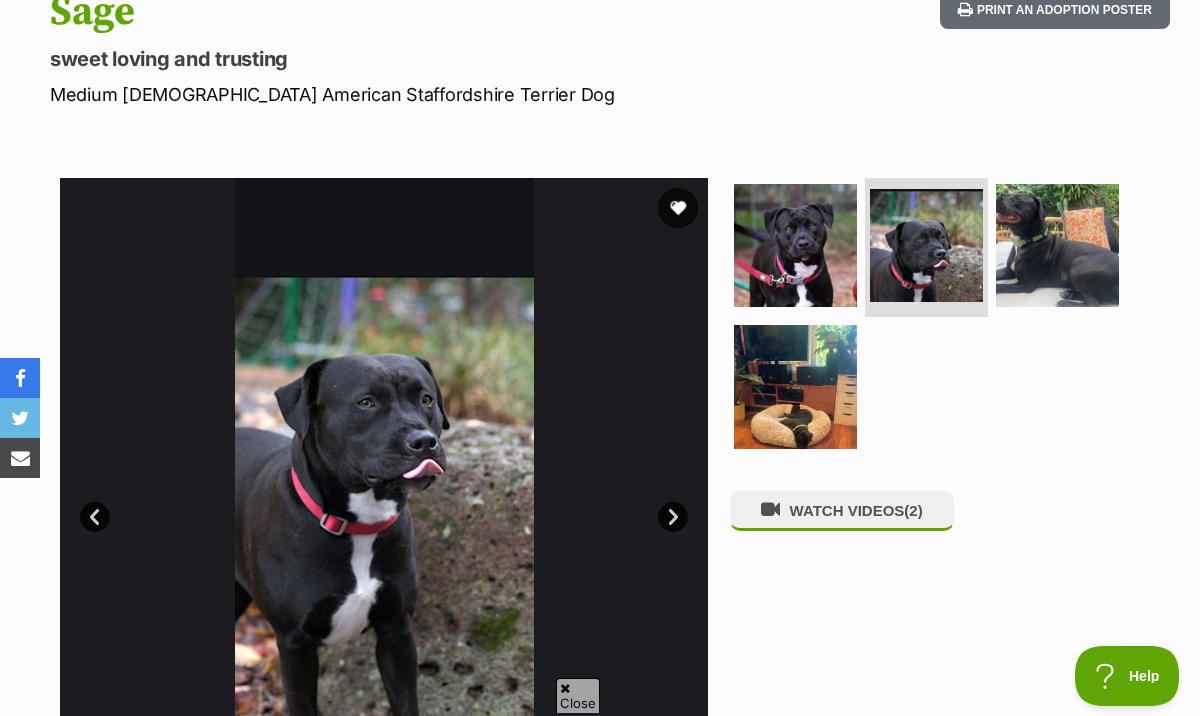 click on "Next" at bounding box center (673, 517) 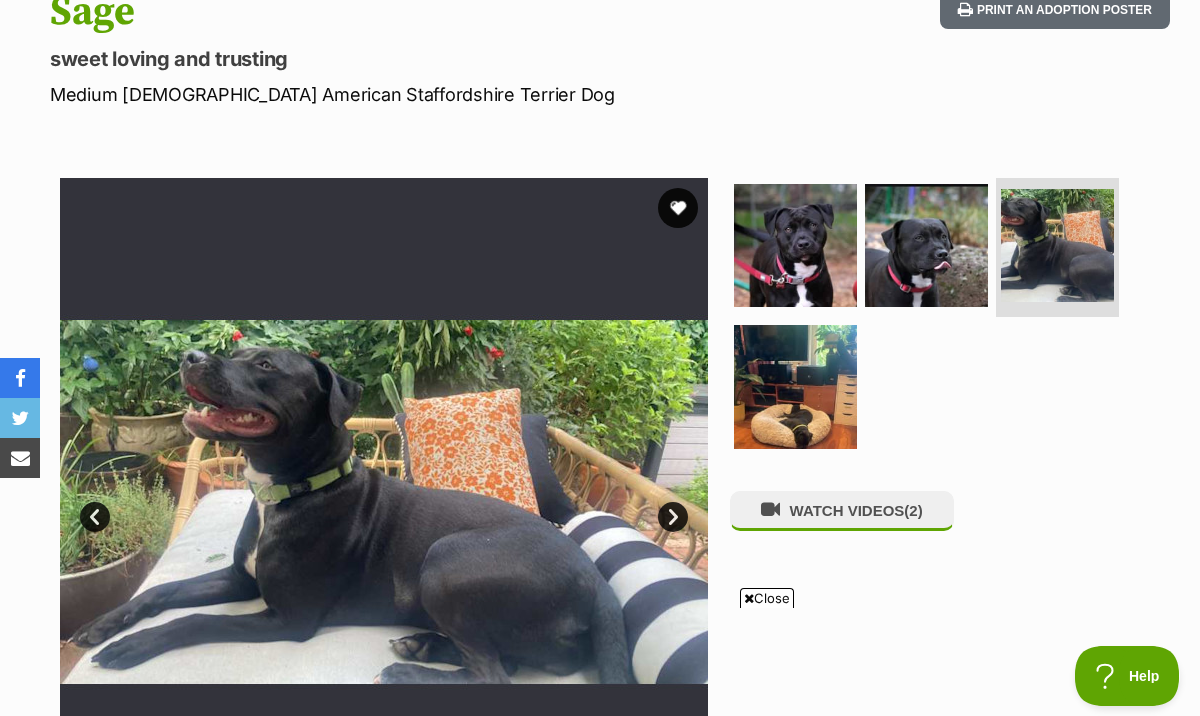 click on "Next" at bounding box center [673, 517] 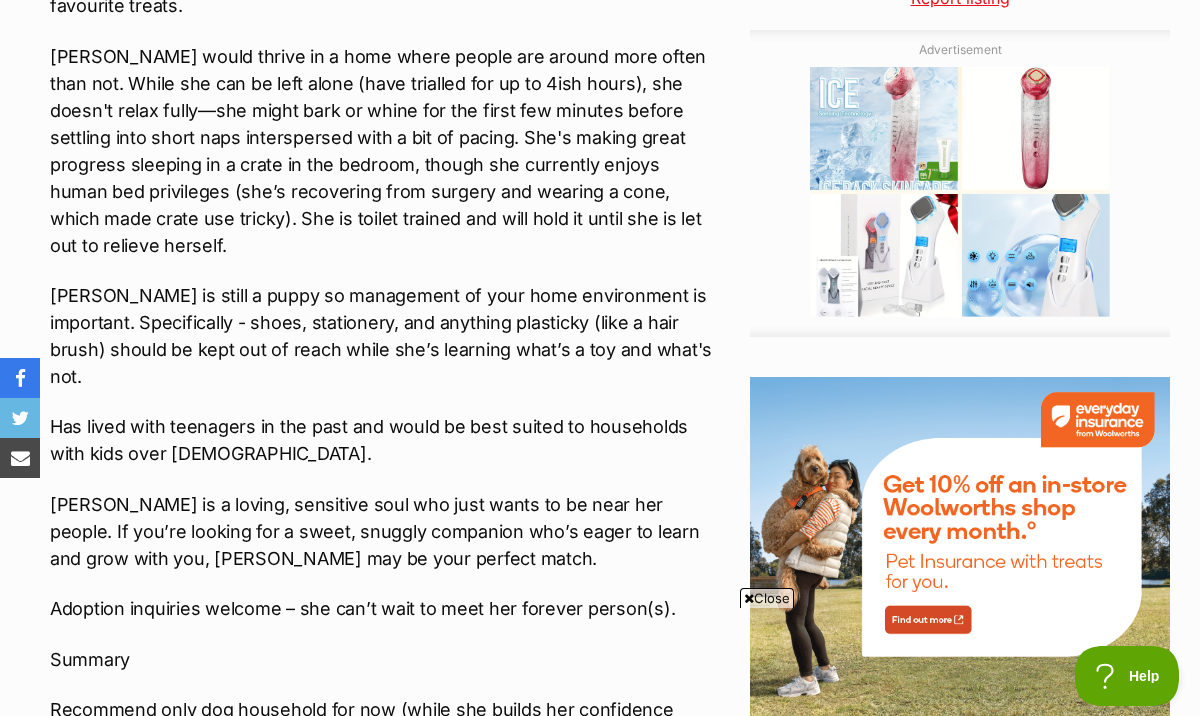 scroll, scrollTop: 2486, scrollLeft: 0, axis: vertical 